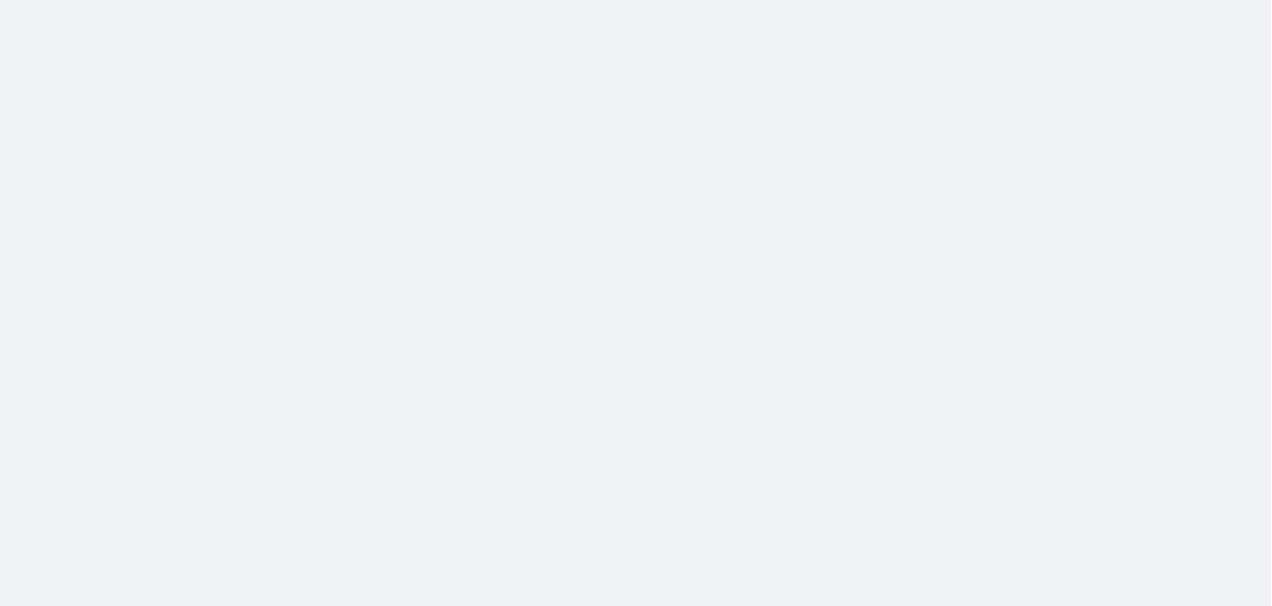 scroll, scrollTop: 0, scrollLeft: 0, axis: both 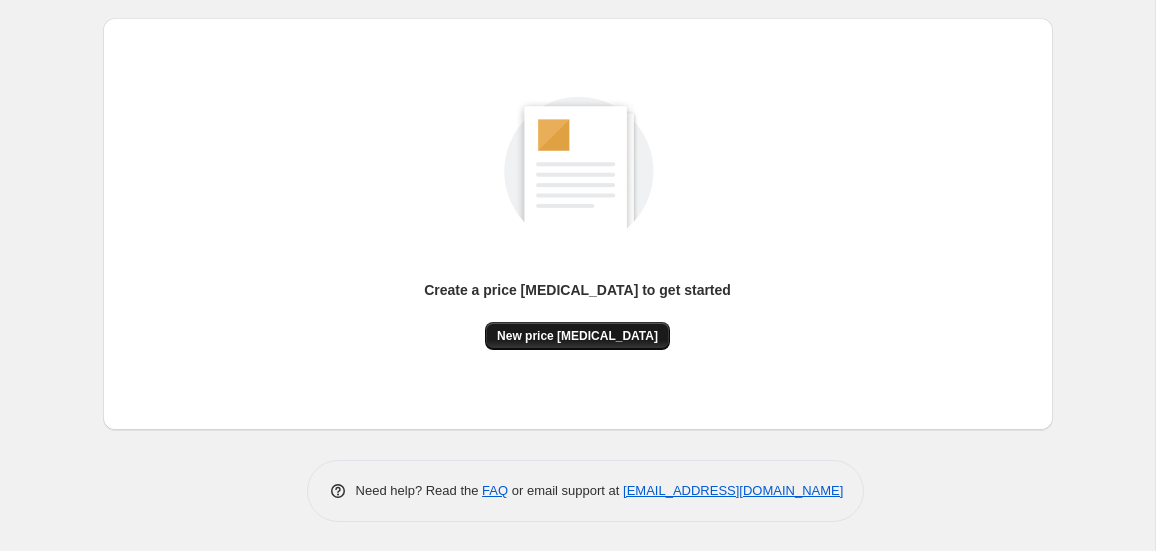 click on "New price [MEDICAL_DATA]" at bounding box center [577, 336] 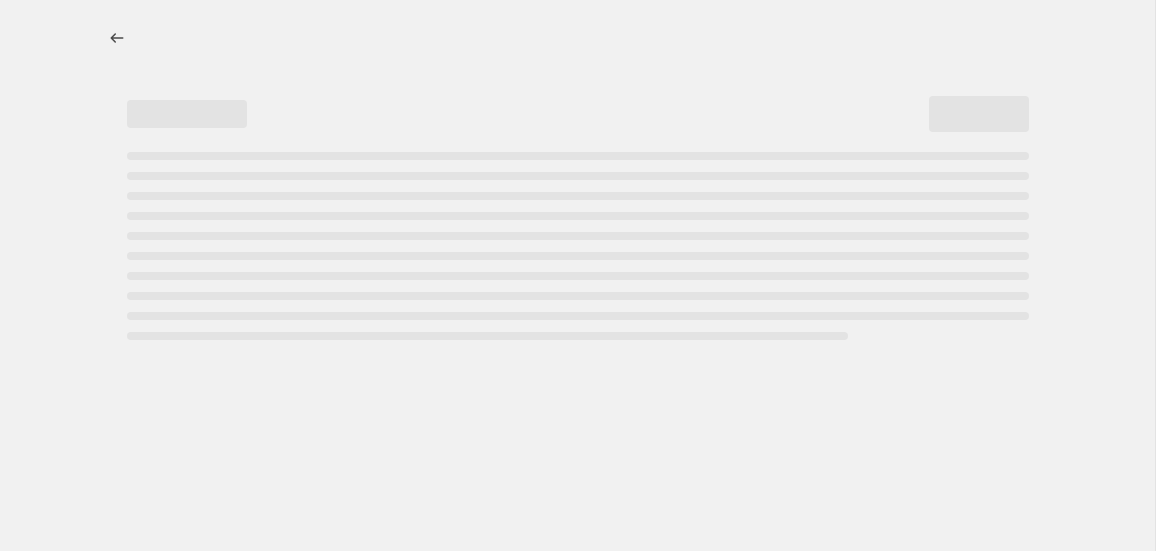 scroll, scrollTop: 0, scrollLeft: 0, axis: both 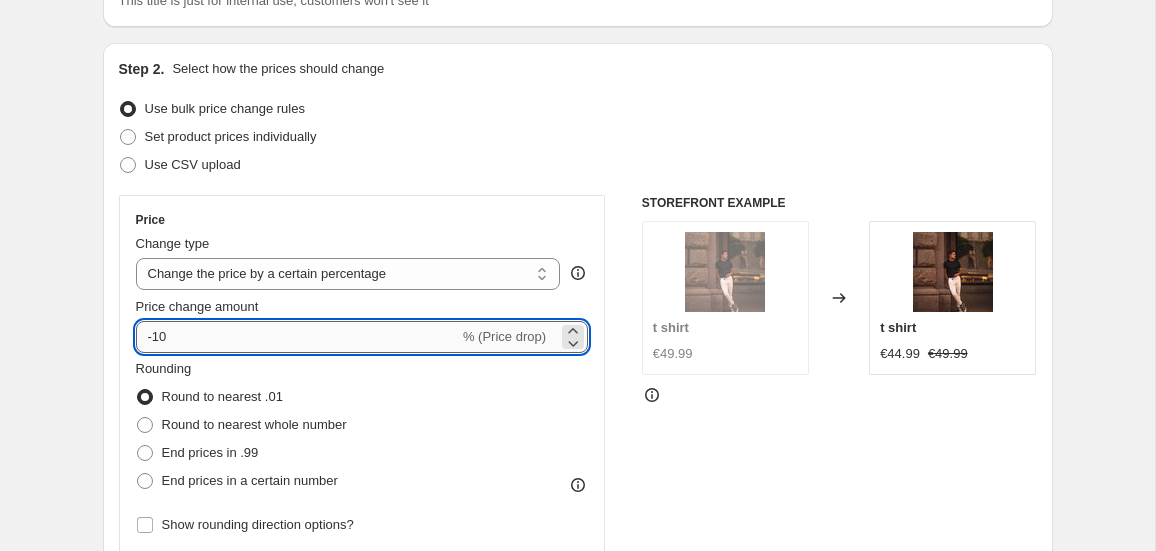 drag, startPoint x: 245, startPoint y: 337, endPoint x: 152, endPoint y: 328, distance: 93.43447 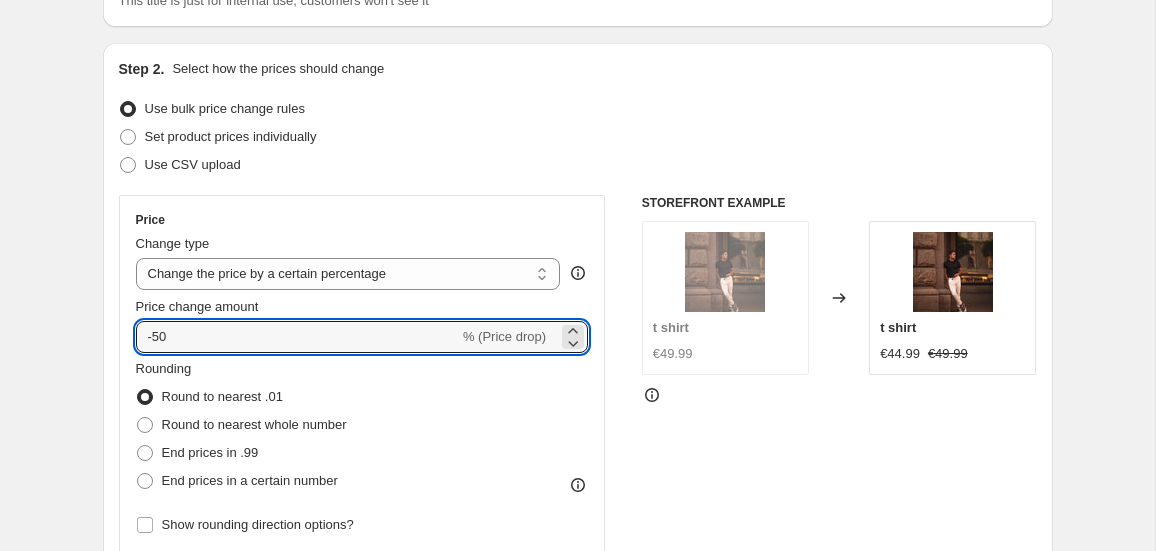 click on "Price Change type Change the price to a certain amount Change the price by a certain amount Change the price by a certain percentage Change the price to the current compare at price (price before sale) Change the price by a certain amount relative to the compare at price Change the price by a certain percentage relative to the compare at price Don't change the price Change the price by a certain percentage relative to the cost per item Change price to certain cost margin Change the price by a certain percentage Price change amount -50 % (Price drop) Rounding Round to nearest .01 Round to nearest whole number End prices in .99 End prices in a certain number Show rounding direction options? Compare at price What's the compare at price? Change type Change the compare at price to the current price (sale) Change the compare at price to a certain amount Change the compare at price by a certain amount Change the compare at price by a certain percentage Don't change the compare at price Remove the compare at price" at bounding box center [578, 440] 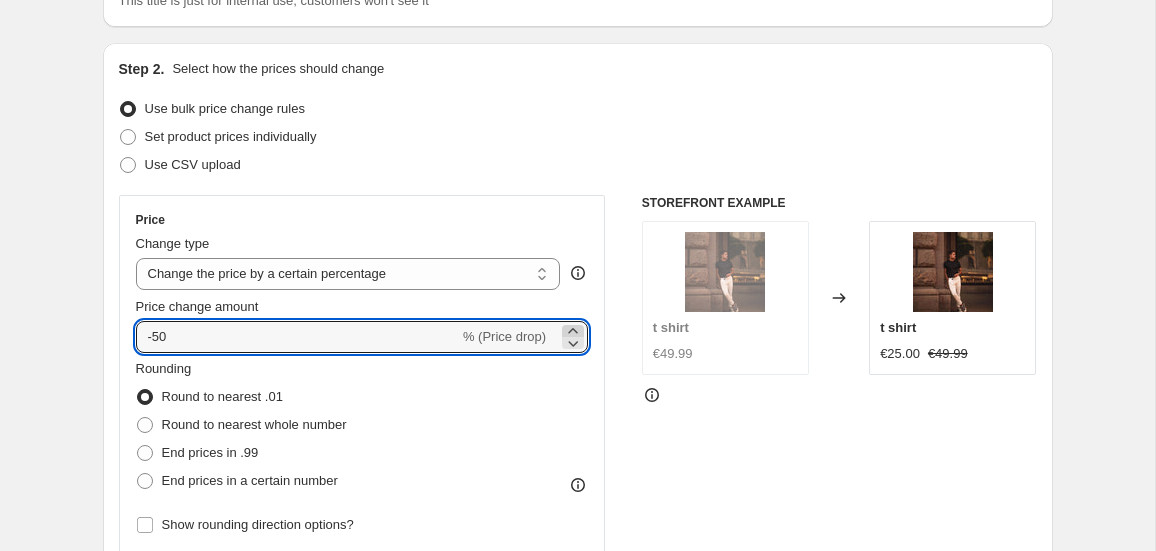 click 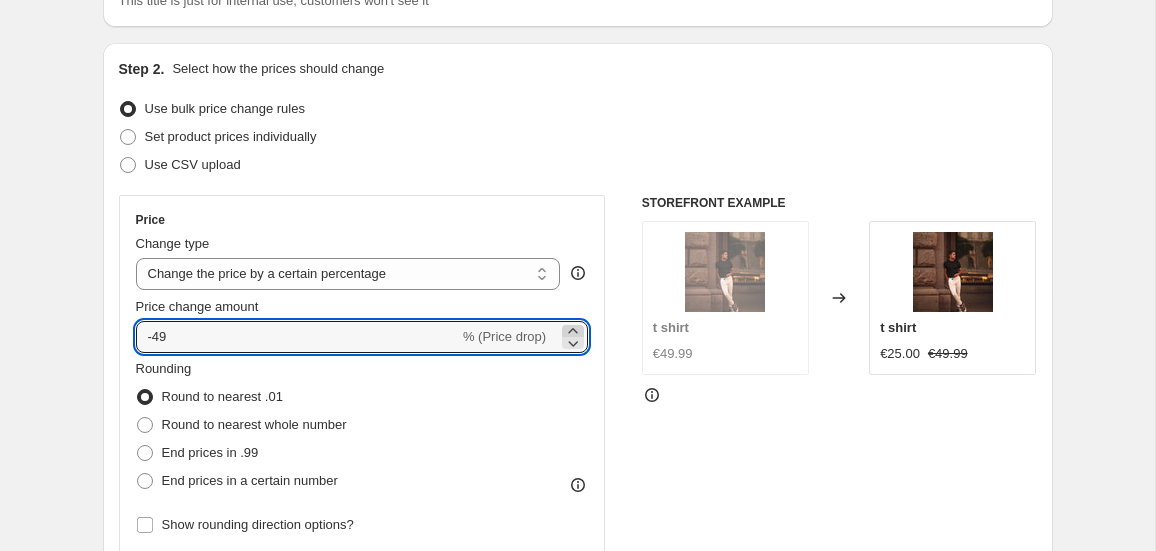 click 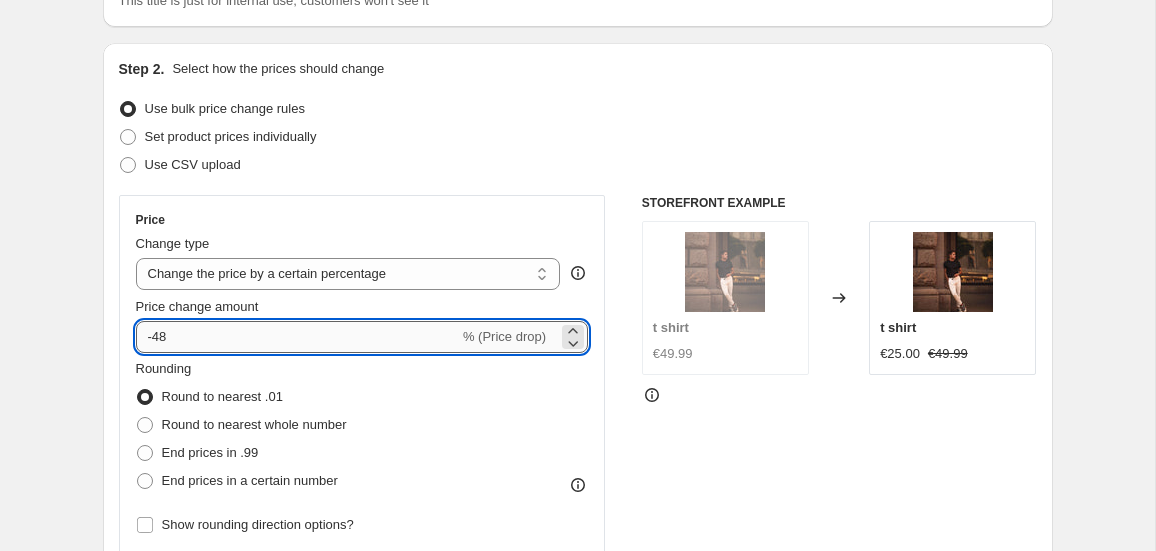 drag, startPoint x: 241, startPoint y: 343, endPoint x: 137, endPoint y: 342, distance: 104.00481 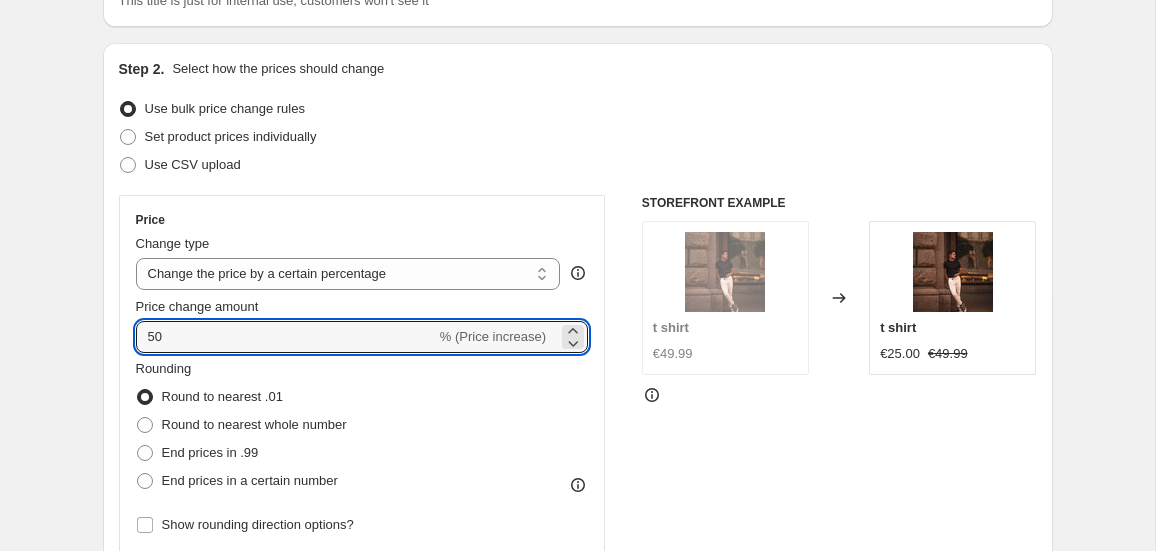 type on "50" 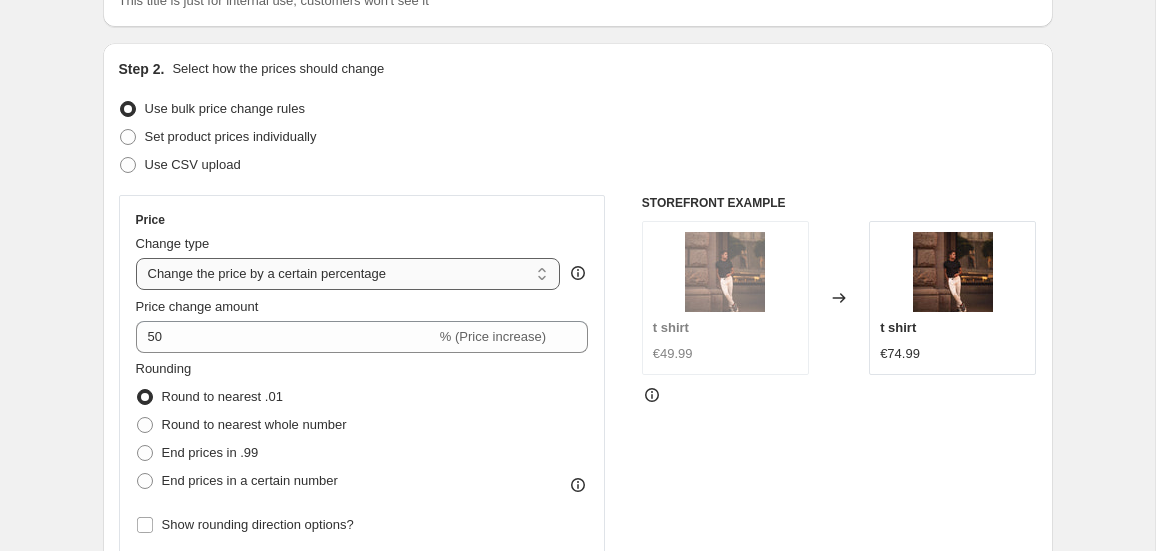click on "Change the price to a certain amount Change the price by a certain amount Change the price by a certain percentage Change the price to the current compare at price (price before sale) Change the price by a certain amount relative to the compare at price Change the price by a certain percentage relative to the compare at price Don't change the price Change the price by a certain percentage relative to the cost per item Change price to certain cost margin" at bounding box center [348, 274] 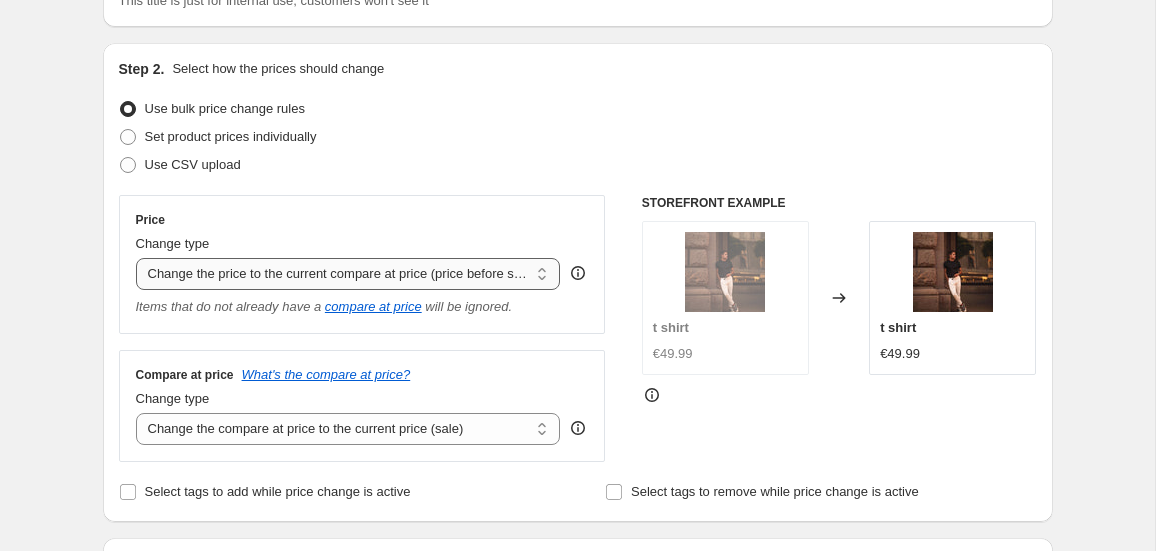 click on "Change the price to a certain amount Change the price by a certain amount Change the price by a certain percentage Change the price to the current compare at price (price before sale) Change the price by a certain amount relative to the compare at price Change the price by a certain percentage relative to the compare at price Don't change the price Change the price by a certain percentage relative to the cost per item Change price to certain cost margin" at bounding box center [348, 274] 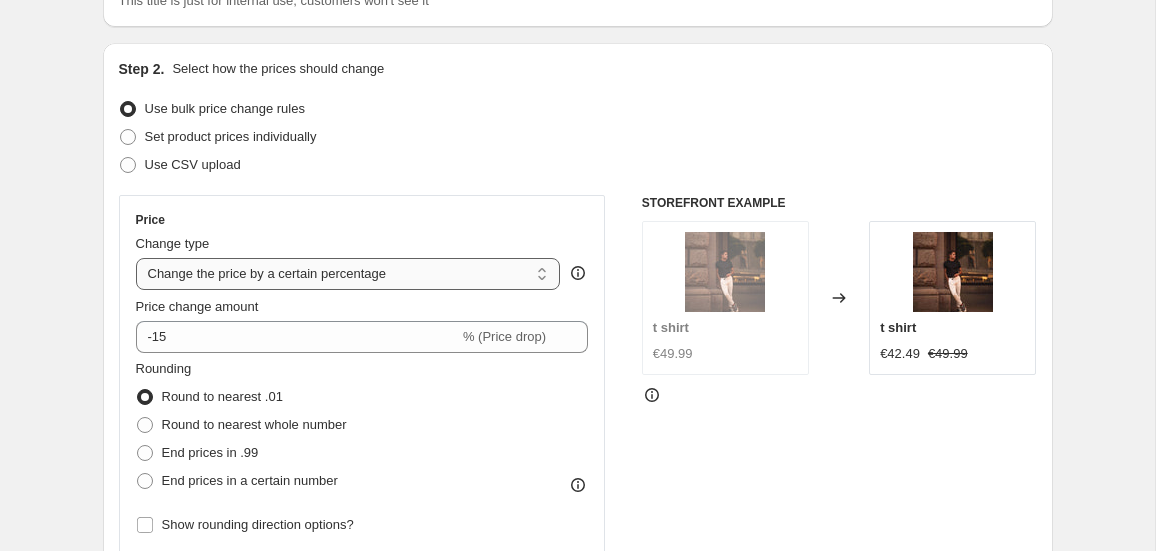 click on "Change the price to a certain amount Change the price by a certain amount Change the price by a certain percentage Change the price to the current compare at price (price before sale) Change the price by a certain amount relative to the compare at price Change the price by a certain percentage relative to the compare at price Don't change the price Change the price by a certain percentage relative to the cost per item Change price to certain cost margin" at bounding box center (348, 274) 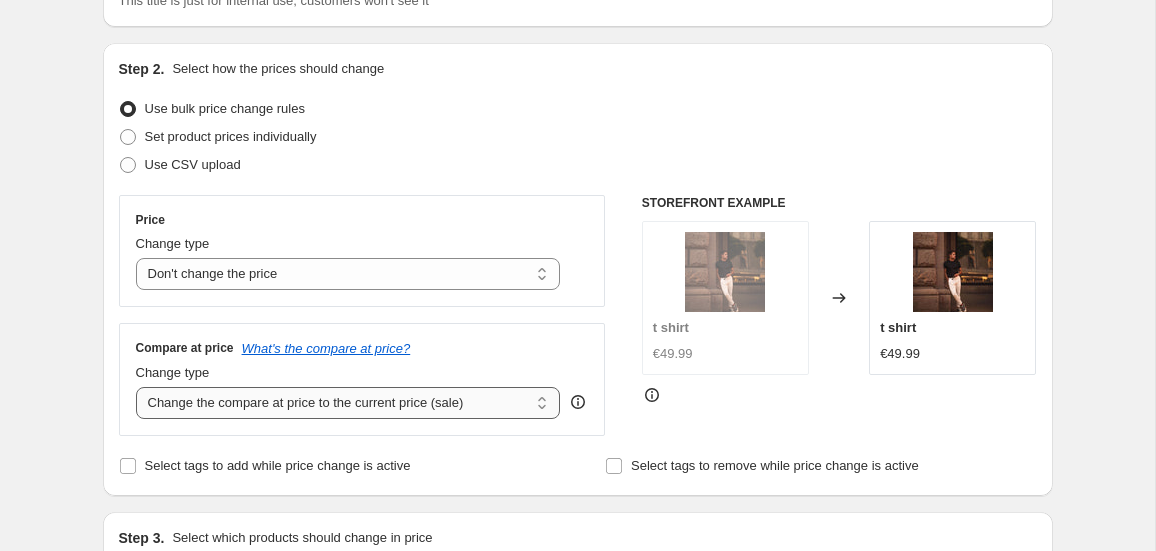 click on "Change the compare at price to the current price (sale) Change the compare at price to a certain amount Change the compare at price by a certain amount Change the compare at price by a certain percentage Change the compare at price by a certain amount relative to the actual price Change the compare at price by a certain percentage relative to the actual price Don't change the compare at price Remove the compare at price" at bounding box center [348, 403] 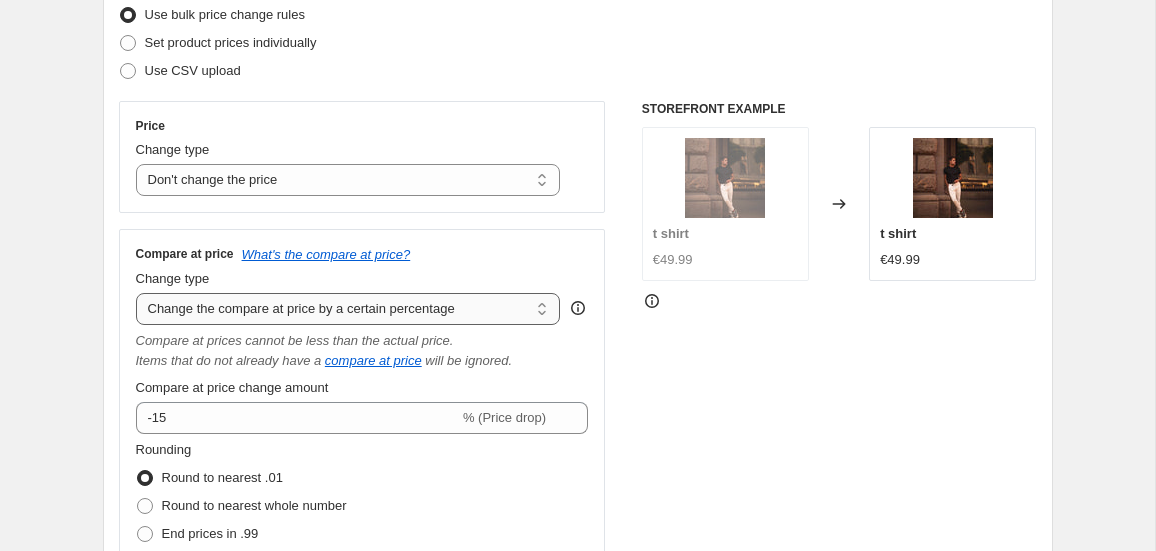 scroll, scrollTop: 268, scrollLeft: 0, axis: vertical 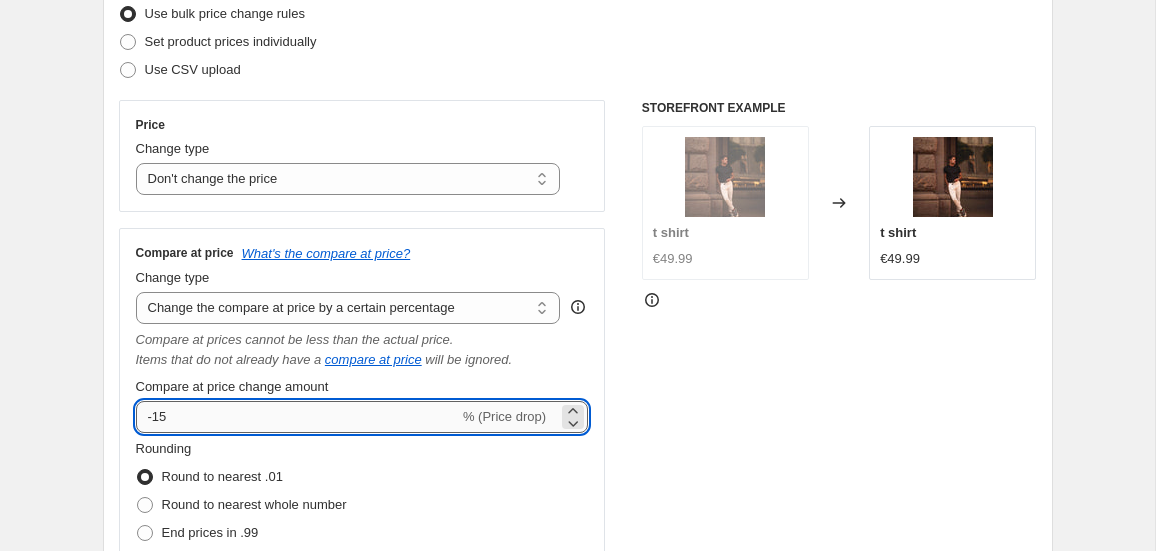 drag, startPoint x: 192, startPoint y: 422, endPoint x: 151, endPoint y: 423, distance: 41.01219 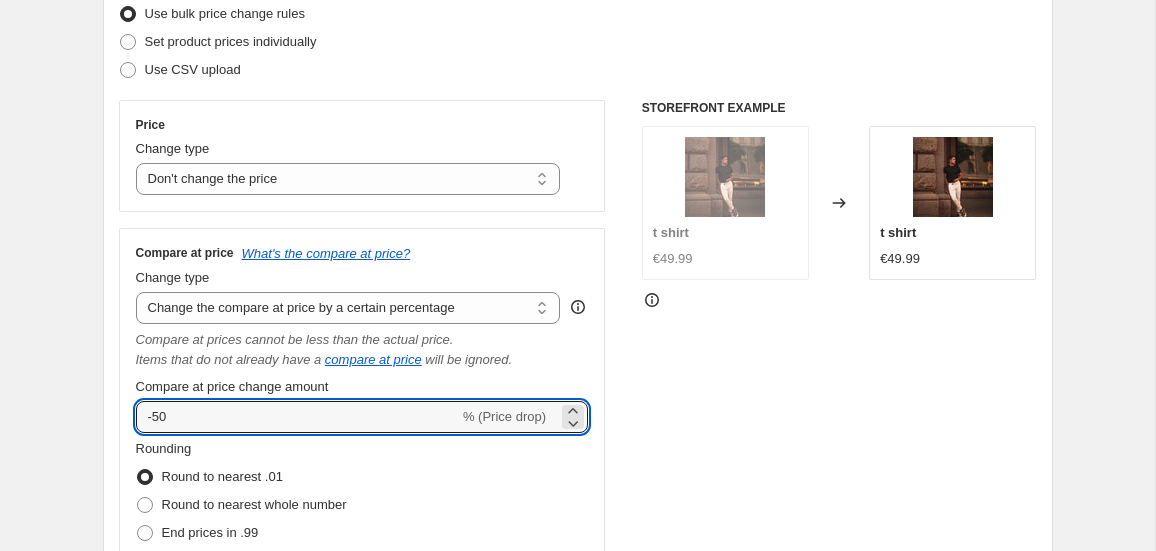 click on "STOREFRONT EXAMPLE t shirt €49.99 Changed to t shirt €49.99" at bounding box center (839, 368) 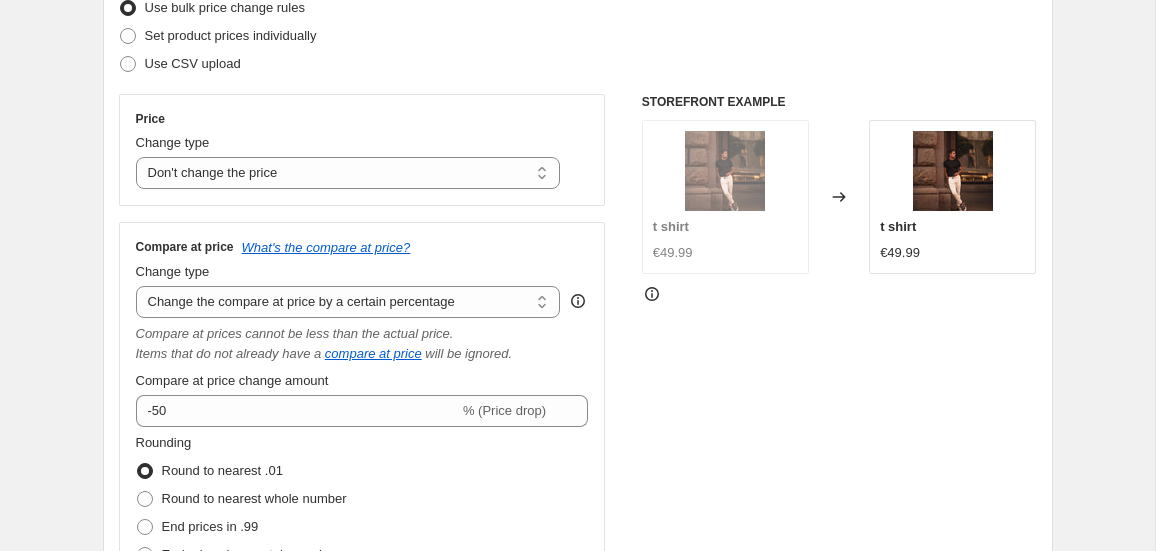 scroll, scrollTop: 272, scrollLeft: 0, axis: vertical 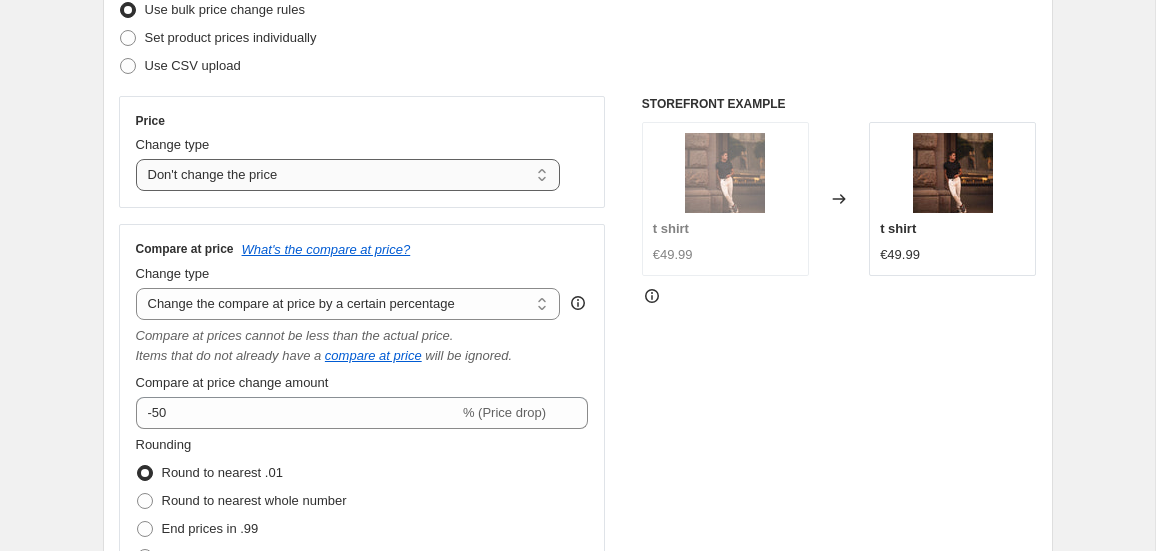 click on "Change the price to a certain amount Change the price by a certain amount Change the price by a certain percentage Change the price to the current compare at price (price before sale) Change the price by a certain amount relative to the compare at price Change the price by a certain percentage relative to the compare at price Don't change the price Change the price by a certain percentage relative to the cost per item Change price to certain cost margin" at bounding box center (348, 175) 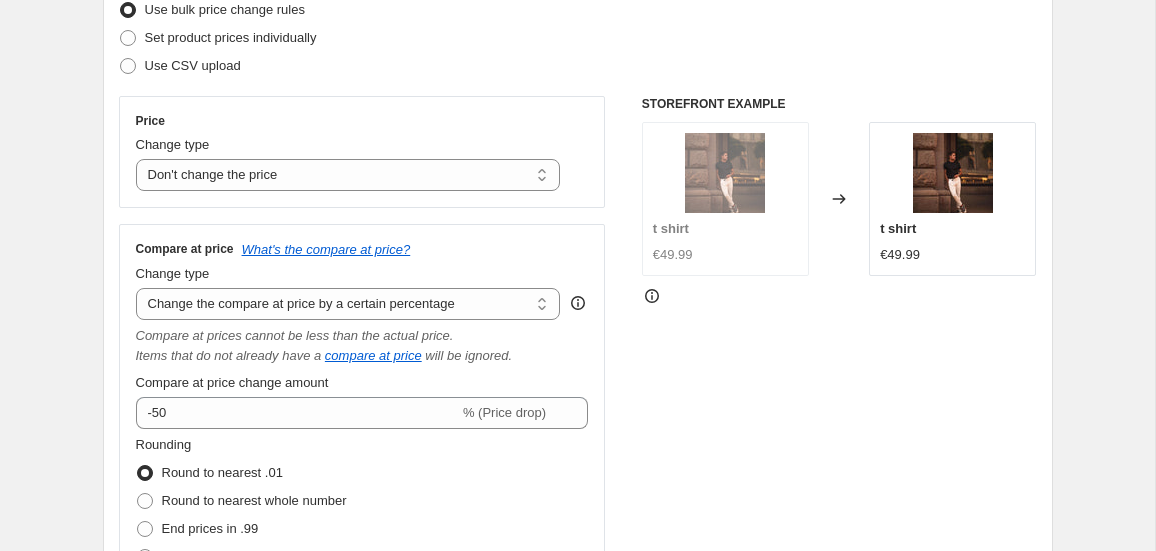 click on "STOREFRONT EXAMPLE t shirt €49.99 Changed to t shirt €49.99" at bounding box center (839, 364) 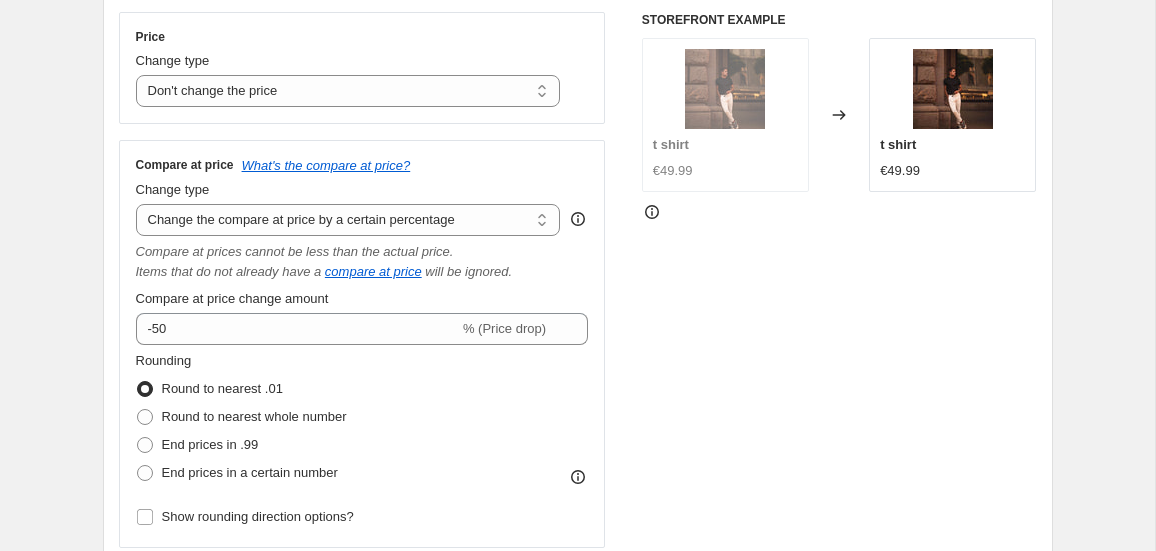 scroll, scrollTop: 354, scrollLeft: 0, axis: vertical 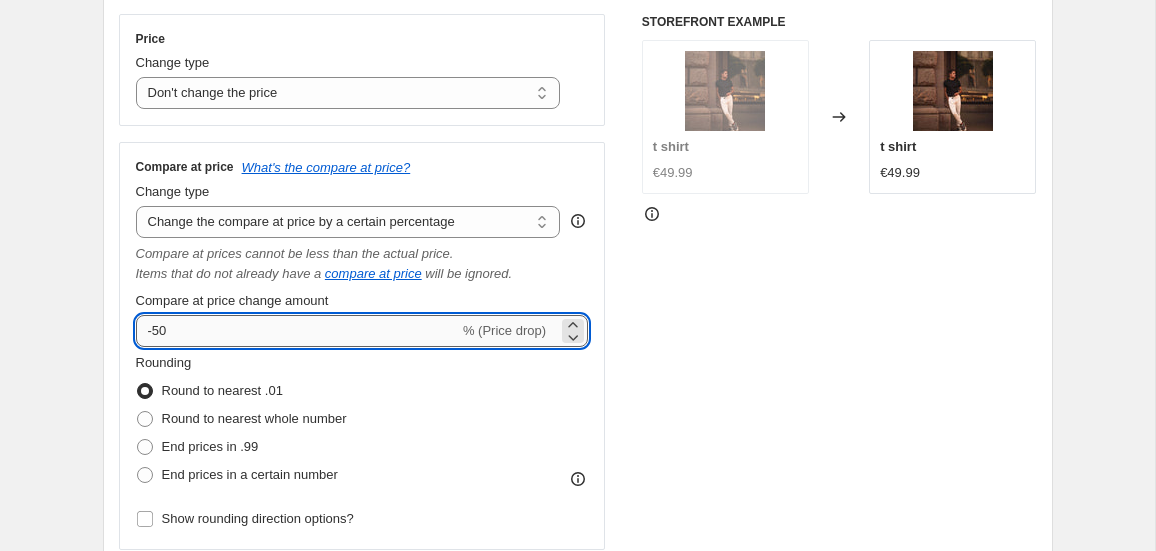 drag, startPoint x: 233, startPoint y: 327, endPoint x: 142, endPoint y: 333, distance: 91.197586 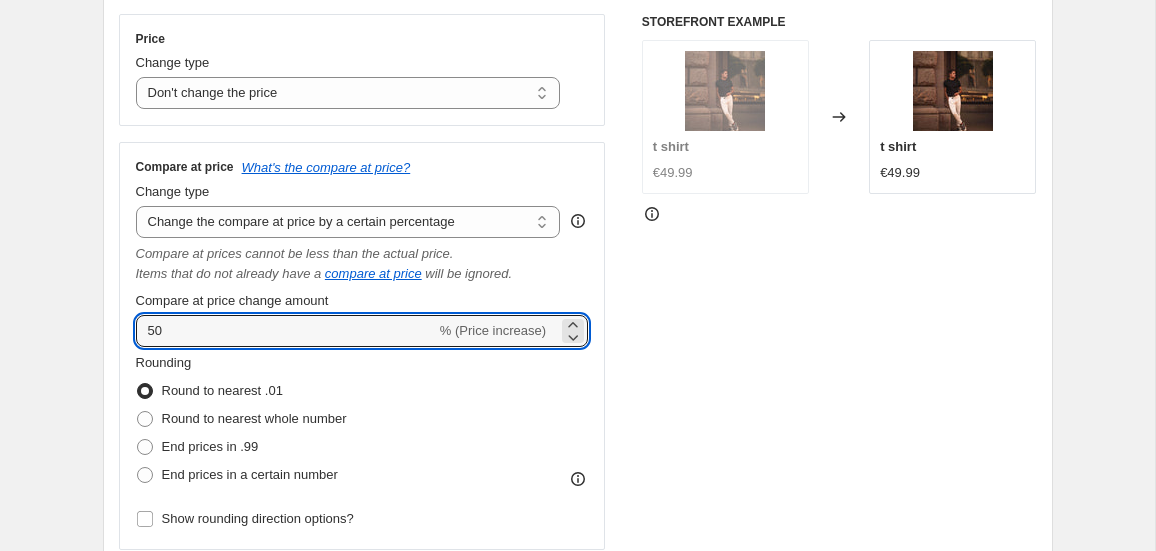 type on "50" 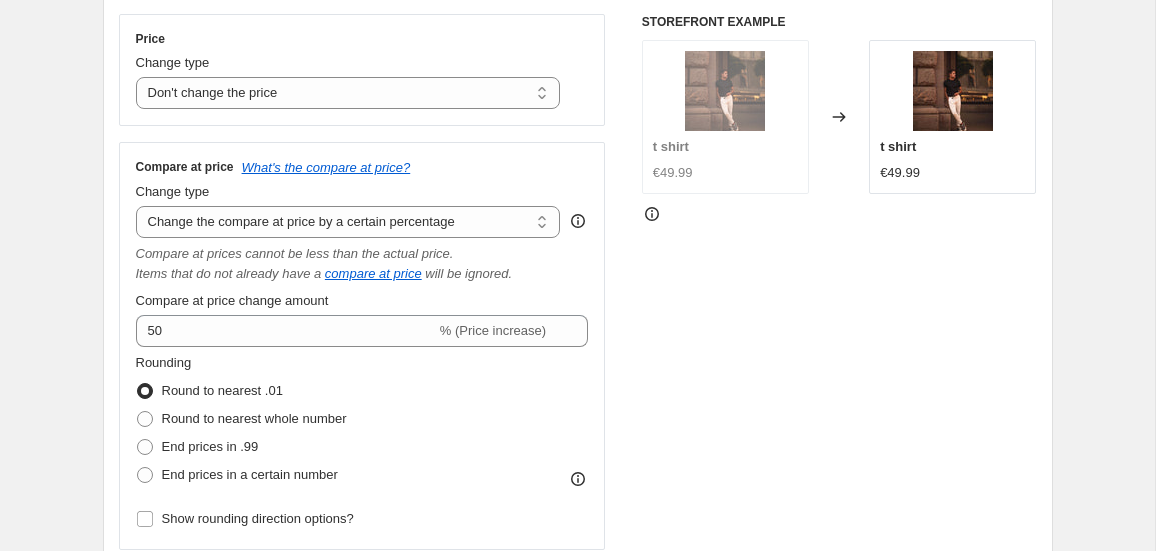 click on "STOREFRONT EXAMPLE t shirt €49.99 Changed to t shirt €49.99" at bounding box center [839, 282] 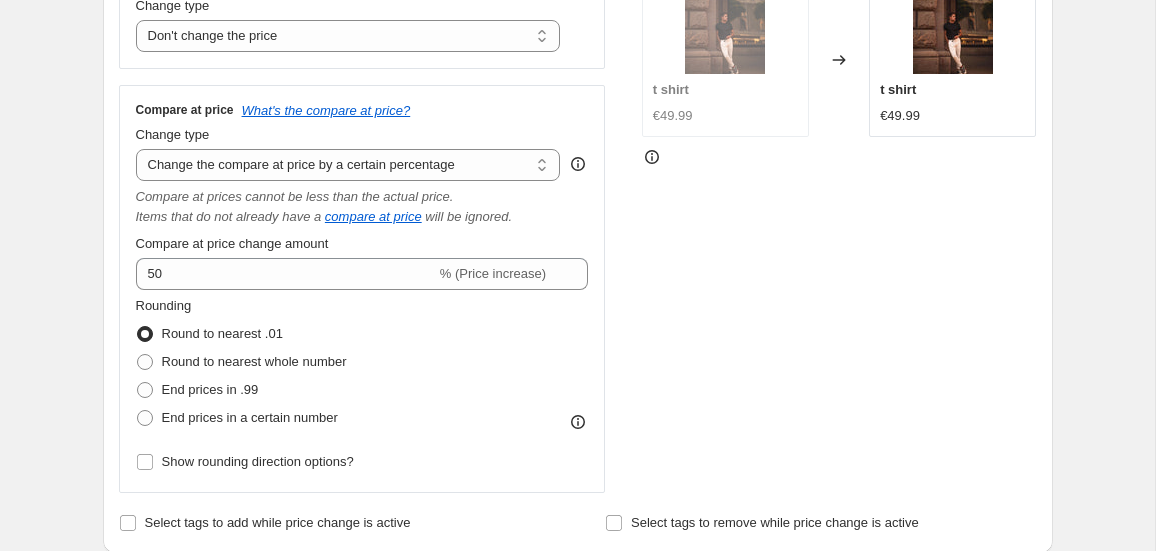 scroll, scrollTop: 0, scrollLeft: 0, axis: both 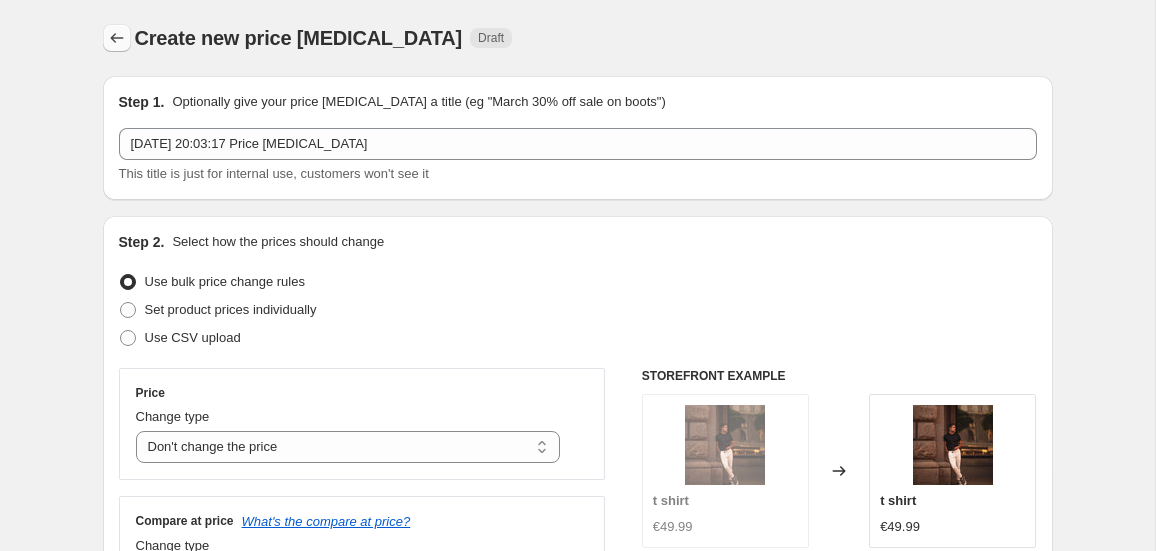 click 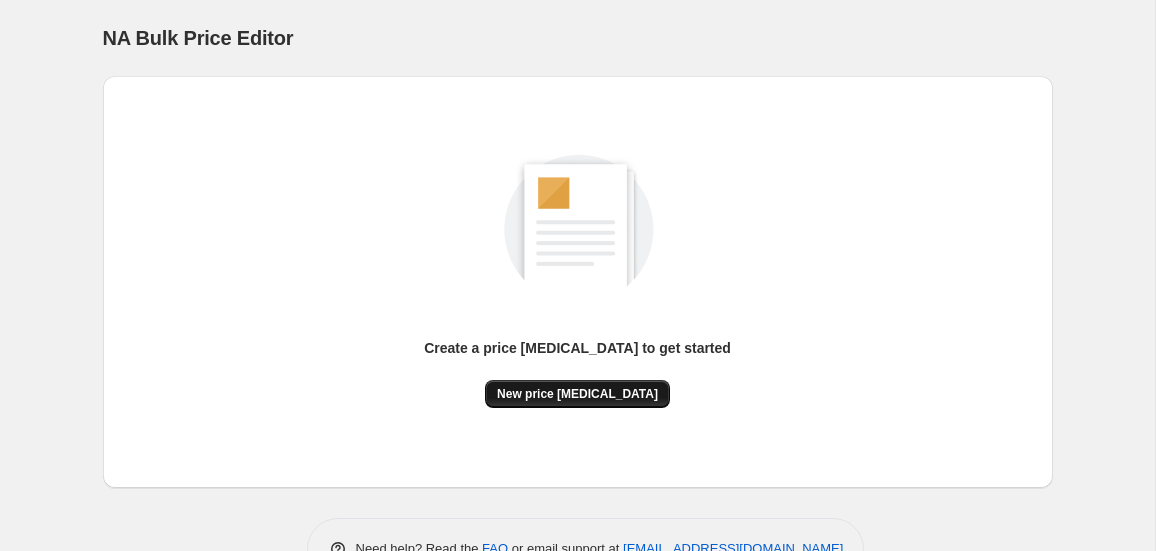 click on "New price change job" at bounding box center (577, 394) 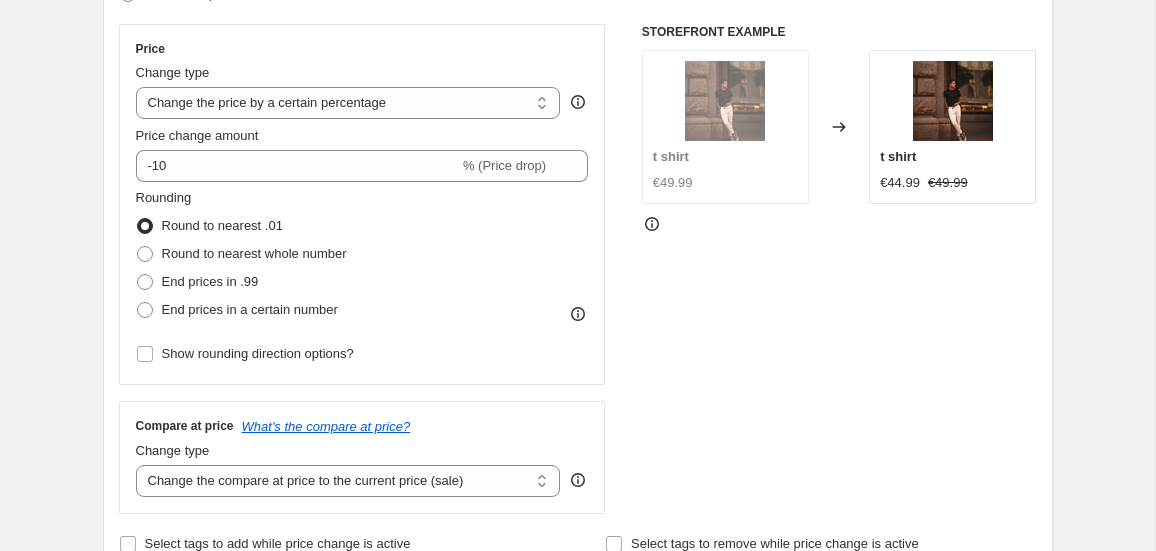 scroll, scrollTop: 347, scrollLeft: 0, axis: vertical 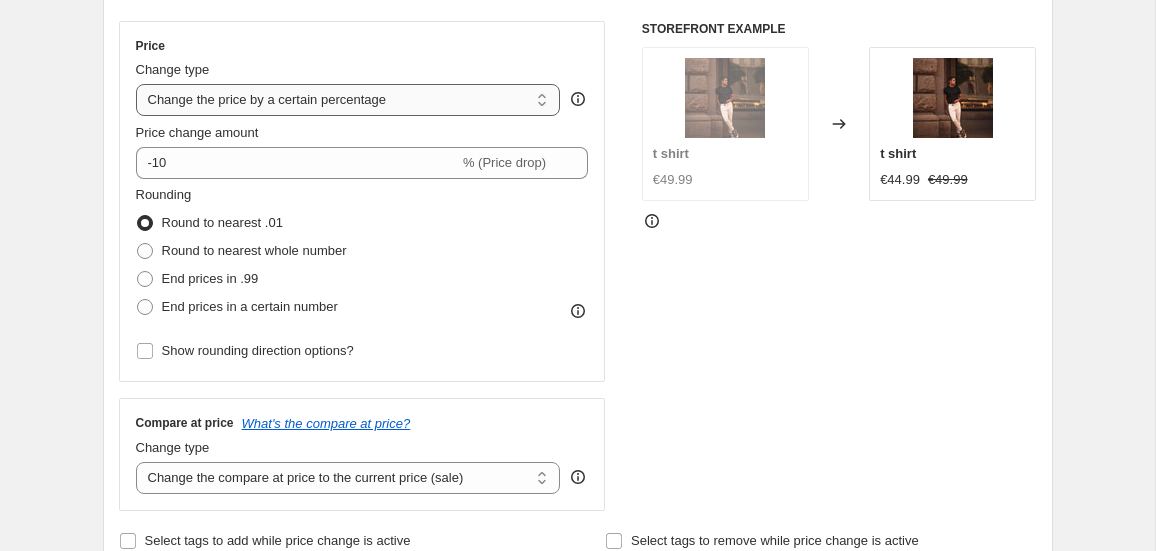 click on "Change the price to a certain amount Change the price by a certain amount Change the price by a certain percentage Change the price to the current compare at price (price before sale) Change the price by a certain amount relative to the compare at price Change the price by a certain percentage relative to the compare at price Don't change the price Change the price by a certain percentage relative to the cost per item Change price to certain cost margin" at bounding box center [348, 100] 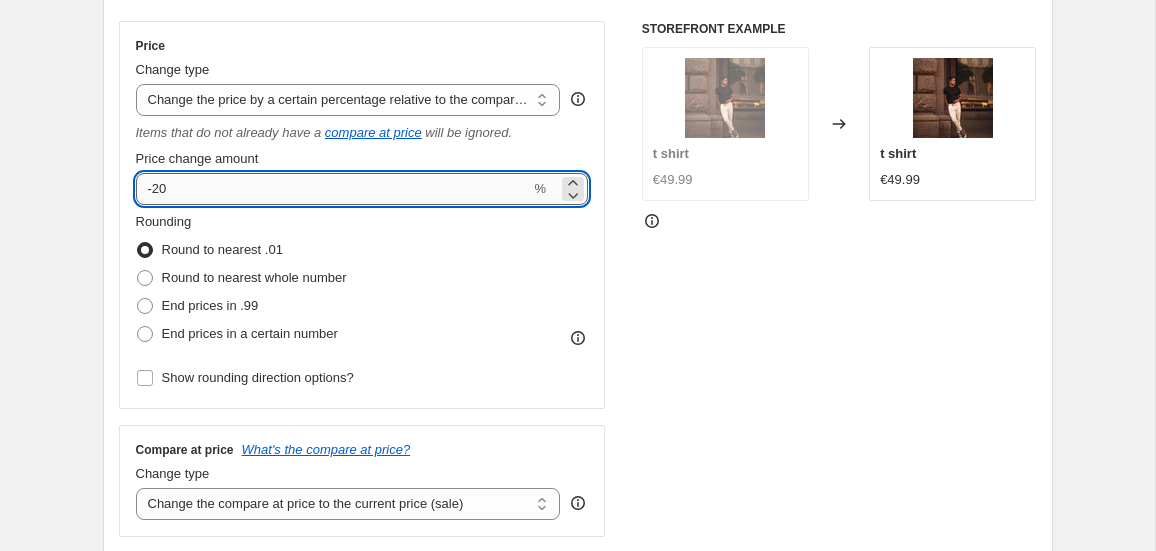 click on "-20" at bounding box center [333, 189] 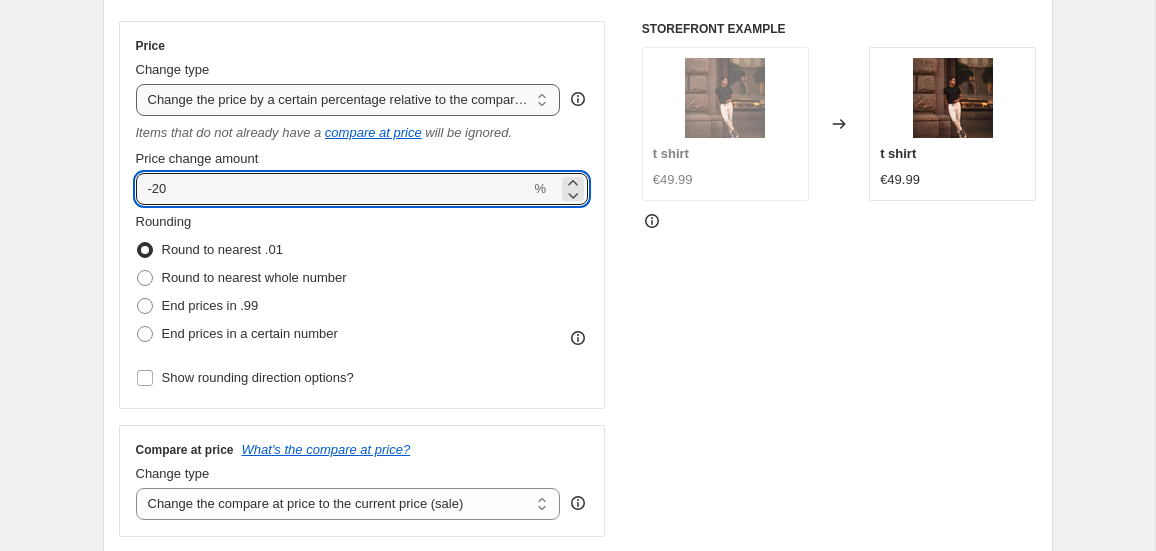 click on "Change the price to a certain amount Change the price by a certain amount Change the price by a certain percentage Change the price to the current compare at price (price before sale) Change the price by a certain amount relative to the compare at price Change the price by a certain percentage relative to the compare at price Don't change the price Change the price by a certain percentage relative to the cost per item Change price to certain cost margin" at bounding box center (348, 100) 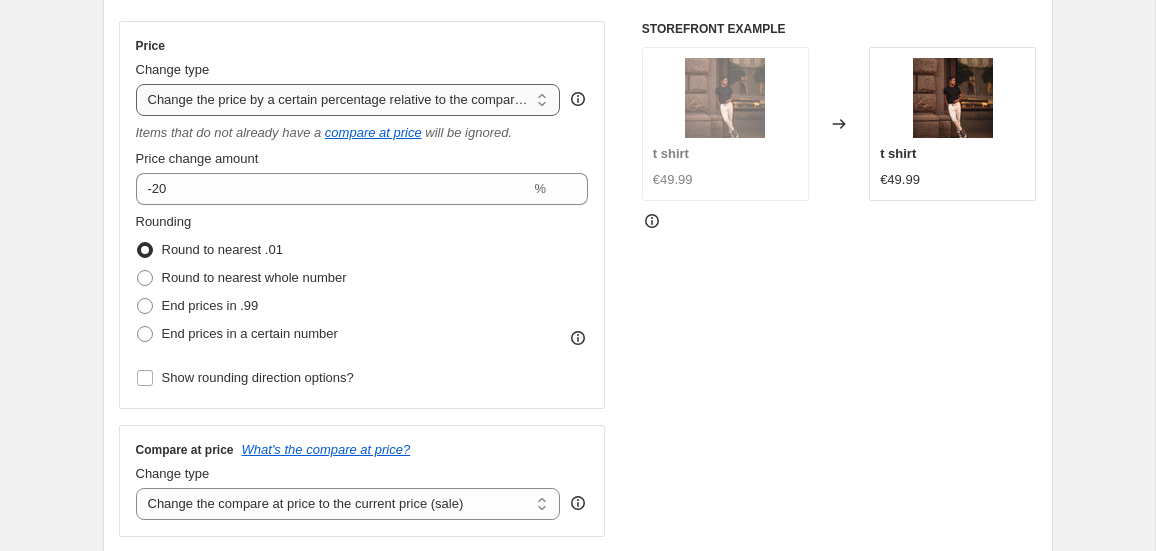 click on "Change the price to a certain amount Change the price by a certain amount Change the price by a certain percentage Change the price to the current compare at price (price before sale) Change the price by a certain amount relative to the compare at price Change the price by a certain percentage relative to the compare at price Don't change the price Change the price by a certain percentage relative to the cost per item Change price to certain cost margin" at bounding box center (348, 100) 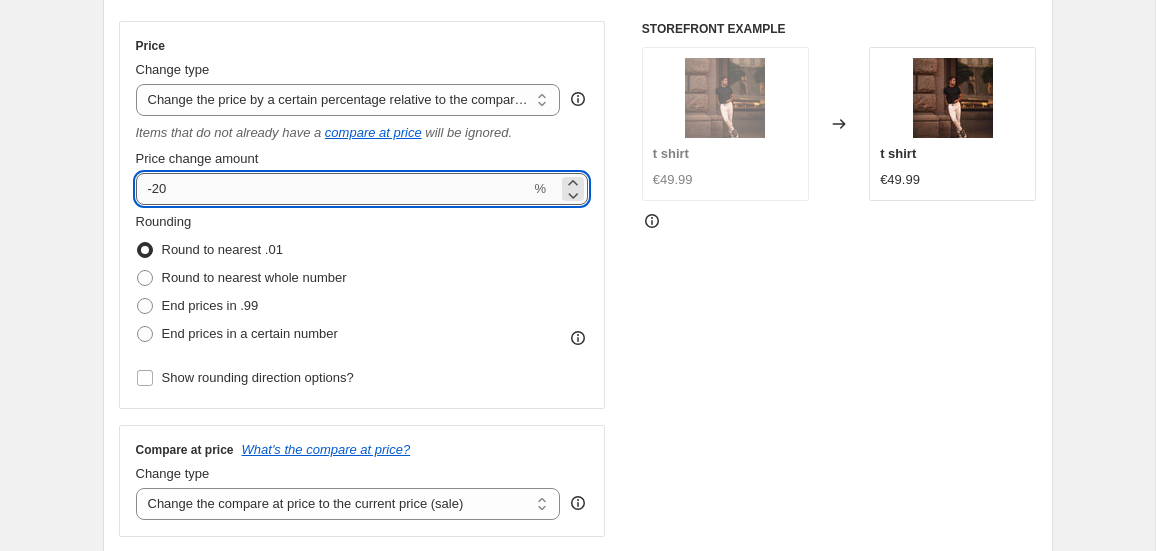 drag, startPoint x: 175, startPoint y: 188, endPoint x: 153, endPoint y: 191, distance: 22.203604 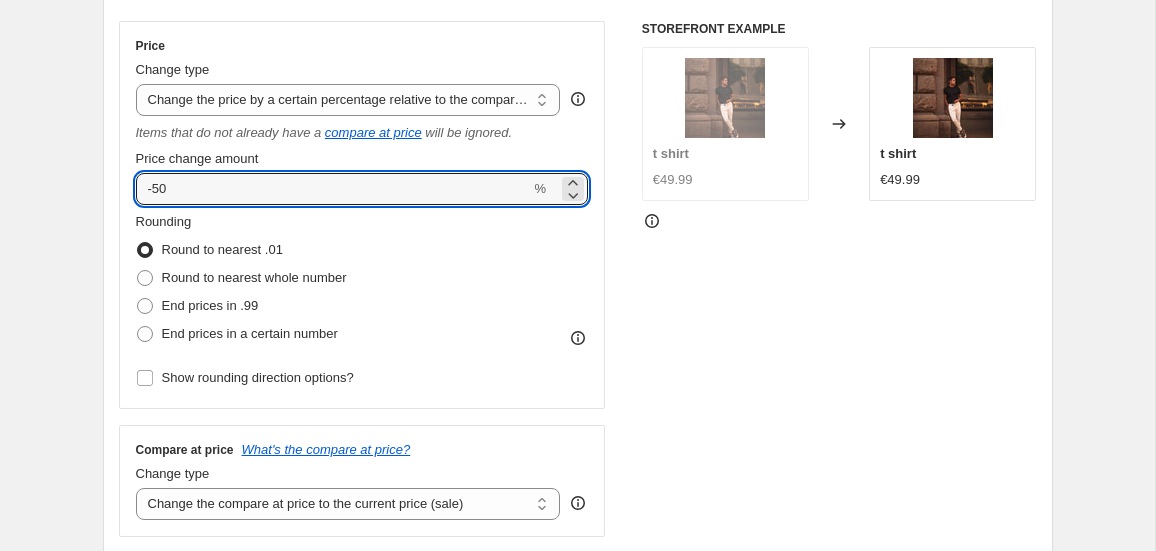 type on "-50" 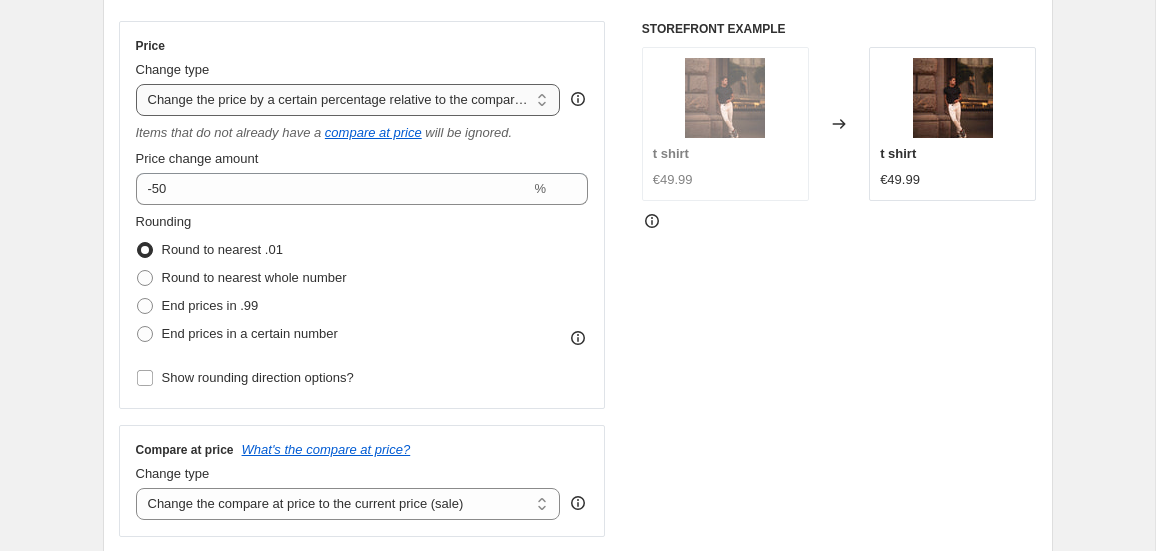 click on "Change the price to a certain amount Change the price by a certain amount Change the price by a certain percentage Change the price to the current compare at price (price before sale) Change the price by a certain amount relative to the compare at price Change the price by a certain percentage relative to the compare at price Don't change the price Change the price by a certain percentage relative to the cost per item Change price to certain cost margin" at bounding box center [348, 100] 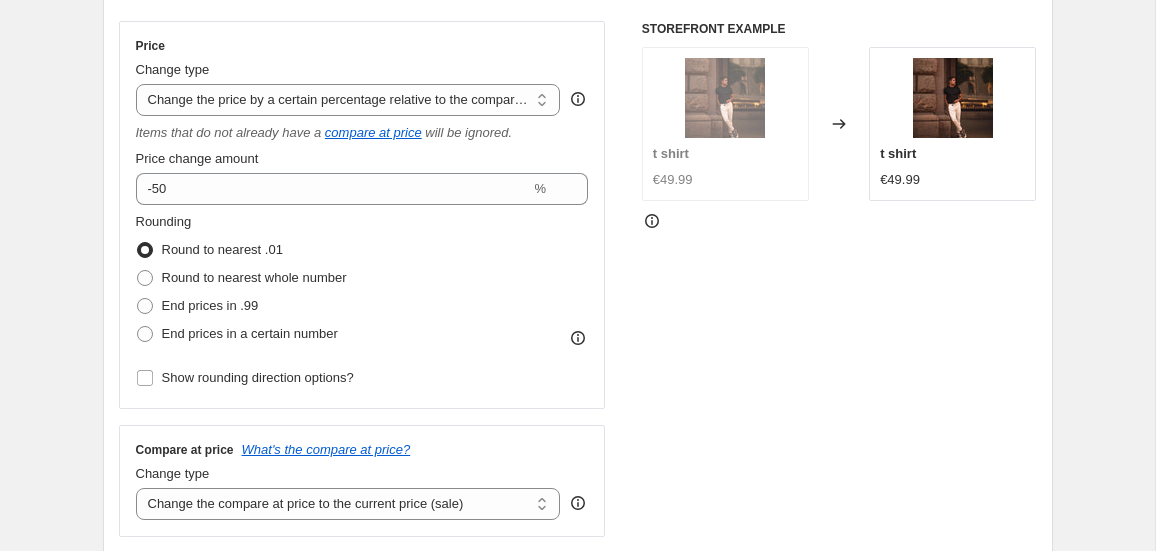 select on "percentage" 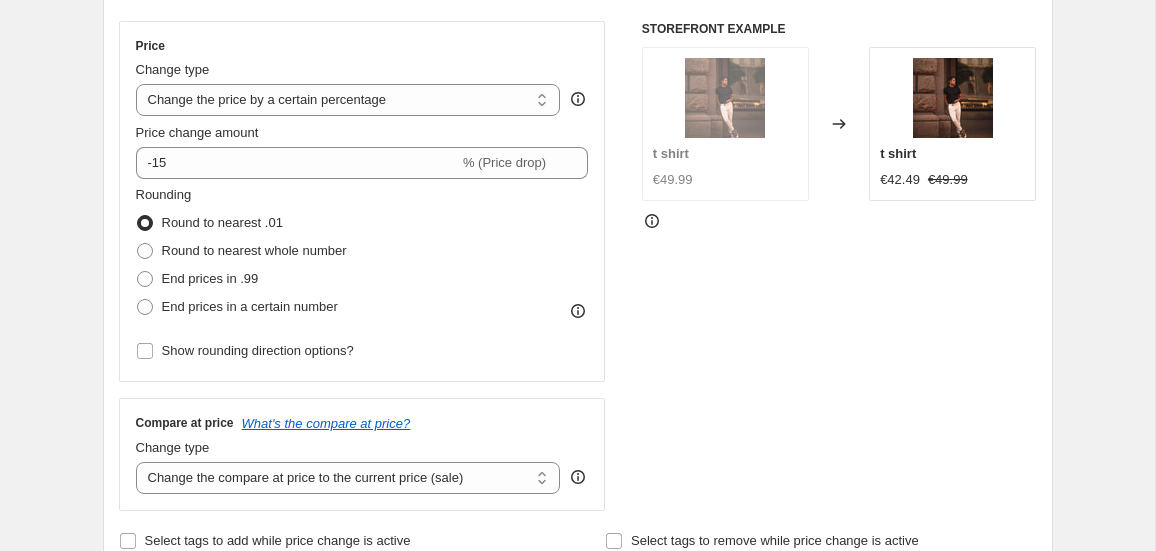 click on "Change type" at bounding box center [348, 70] 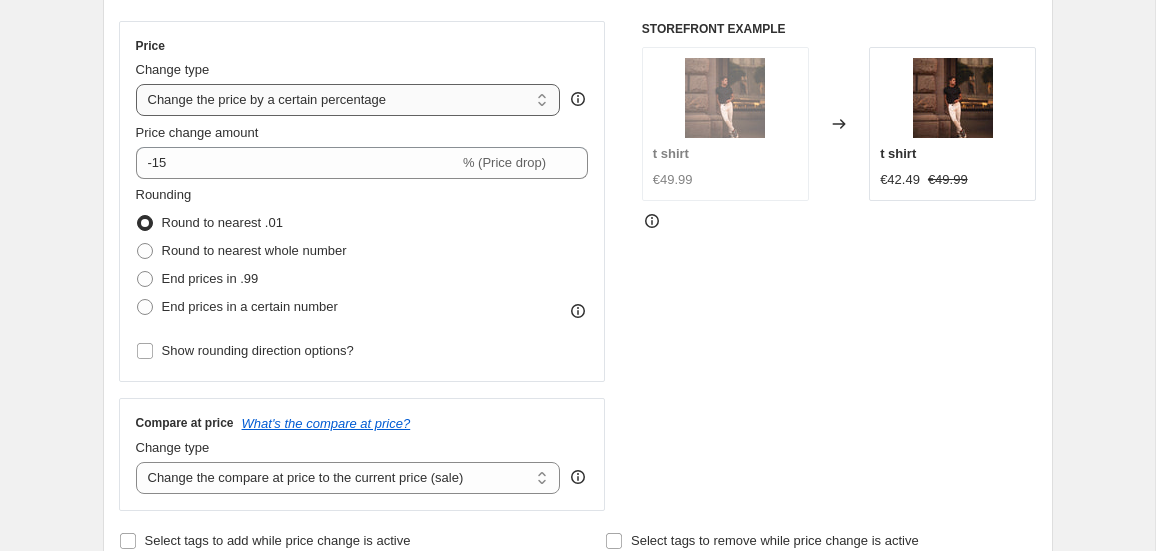 click on "Change the price to a certain amount Change the price by a certain amount Change the price by a certain percentage Change the price to the current compare at price (price before sale) Change the price by a certain amount relative to the compare at price Change the price by a certain percentage relative to the compare at price Don't change the price Change the price by a certain percentage relative to the cost per item Change price to certain cost margin" at bounding box center (348, 100) 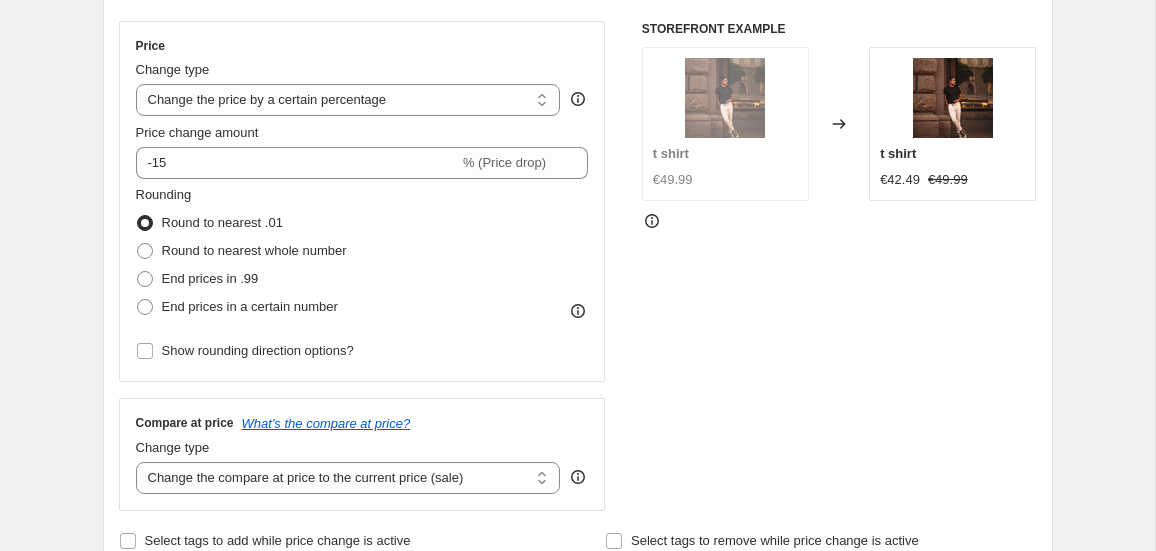 select on "pcap" 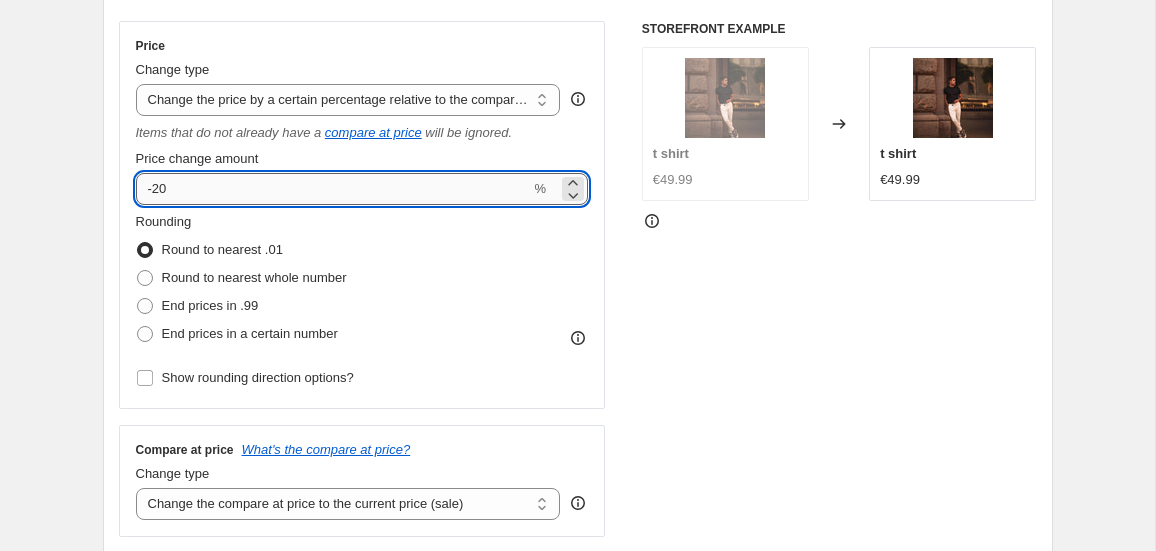 drag, startPoint x: 172, startPoint y: 192, endPoint x: 146, endPoint y: 197, distance: 26.476404 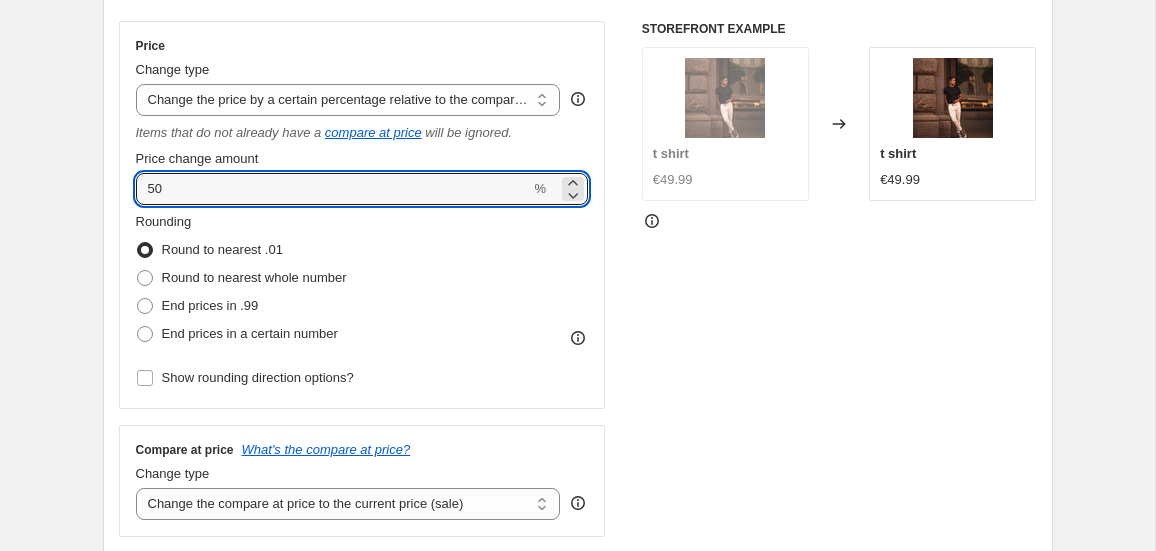 type on "50" 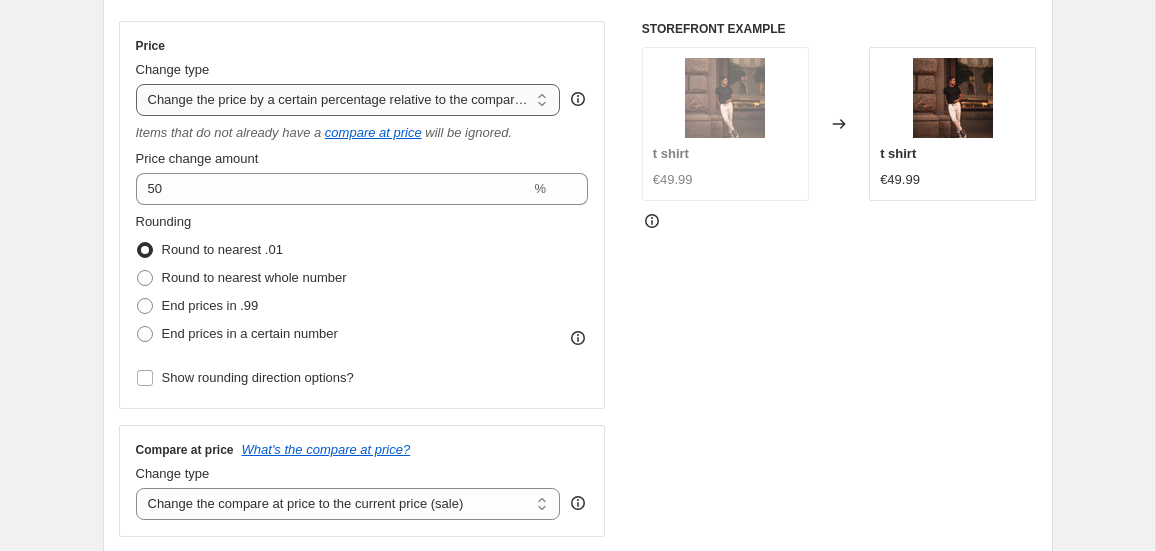 click on "Change the price to a certain amount Change the price by a certain amount Change the price by a certain percentage Change the price to the current compare at price (price before sale) Change the price by a certain amount relative to the compare at price Change the price by a certain percentage relative to the compare at price Don't change the price Change the price by a certain percentage relative to the cost per item Change price to certain cost margin" at bounding box center [348, 100] 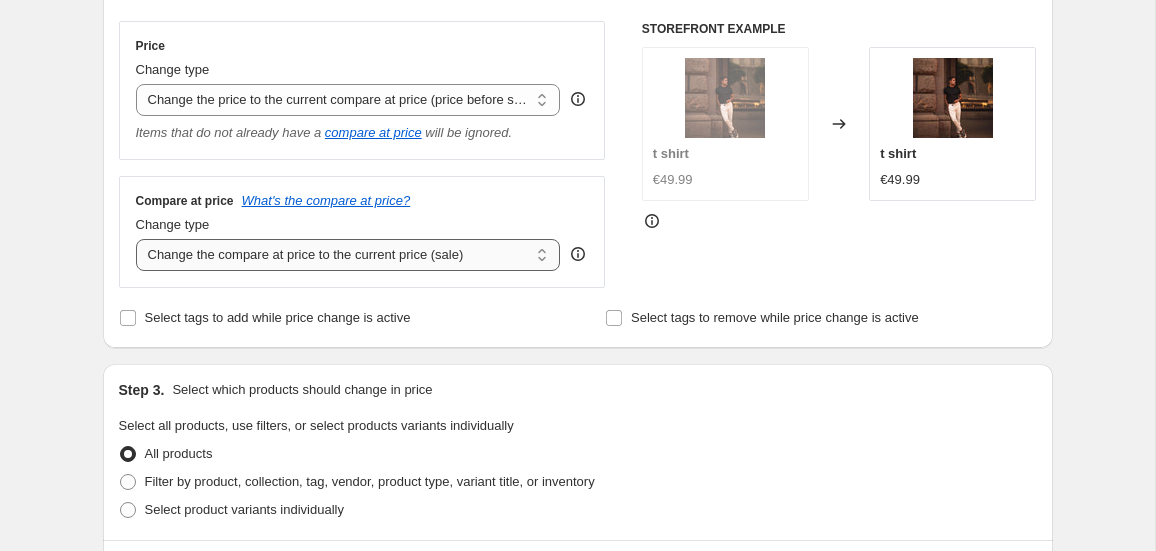 click on "Change the compare at price to the current price (sale) Change the compare at price to a certain amount Change the compare at price by a certain amount Change the compare at price by a certain percentage Change the compare at price by a certain amount relative to the actual price Change the compare at price by a certain percentage relative to the actual price Don't change the compare at price Remove the compare at price" at bounding box center [348, 255] 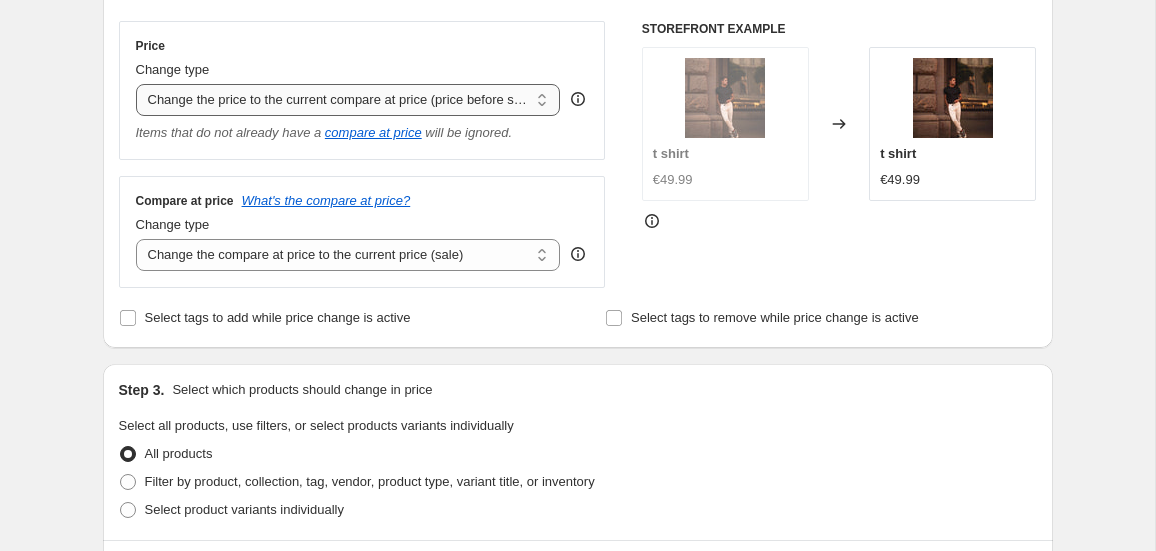 click on "Change the price to a certain amount Change the price by a certain amount Change the price by a certain percentage Change the price to the current compare at price (price before sale) Change the price by a certain amount relative to the compare at price Change the price by a certain percentage relative to the compare at price Don't change the price Change the price by a certain percentage relative to the cost per item Change price to certain cost margin" at bounding box center [348, 100] 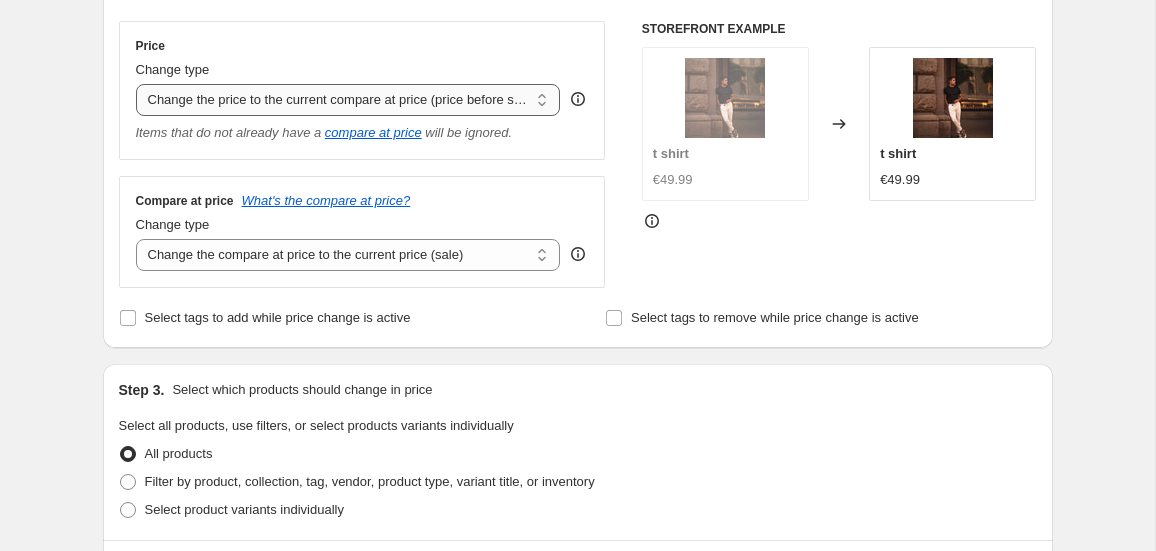click on "Change the price to a certain amount Change the price by a certain amount Change the price by a certain percentage Change the price to the current compare at price (price before sale) Change the price by a certain amount relative to the compare at price Change the price by a certain percentage relative to the compare at price Don't change the price Change the price by a certain percentage relative to the cost per item Change price to certain cost margin" at bounding box center [348, 100] 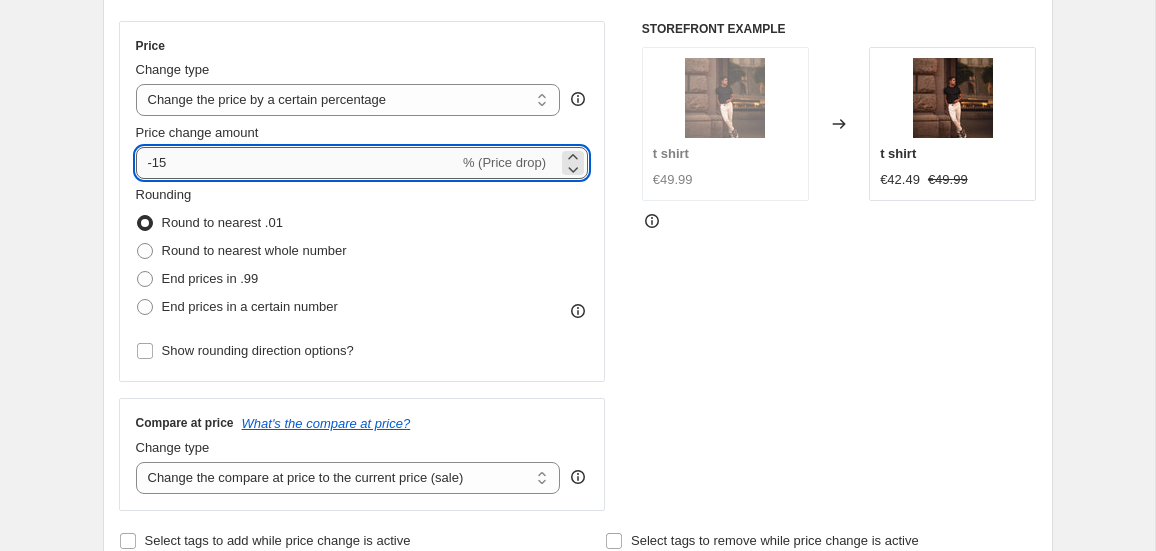 click on "-15" at bounding box center [297, 163] 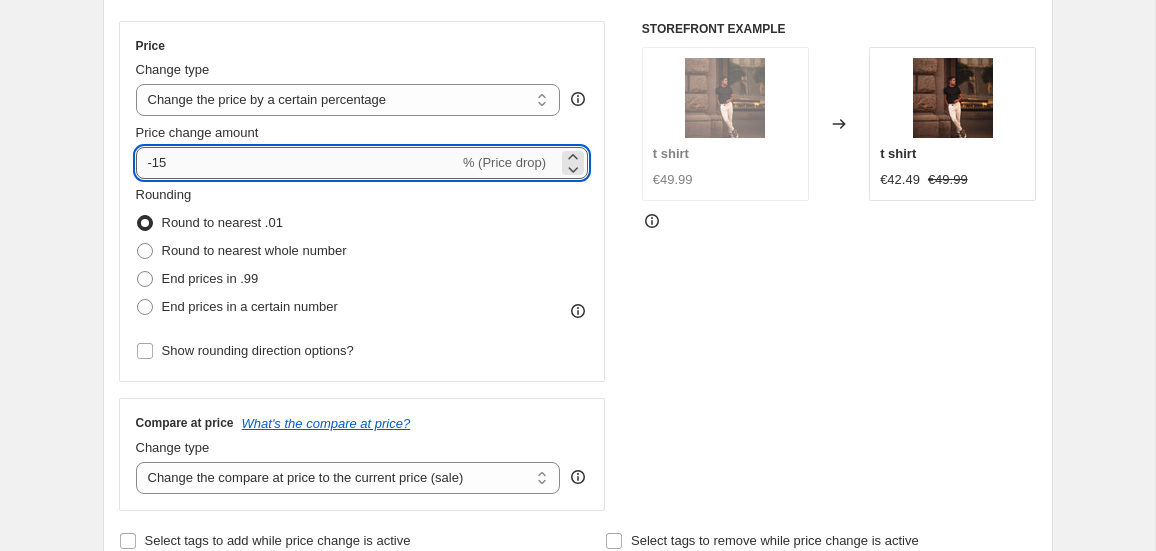 drag, startPoint x: 171, startPoint y: 165, endPoint x: 148, endPoint y: 165, distance: 23 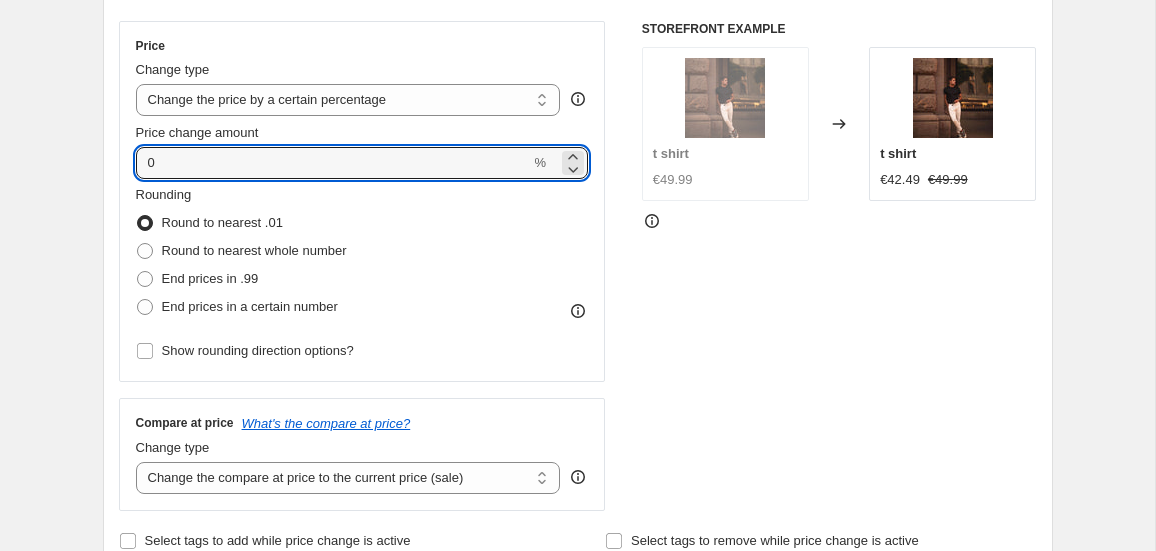 type on "0" 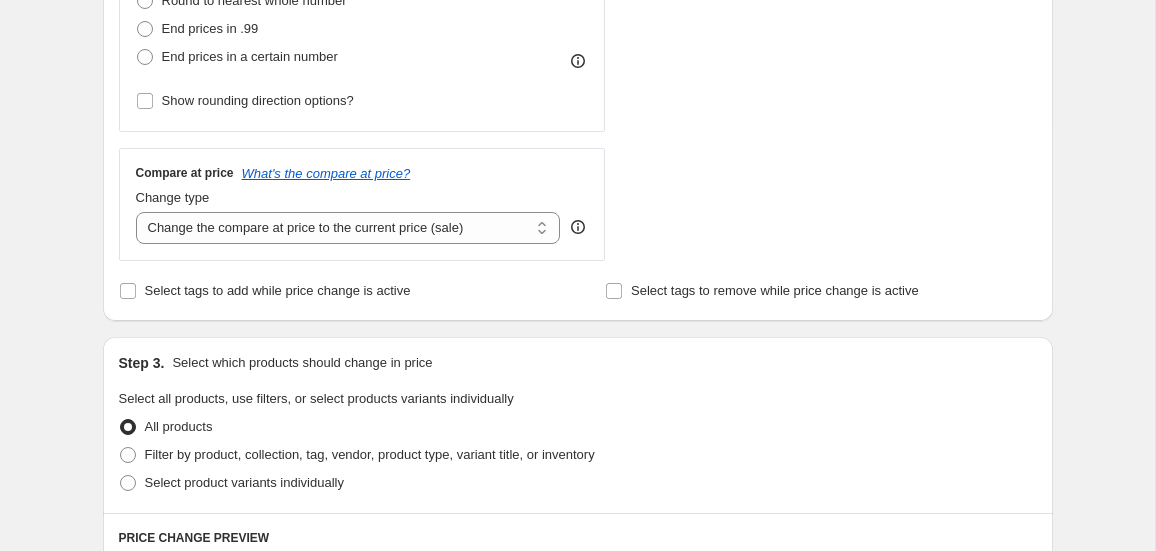 scroll, scrollTop: 600, scrollLeft: 0, axis: vertical 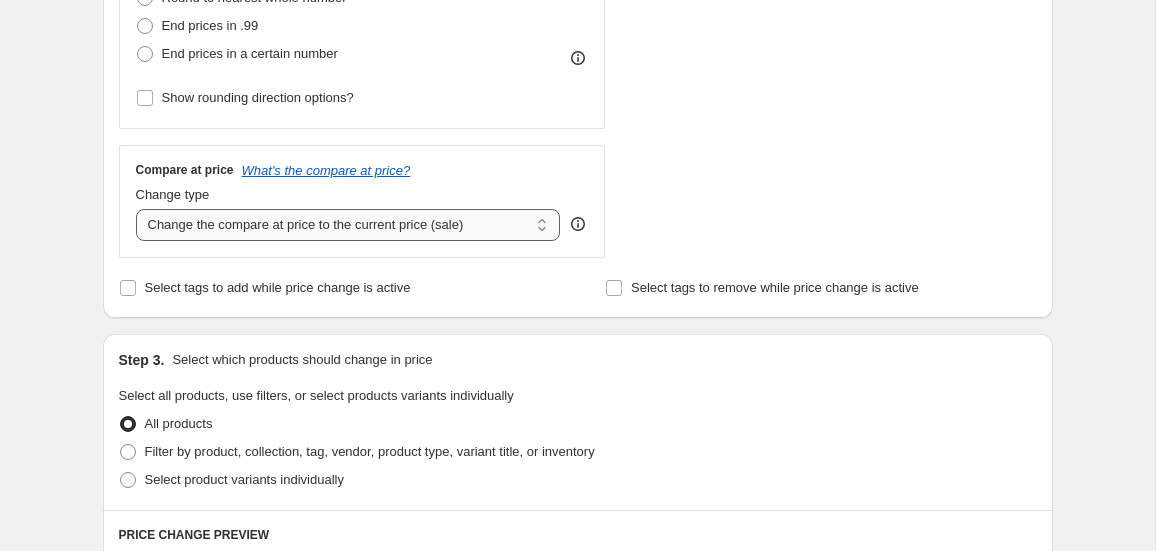 click on "Change the compare at price to the current price (sale) Change the compare at price to a certain amount Change the compare at price by a certain amount Change the compare at price by a certain percentage Change the compare at price by a certain amount relative to the actual price Change the compare at price by a certain percentage relative to the actual price Don't change the compare at price Remove the compare at price" at bounding box center [348, 225] 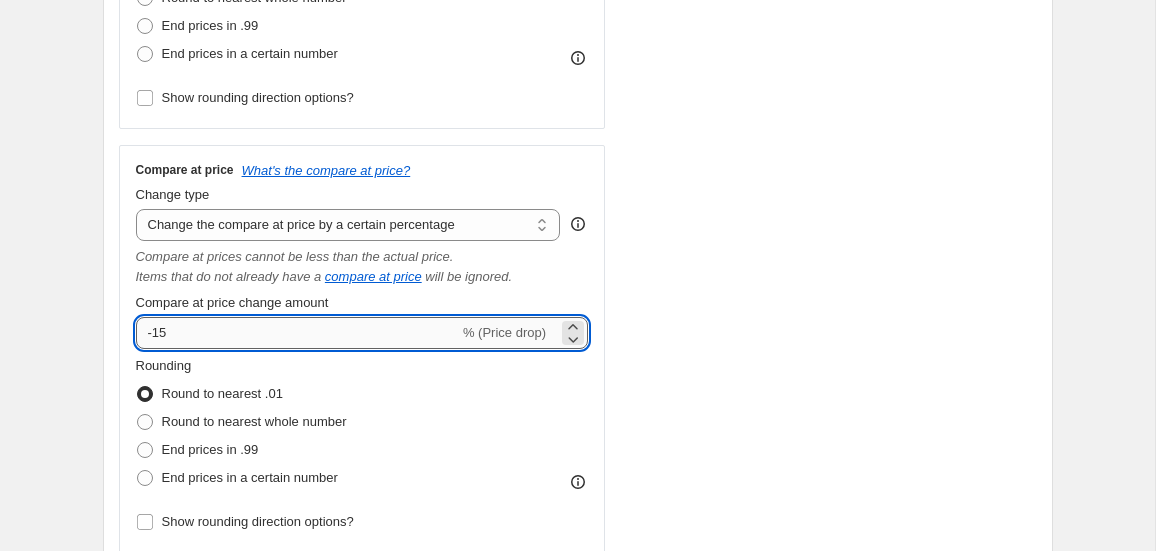 click on "-15" at bounding box center (297, 333) 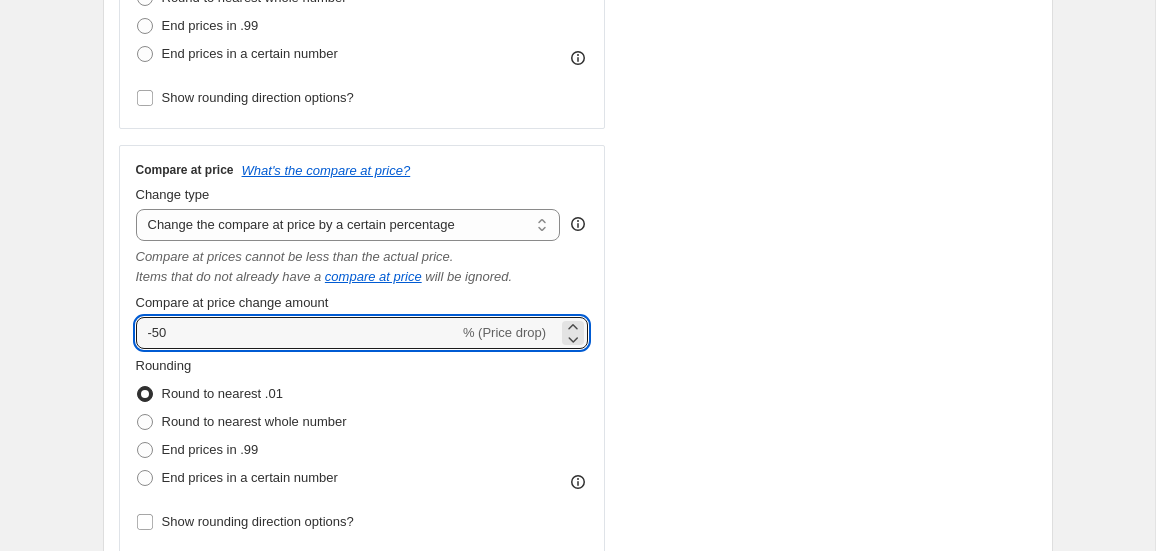 type on "-50" 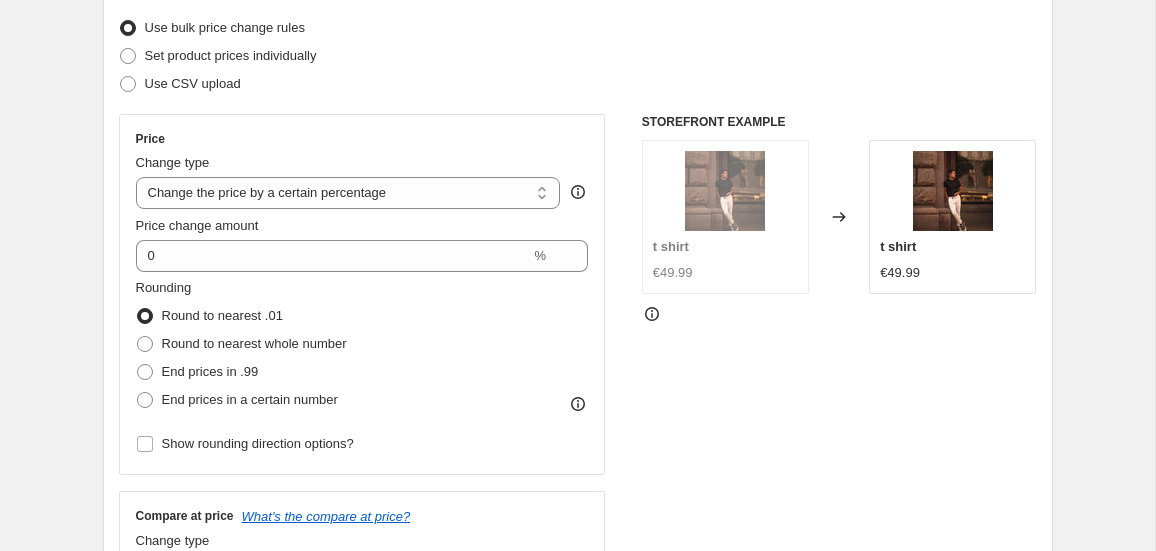 scroll, scrollTop: 256, scrollLeft: 0, axis: vertical 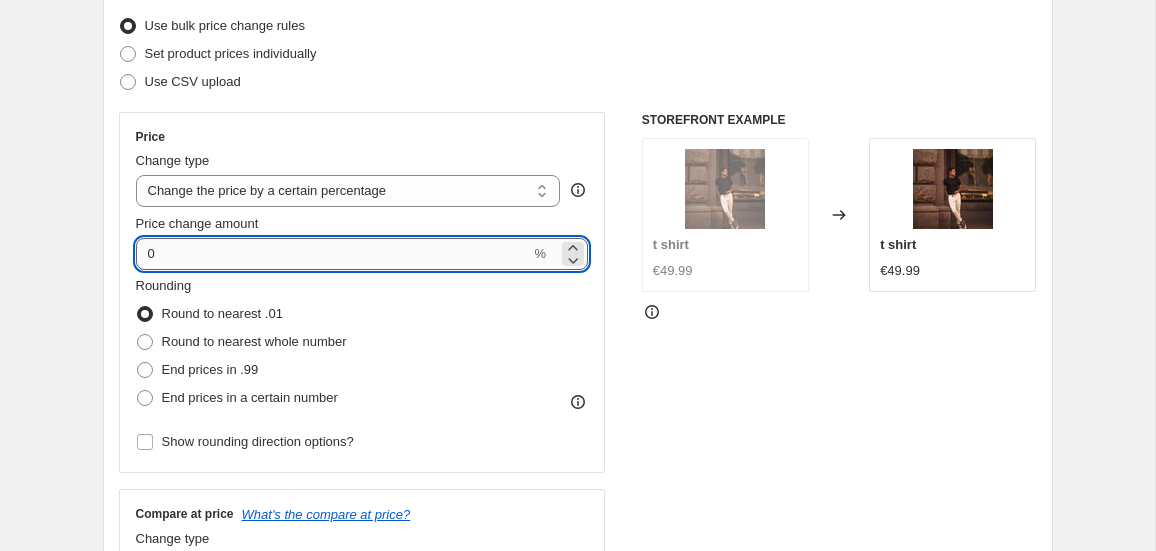 click on "0" at bounding box center [333, 254] 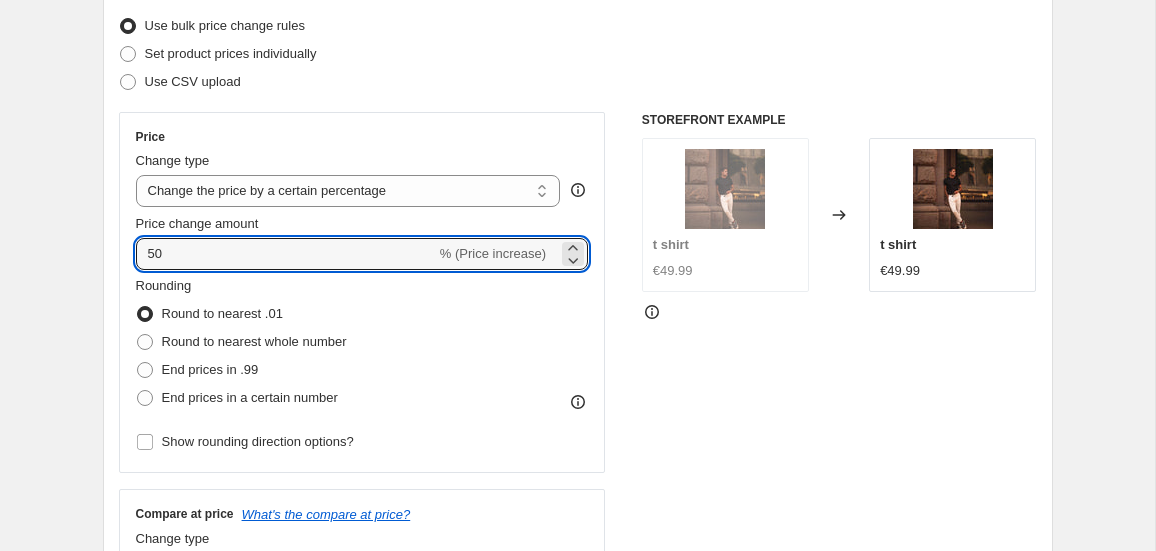 type on "50" 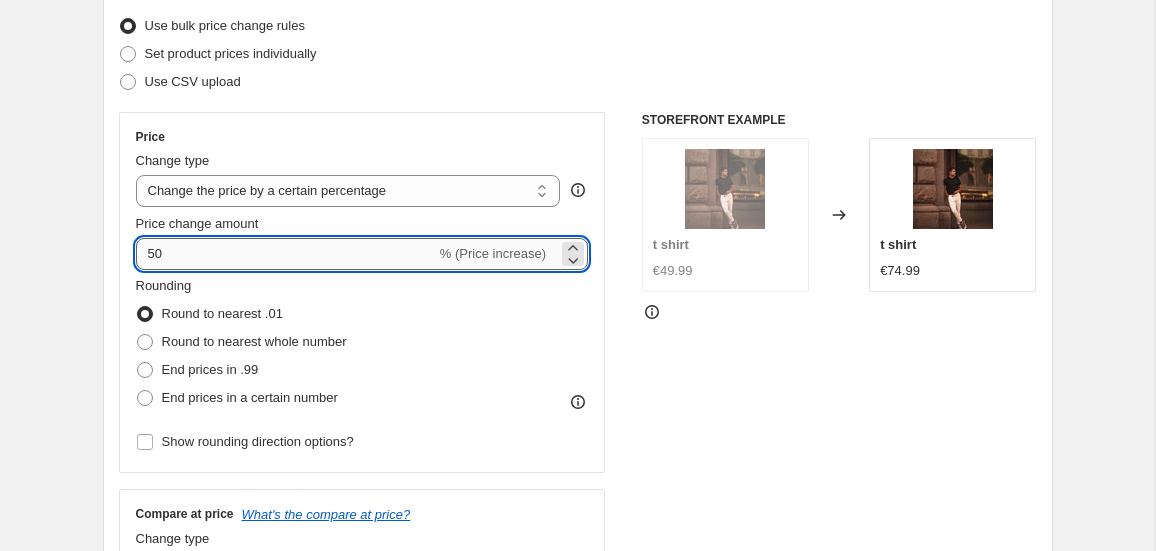 drag, startPoint x: 179, startPoint y: 247, endPoint x: 138, endPoint y: 247, distance: 41 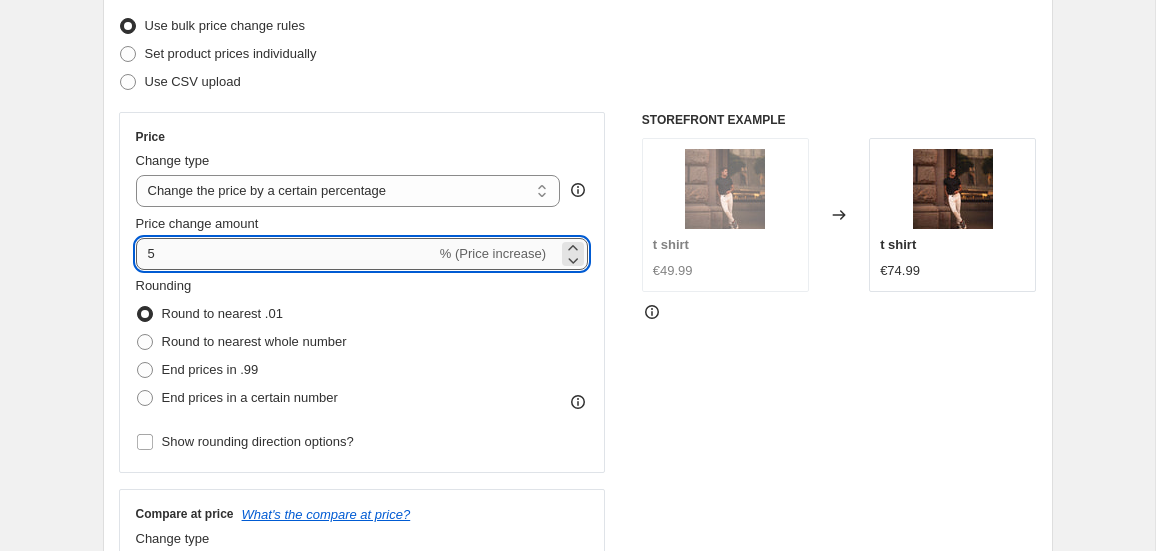 type on "50" 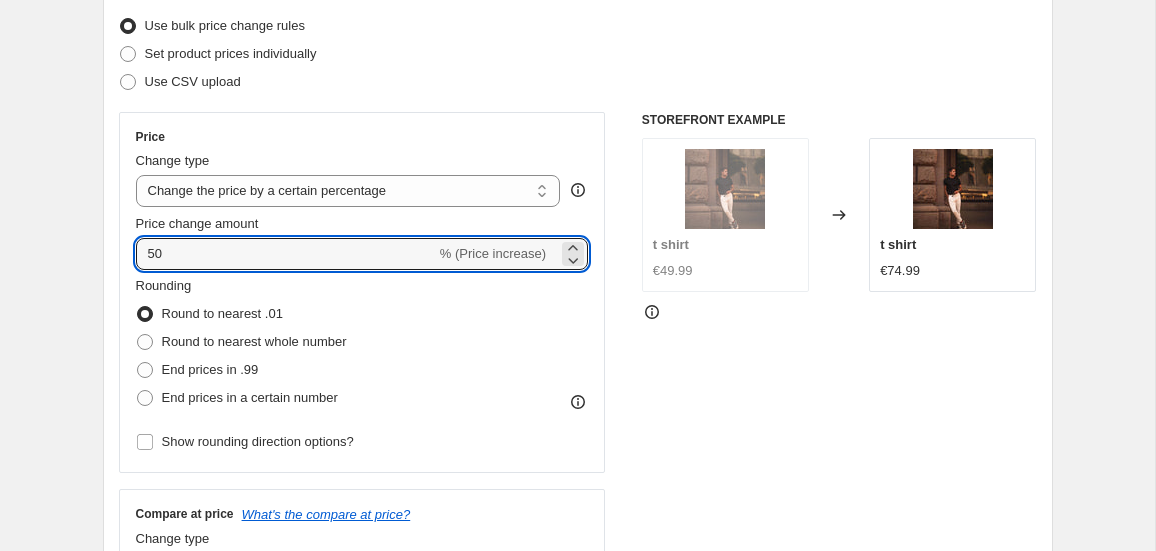 click on "STOREFRONT EXAMPLE t shirt €49.99 Changed to t shirt €74.99" at bounding box center [839, 504] 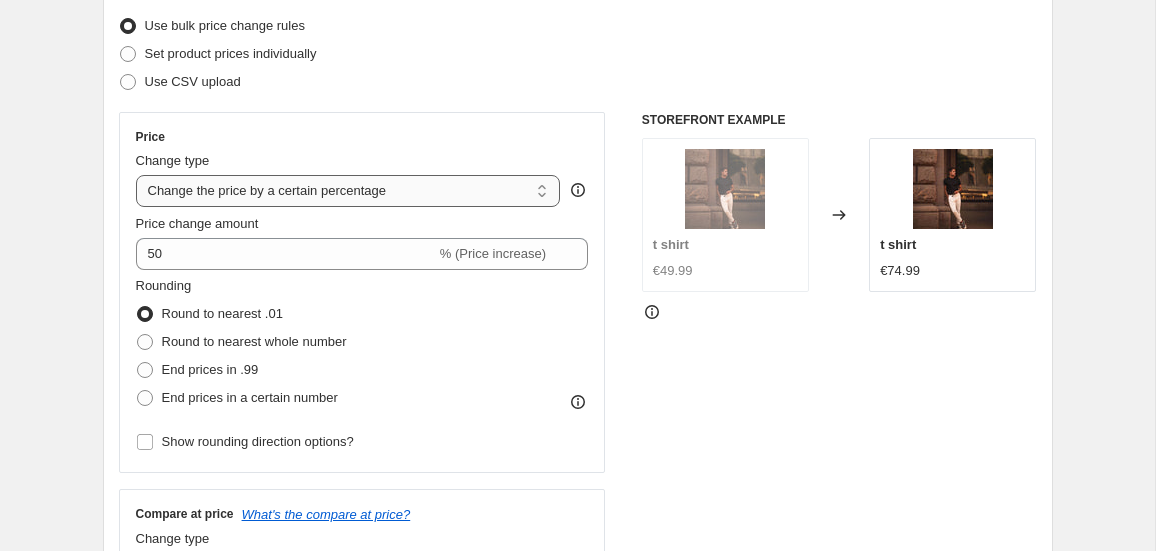 scroll, scrollTop: 0, scrollLeft: 0, axis: both 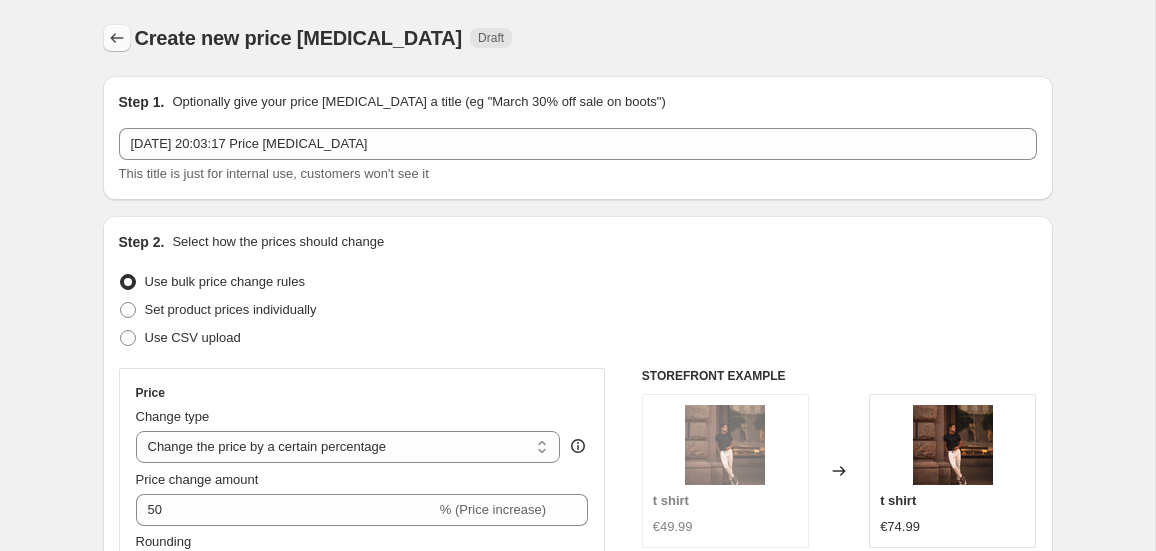 click 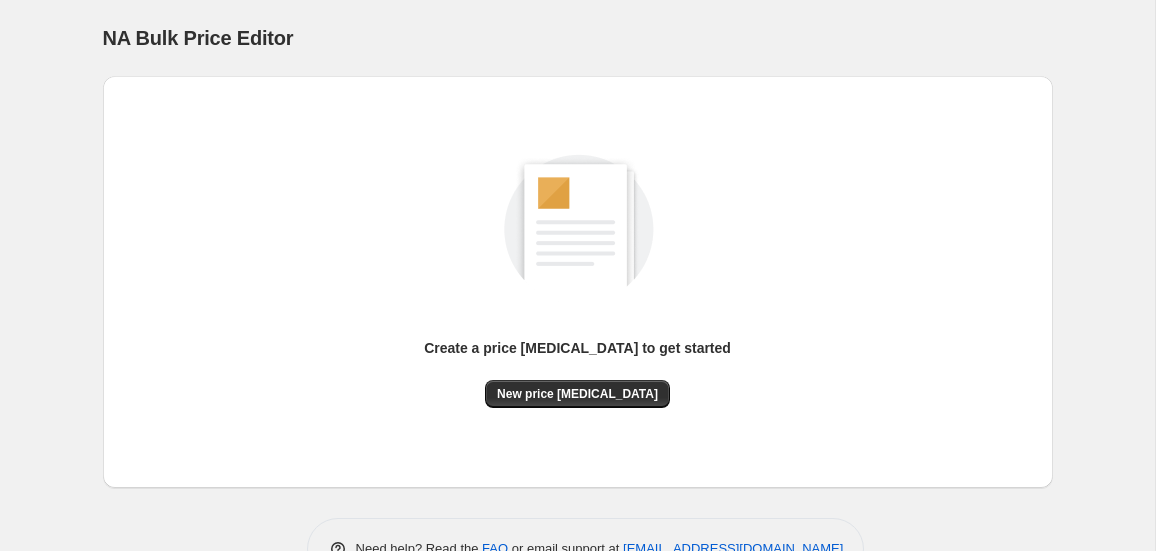 scroll, scrollTop: 58, scrollLeft: 0, axis: vertical 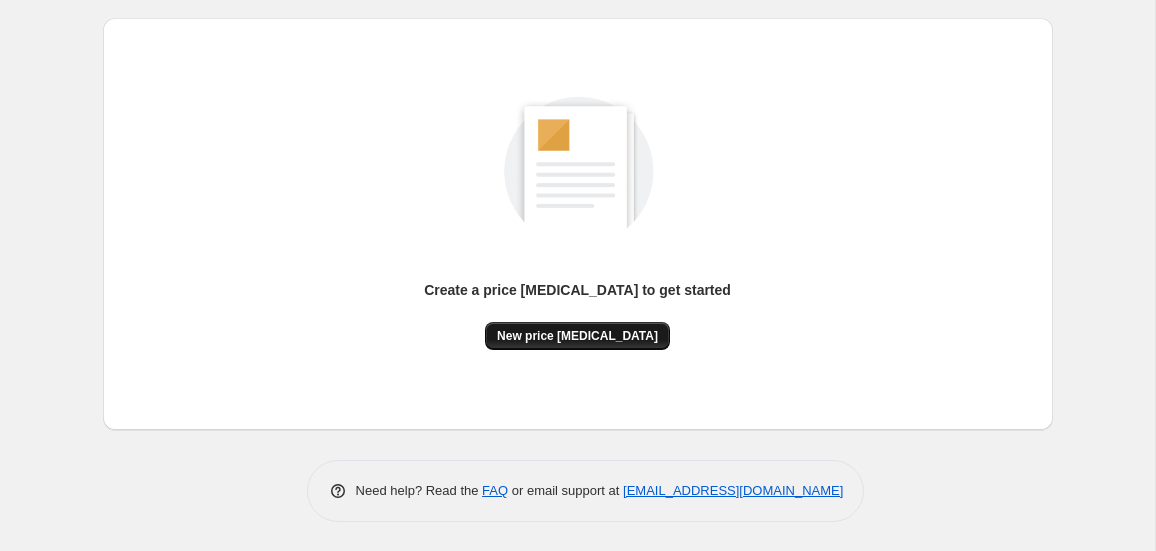 click on "New price change job" at bounding box center (577, 336) 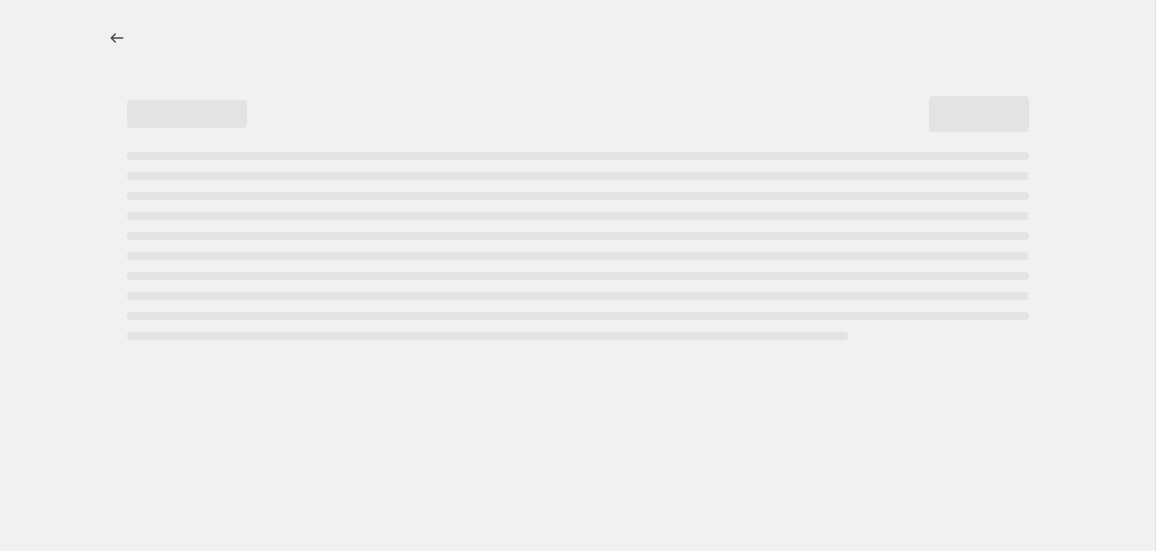 scroll, scrollTop: 0, scrollLeft: 0, axis: both 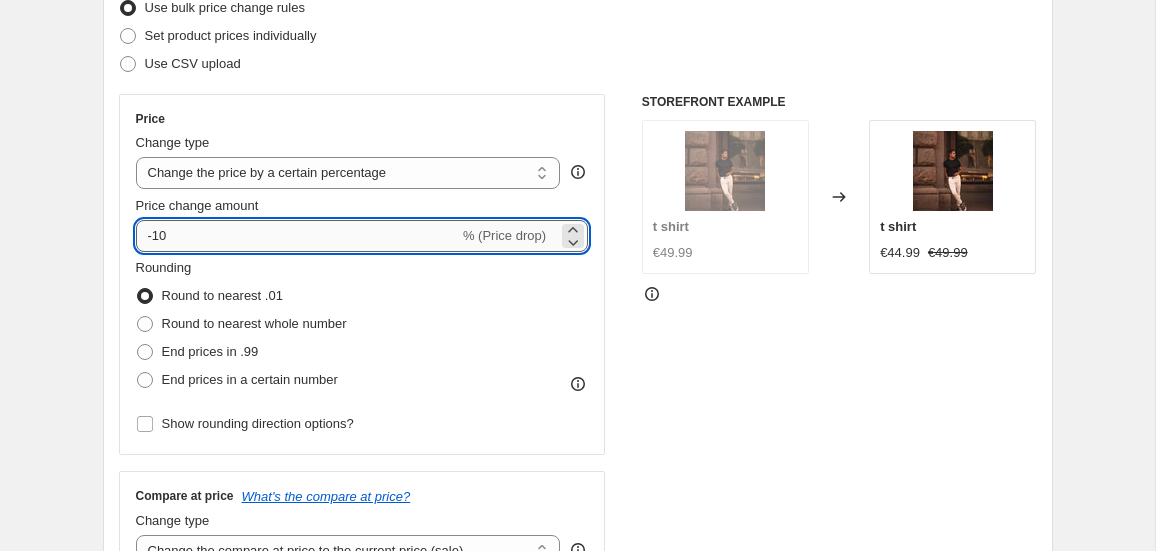 drag, startPoint x: 212, startPoint y: 235, endPoint x: 151, endPoint y: 234, distance: 61.008198 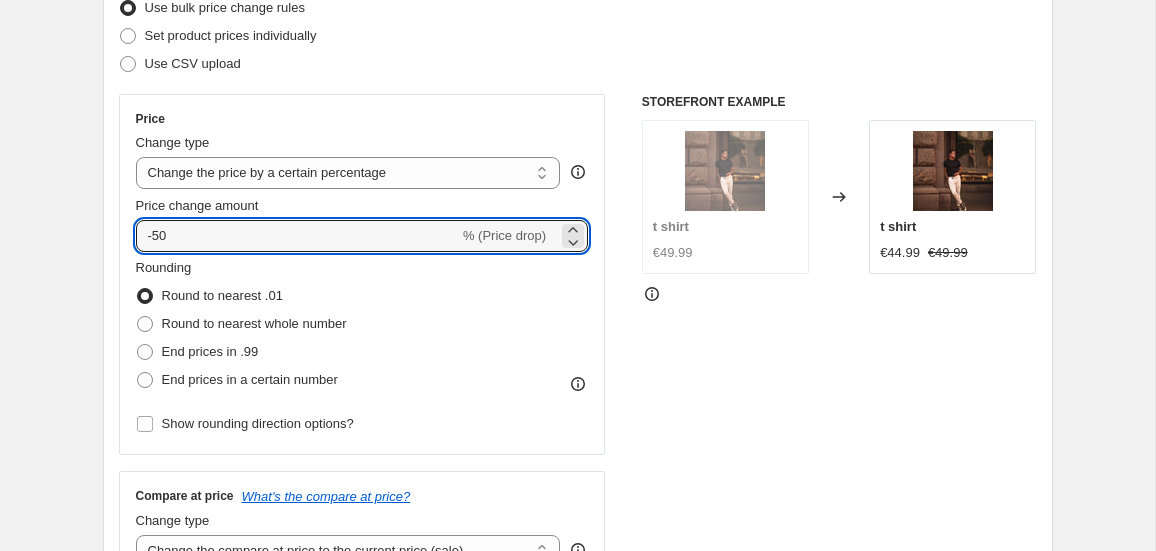 type on "-50" 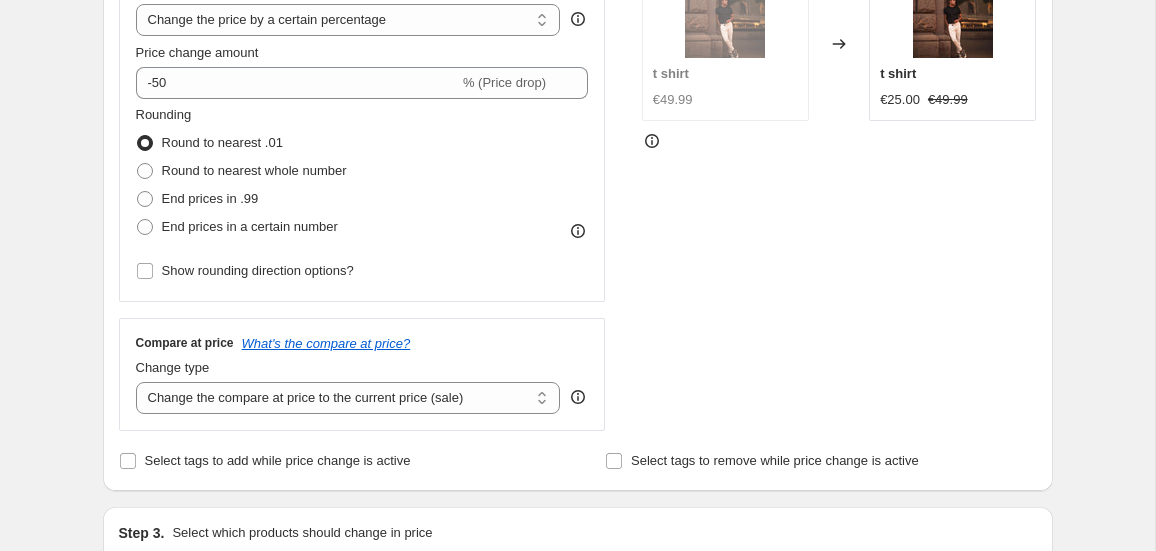 scroll, scrollTop: 434, scrollLeft: 0, axis: vertical 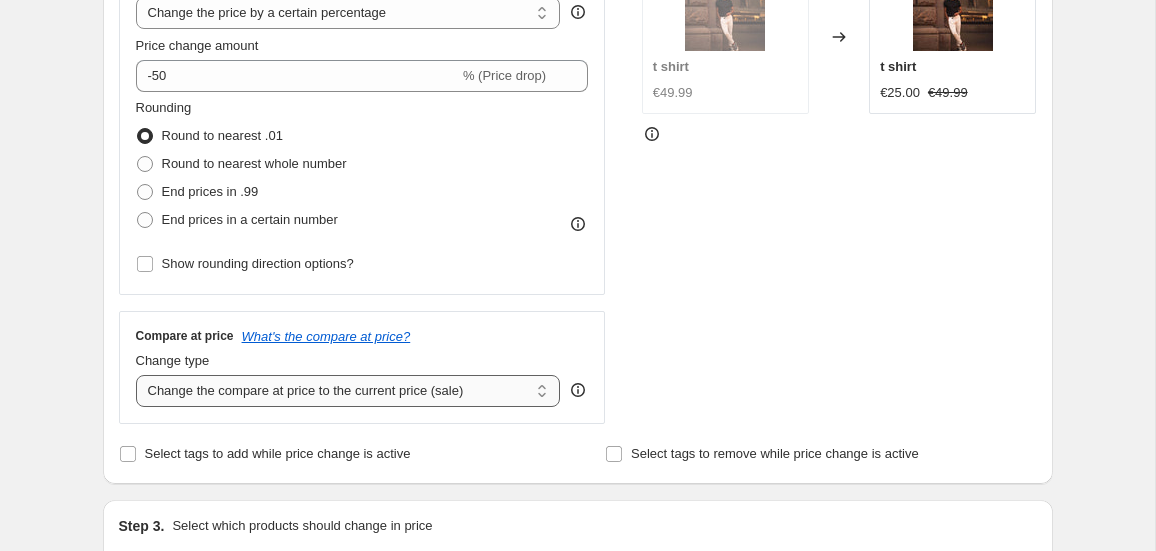 click on "Change the compare at price to the current price (sale) Change the compare at price to a certain amount Change the compare at price by a certain amount Change the compare at price by a certain percentage Change the compare at price by a certain amount relative to the actual price Change the compare at price by a certain percentage relative to the actual price Don't change the compare at price Remove the compare at price" at bounding box center [348, 391] 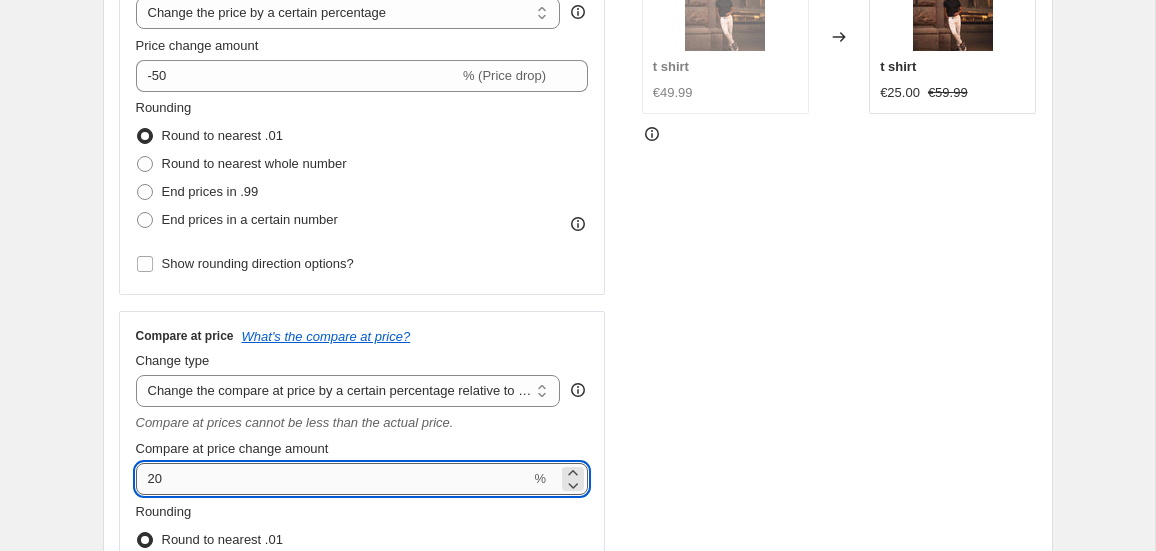 click on "20" at bounding box center (333, 479) 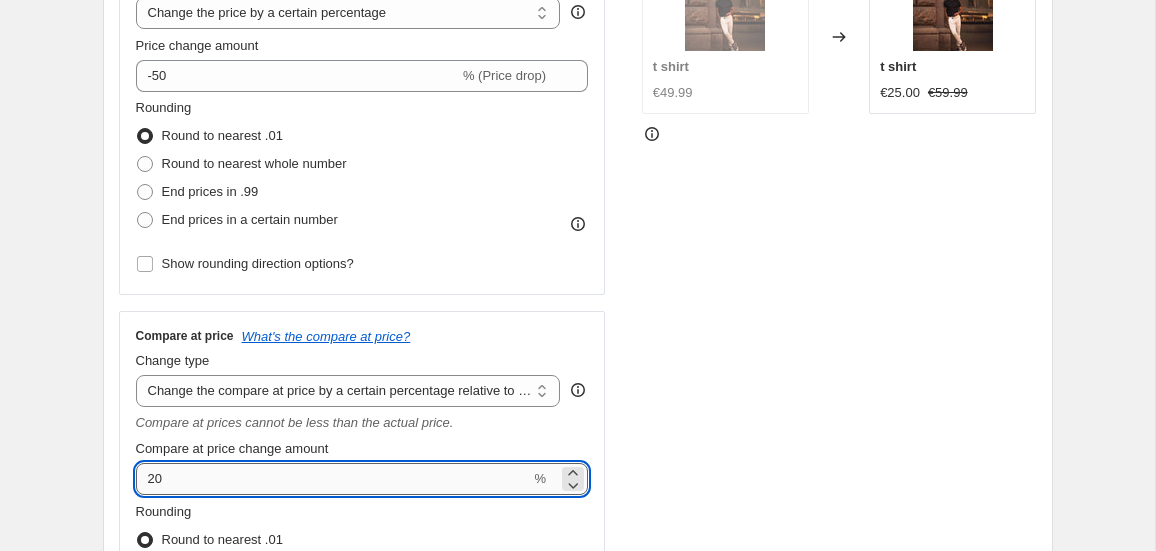drag, startPoint x: 194, startPoint y: 477, endPoint x: 134, endPoint y: 473, distance: 60.133186 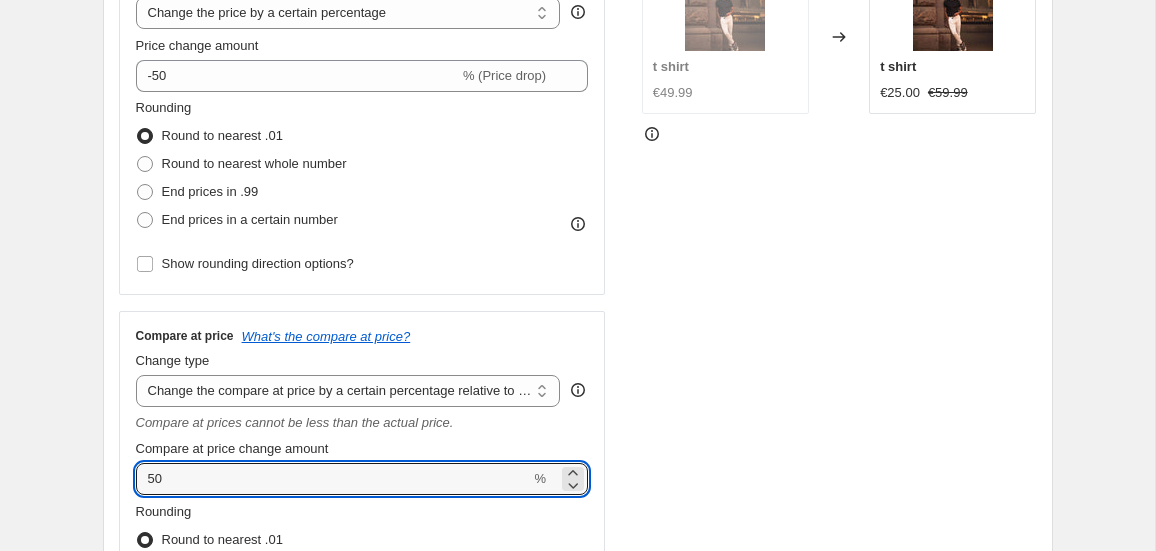 type on "50" 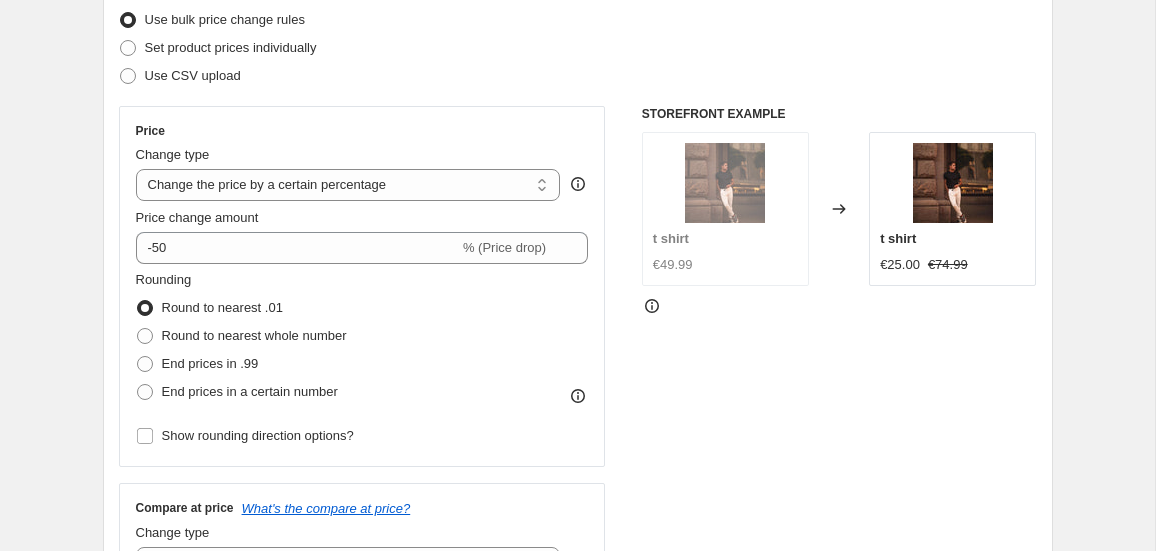 scroll, scrollTop: 253, scrollLeft: 0, axis: vertical 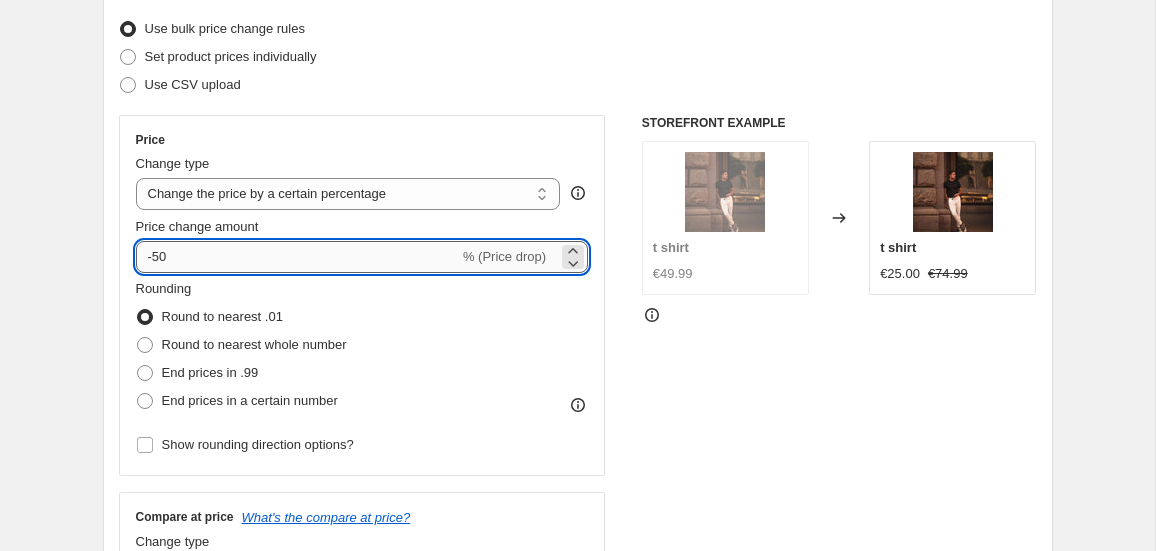 click on "-50" at bounding box center [297, 257] 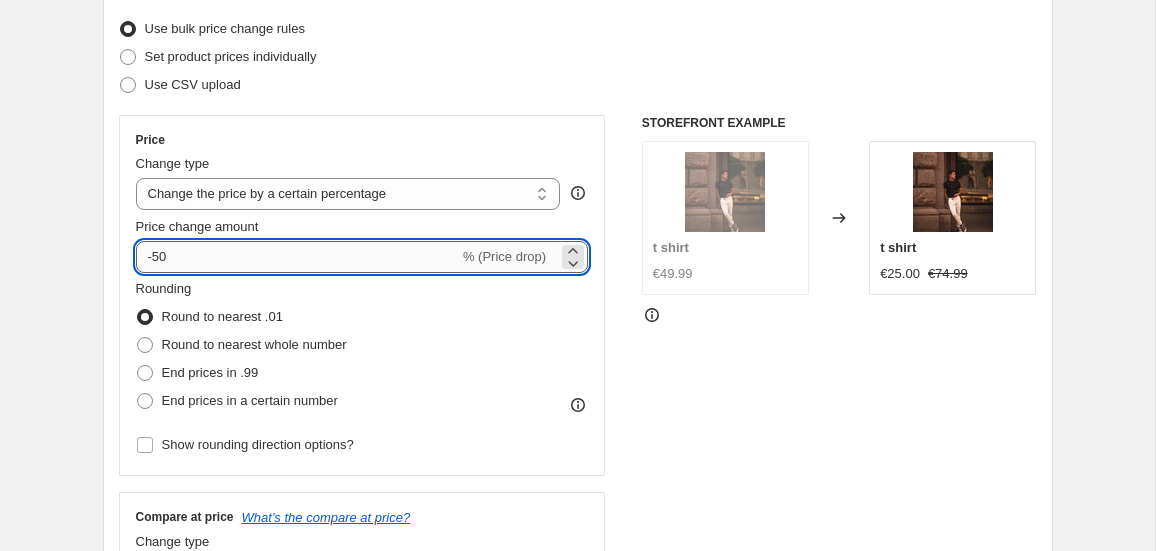 click on "-50" at bounding box center (297, 257) 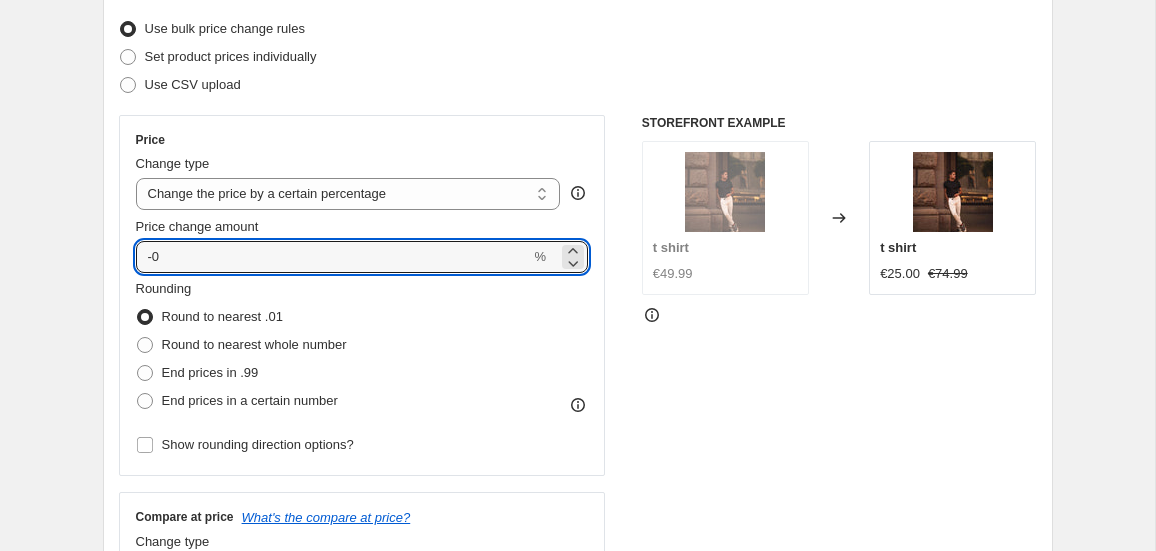 type on "-0" 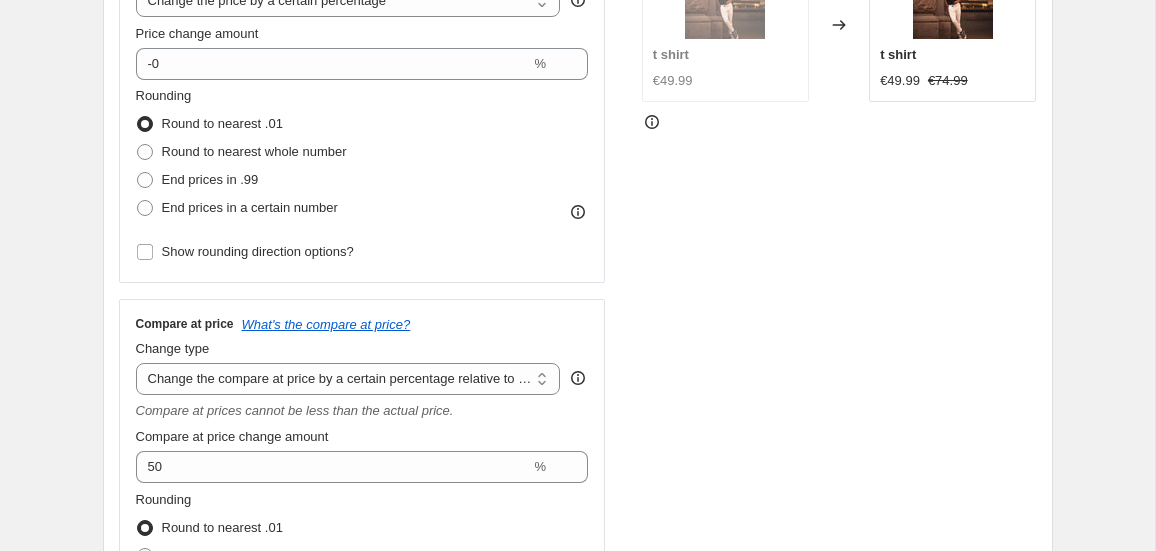 scroll, scrollTop: 522, scrollLeft: 0, axis: vertical 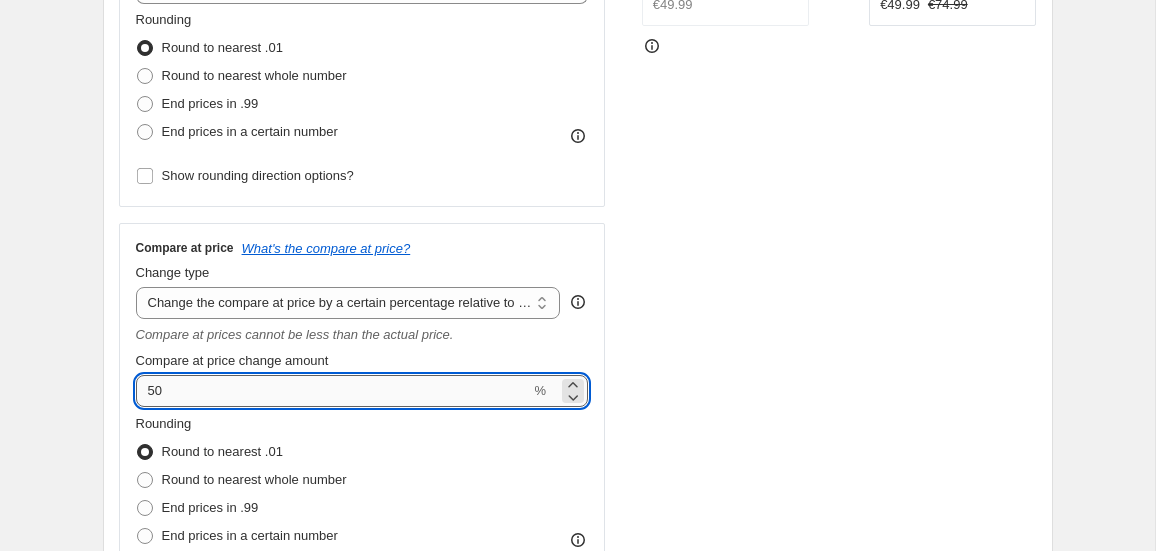 drag, startPoint x: 301, startPoint y: 390, endPoint x: 140, endPoint y: 391, distance: 161.00311 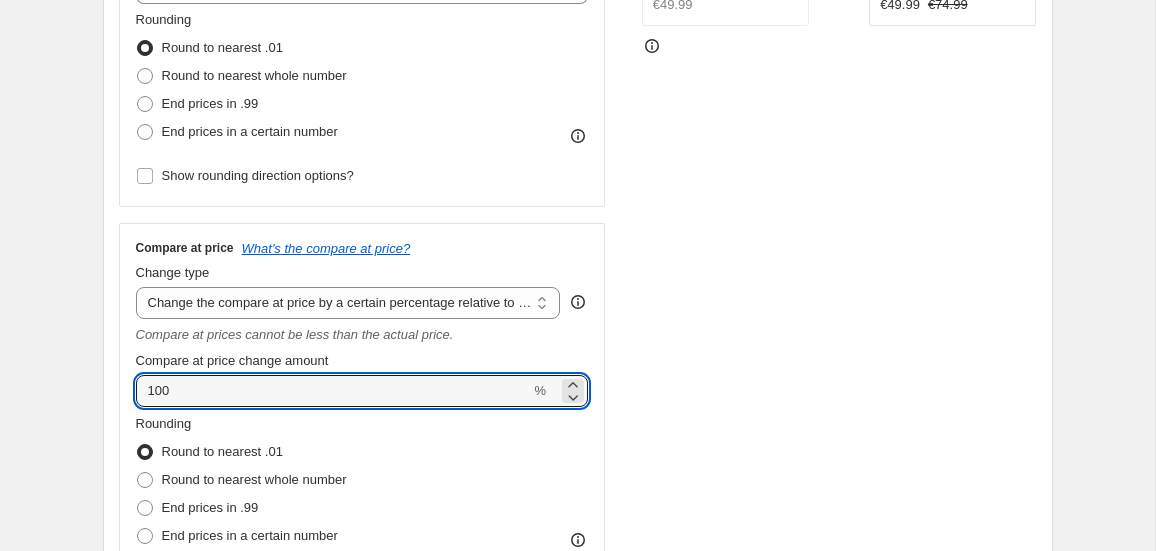 type on "100" 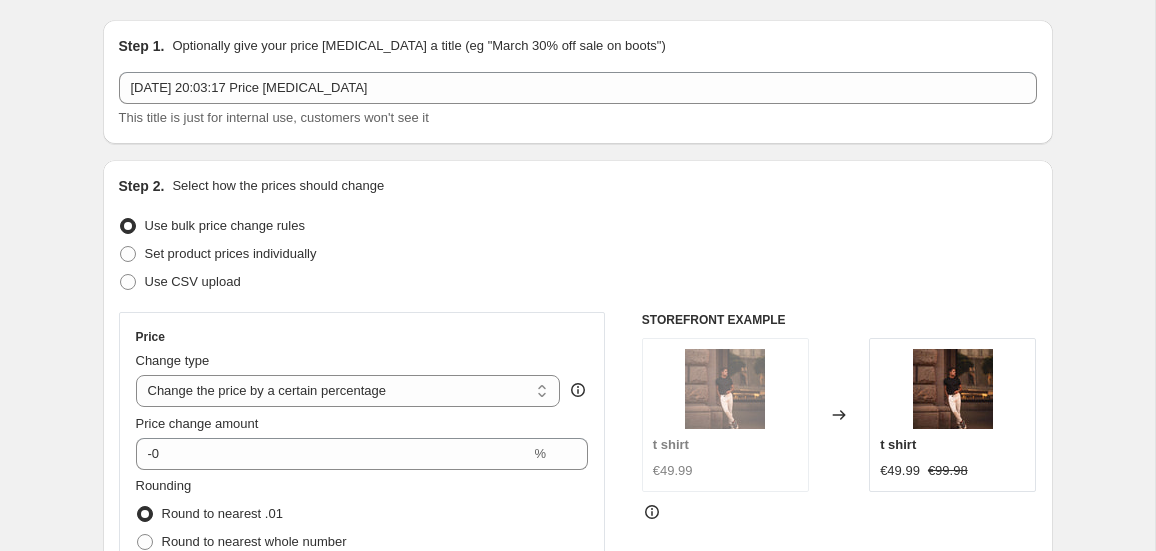 scroll, scrollTop: 54, scrollLeft: 0, axis: vertical 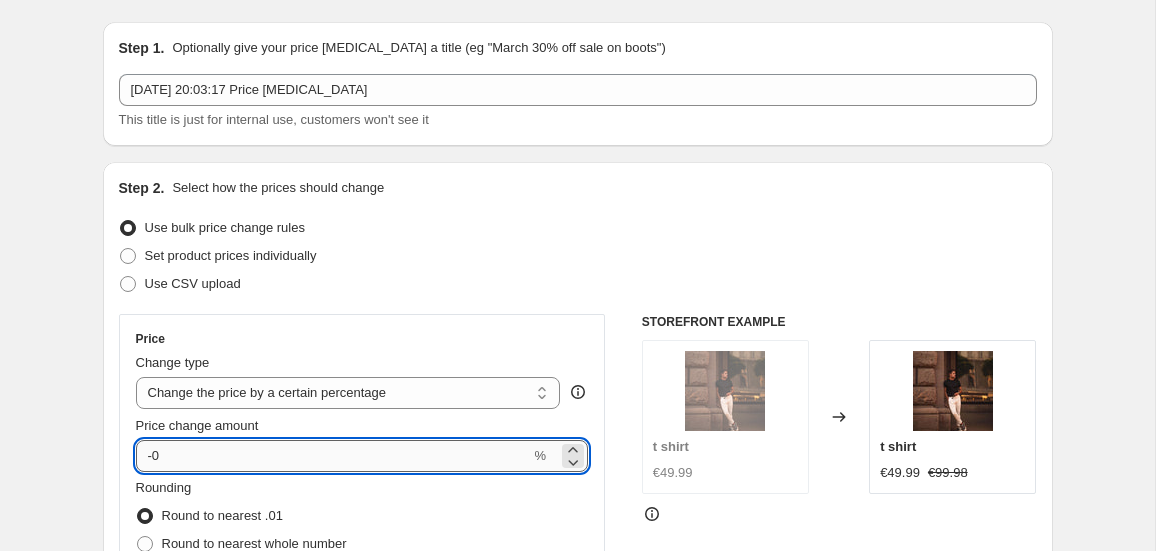 click on "-0" at bounding box center (333, 456) 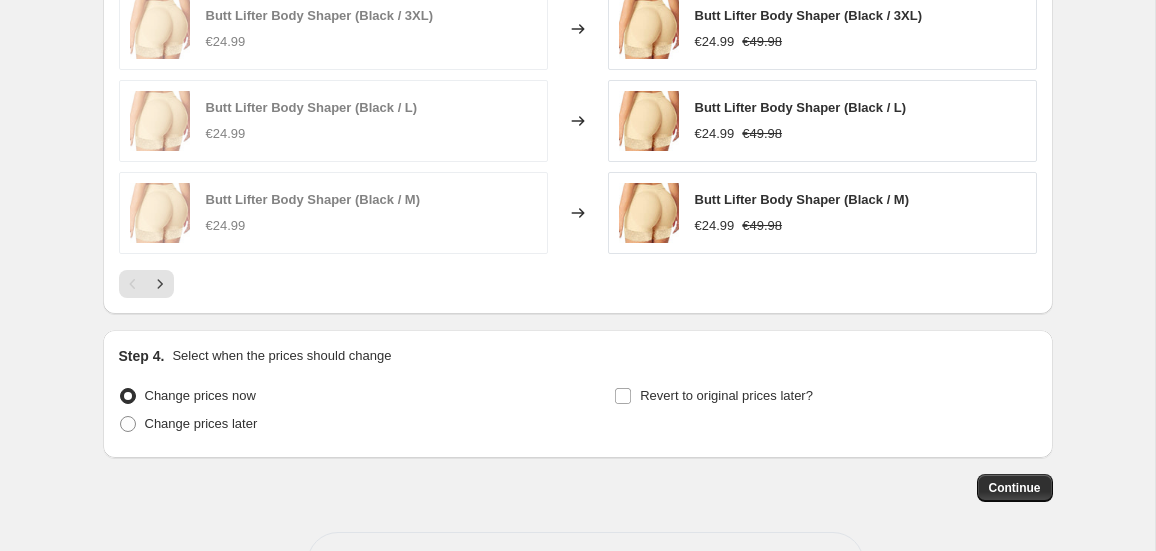 scroll, scrollTop: 1665, scrollLeft: 0, axis: vertical 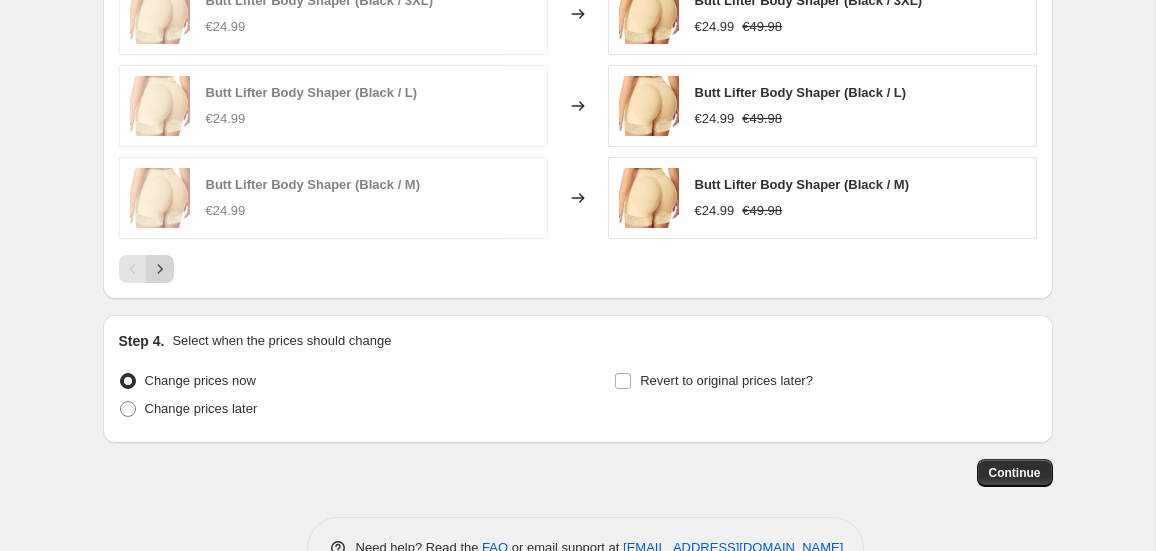 click 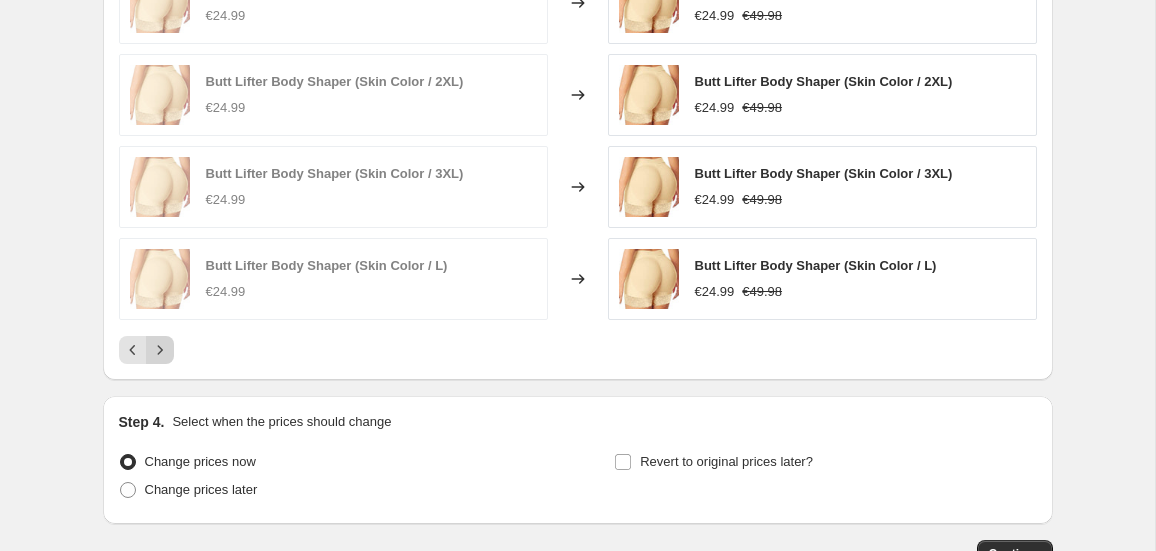 scroll, scrollTop: 1581, scrollLeft: 0, axis: vertical 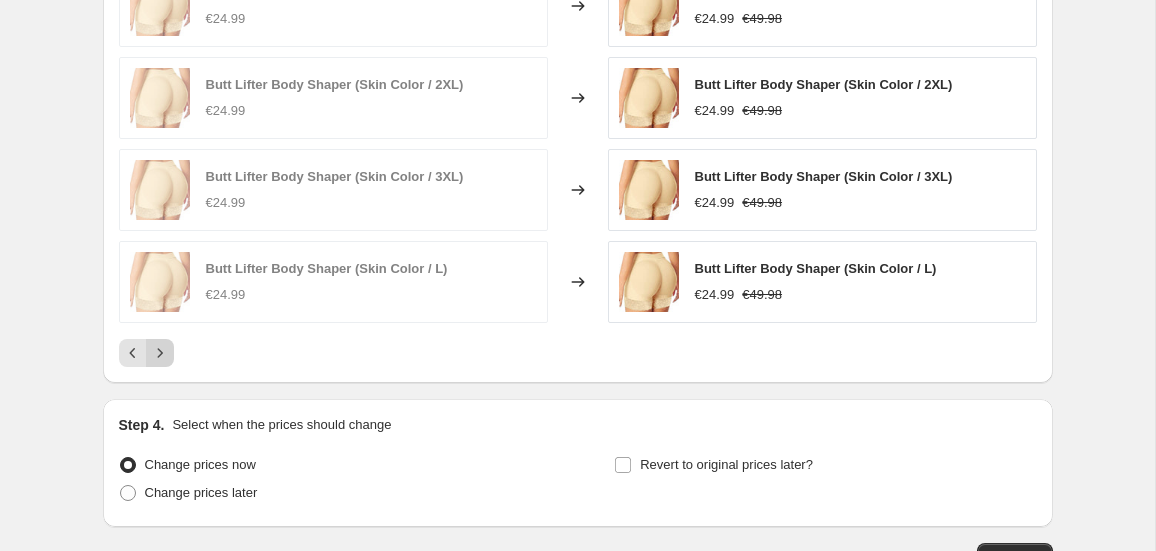 click 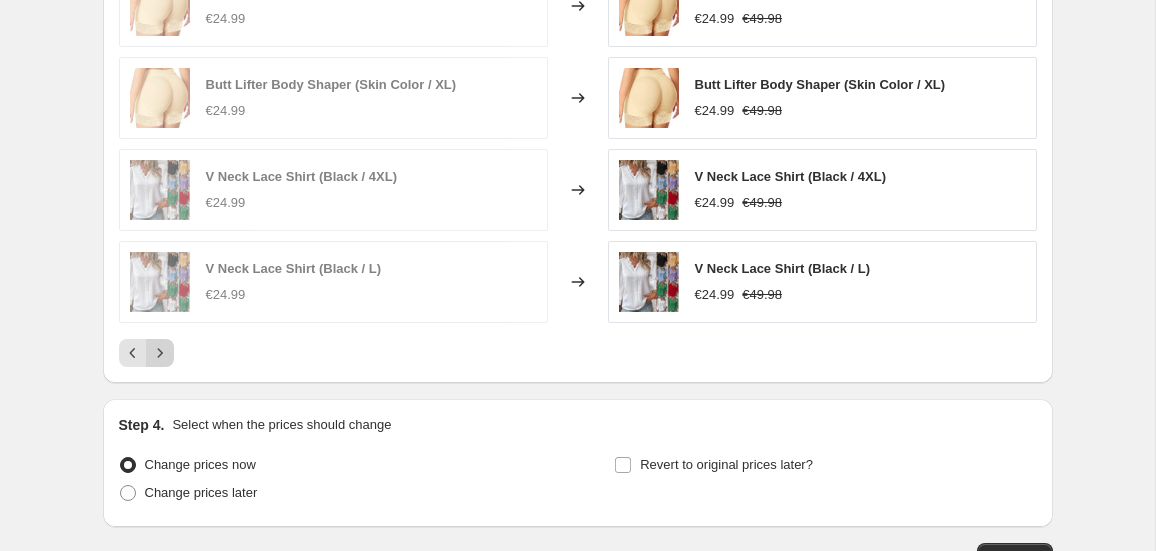 click 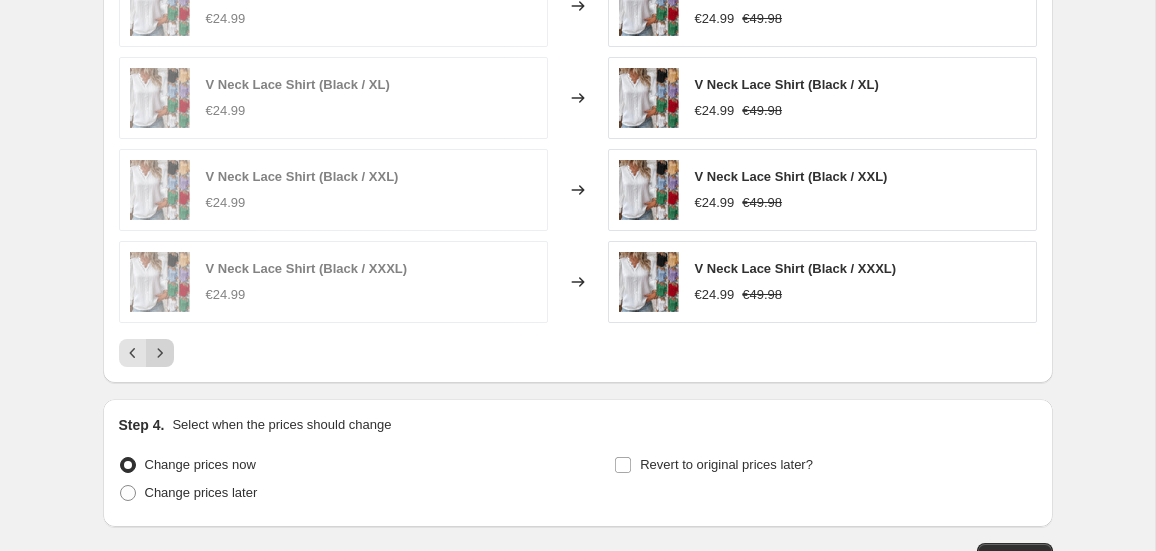 click 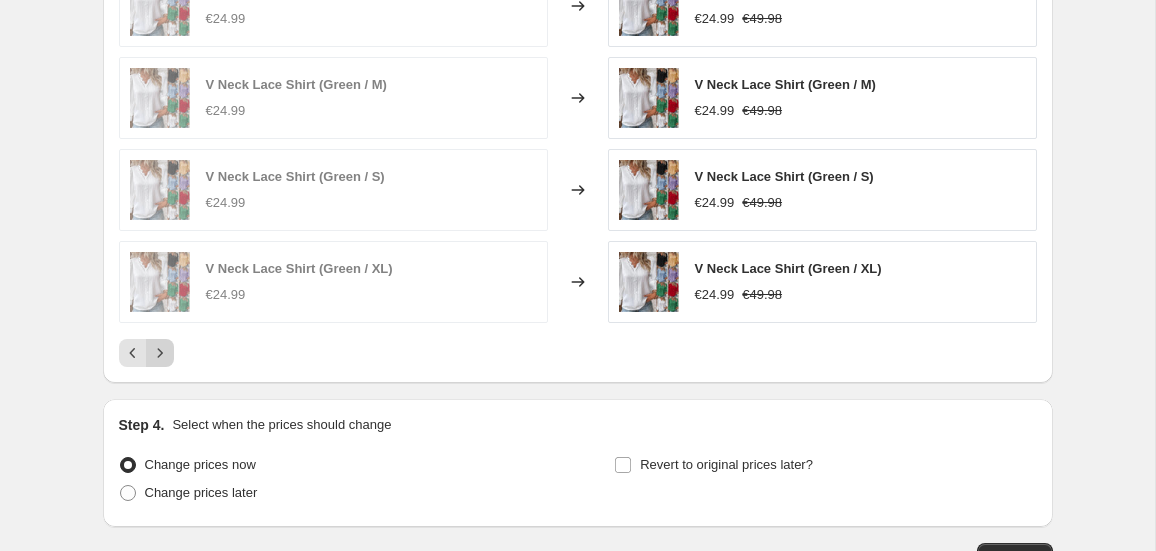 click 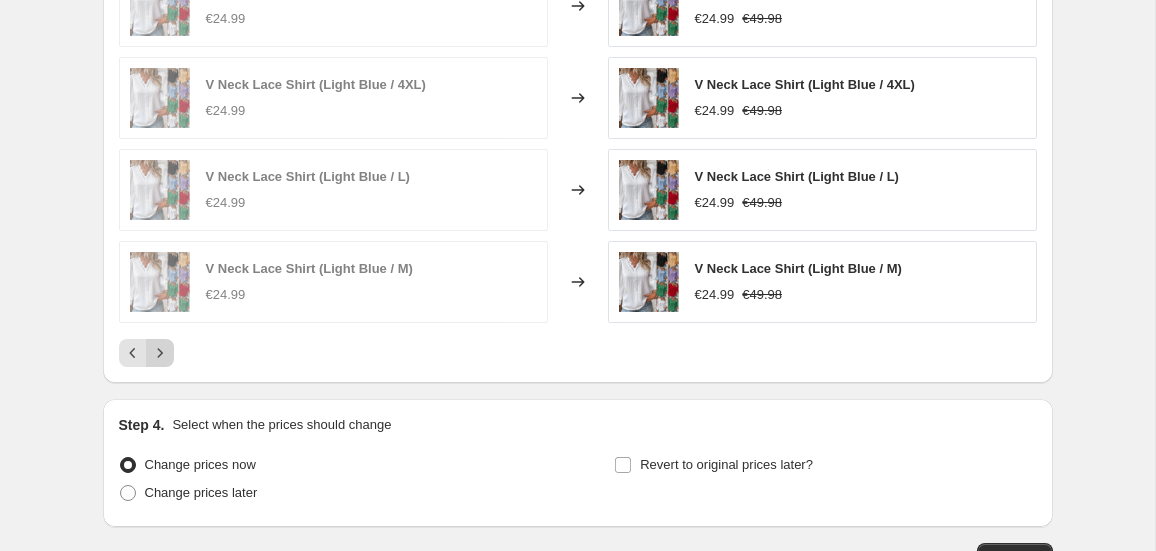 click 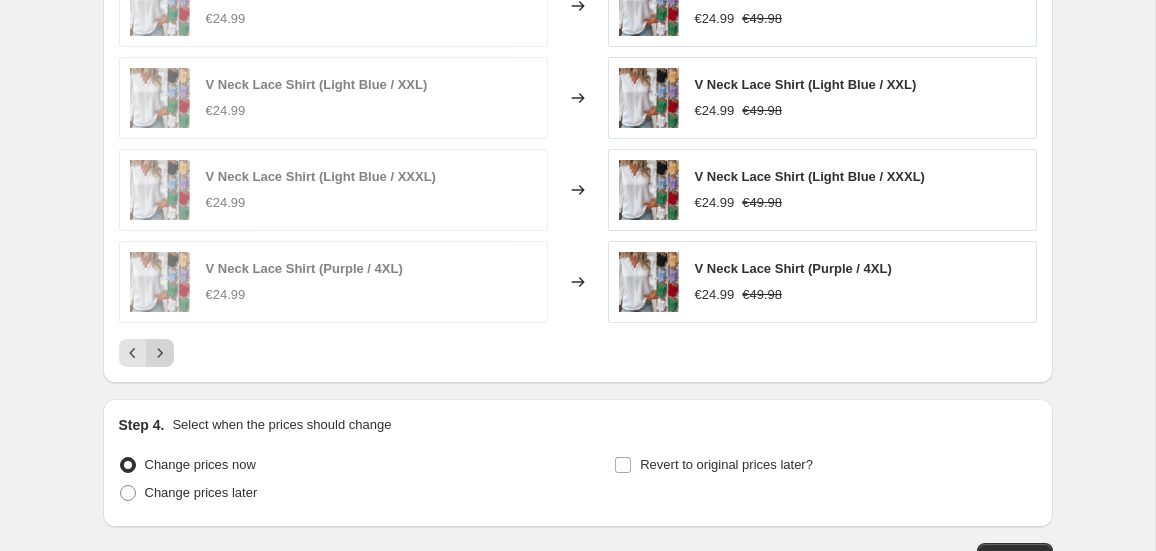 click 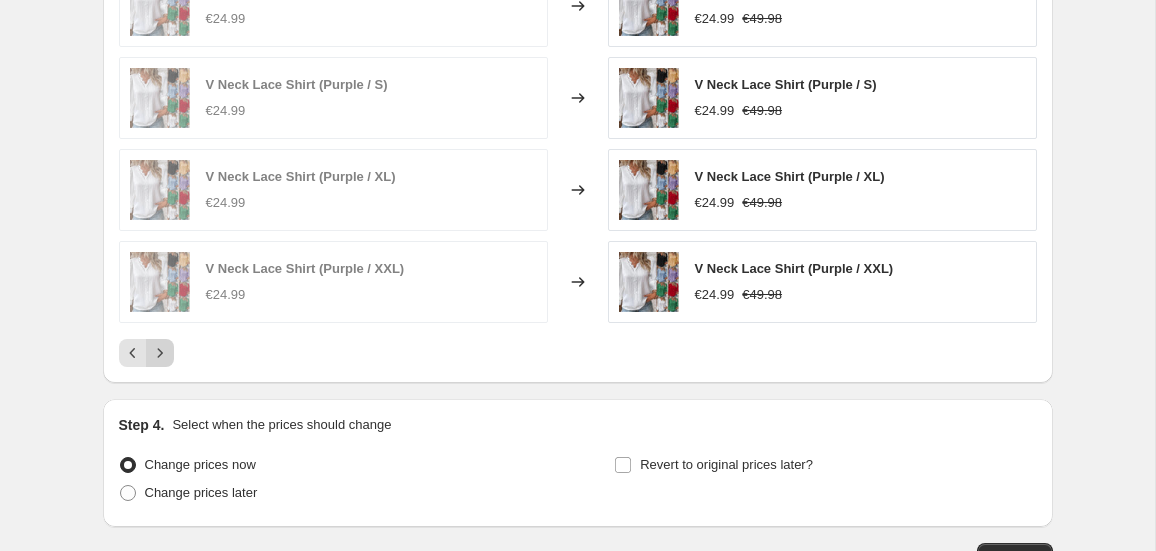 click 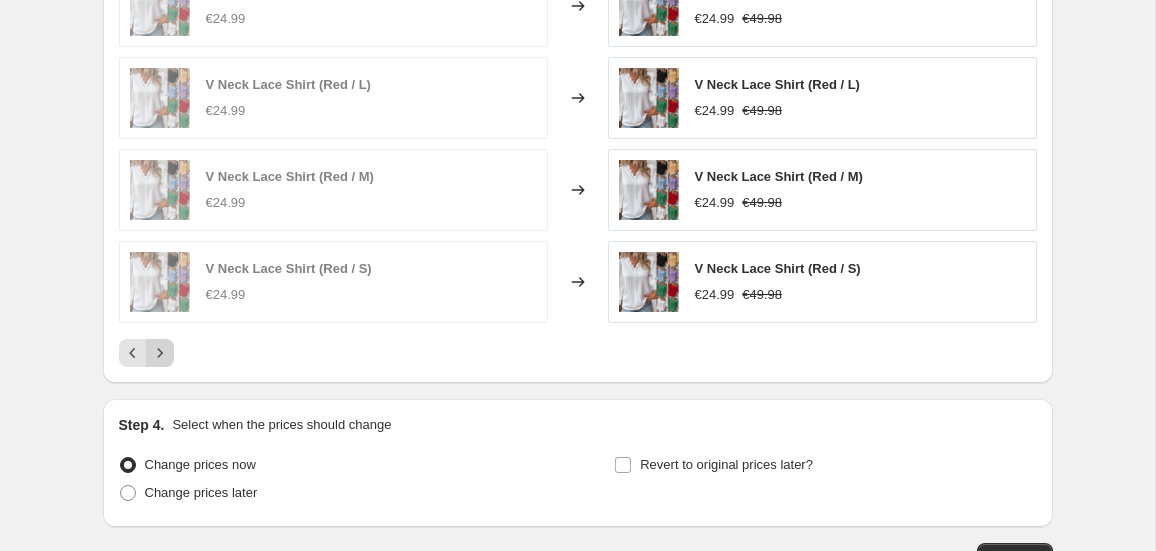 click 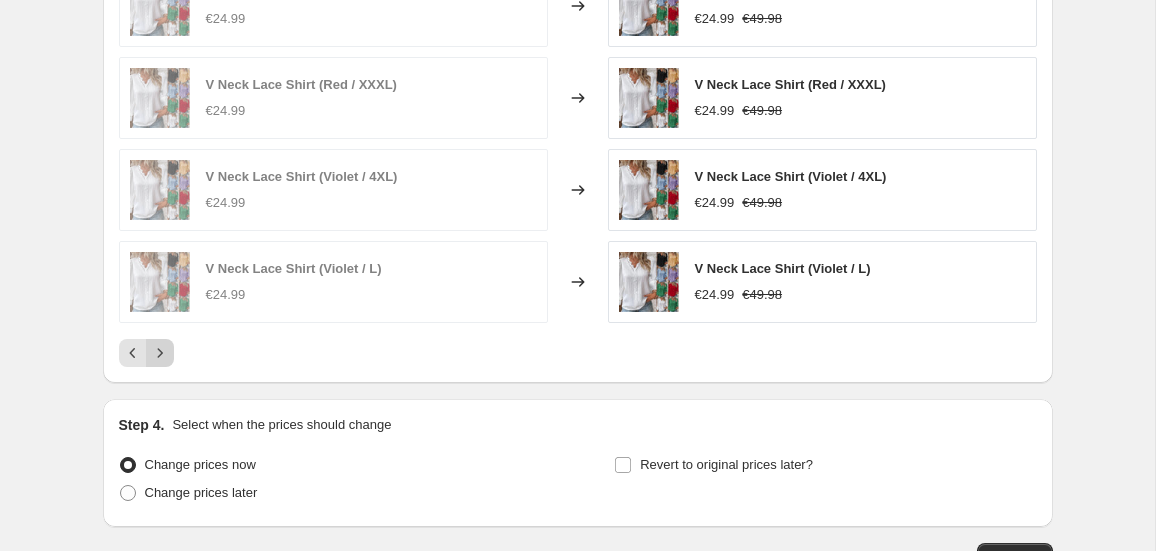 click 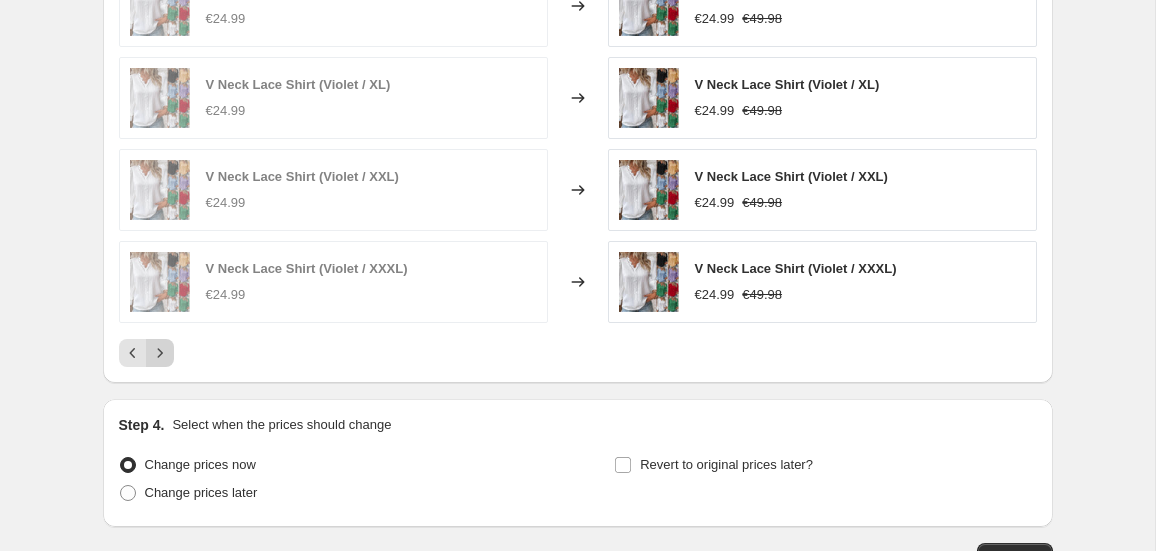 click 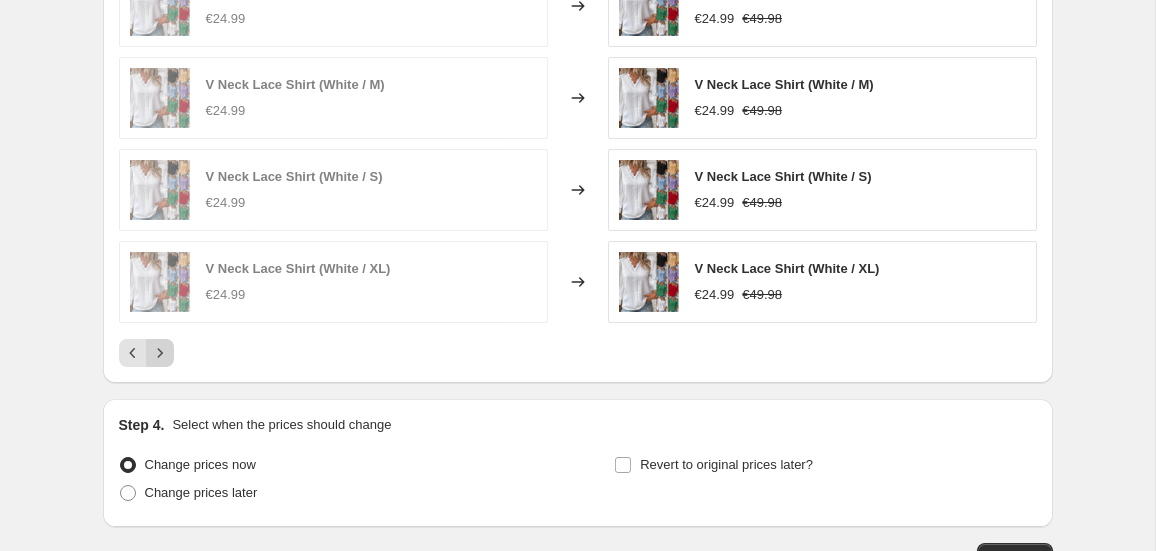 click 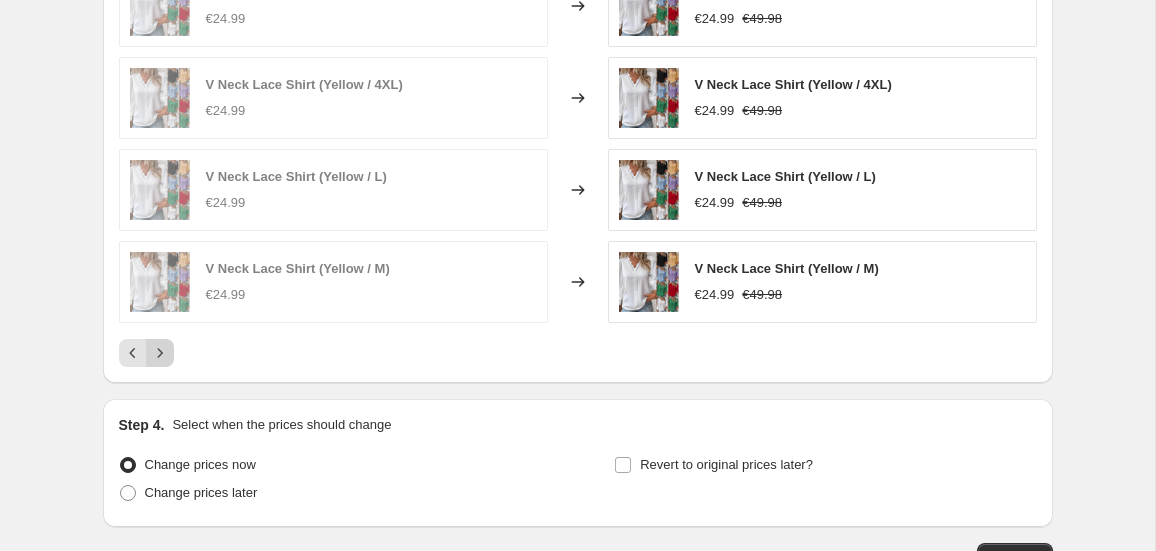 click 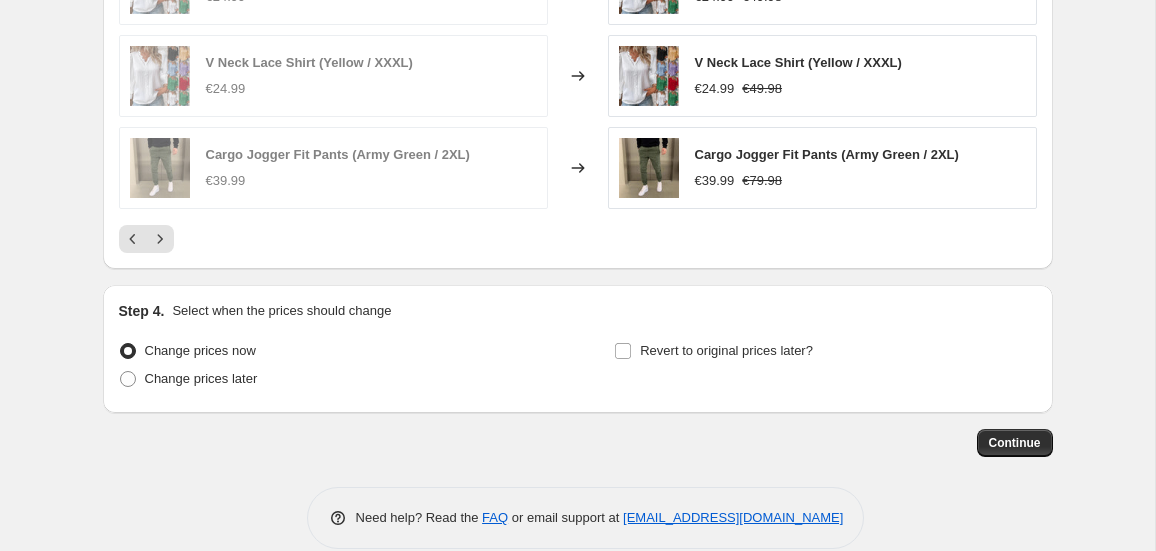 scroll, scrollTop: 1721, scrollLeft: 0, axis: vertical 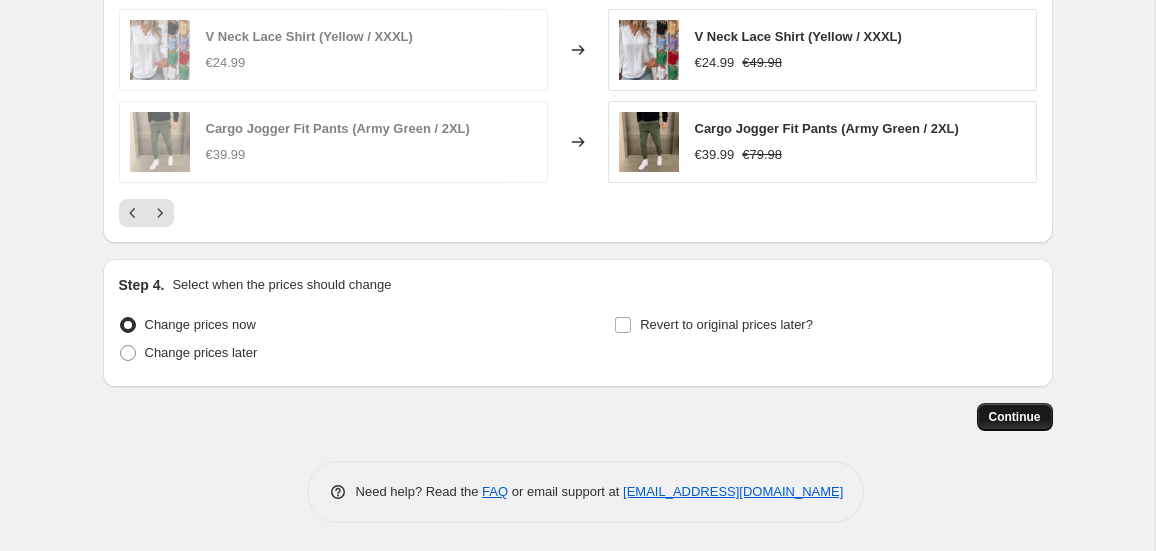 click on "Continue" at bounding box center (1015, 417) 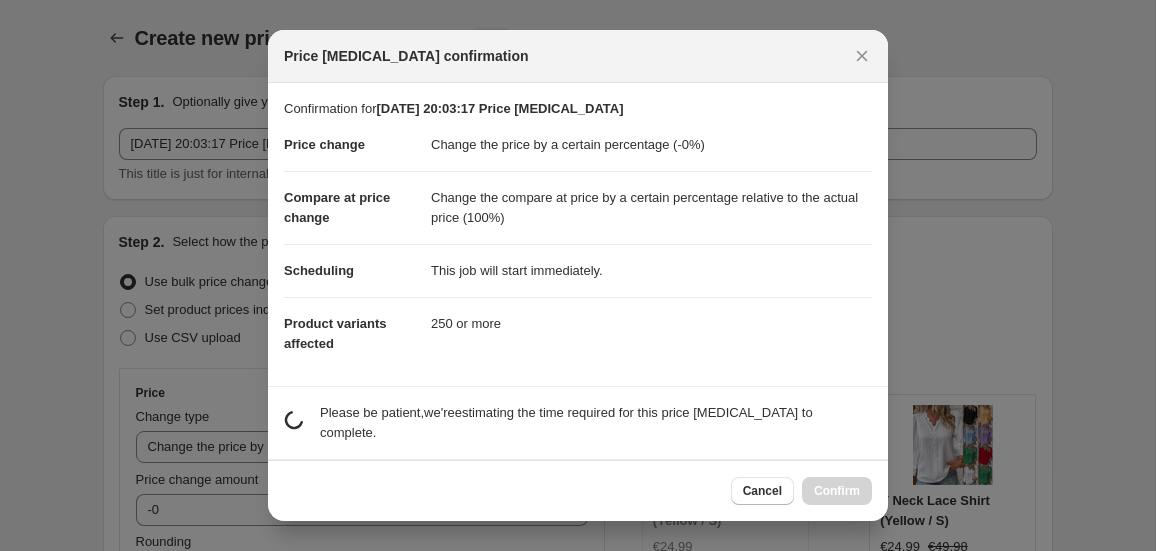 scroll, scrollTop: 0, scrollLeft: 0, axis: both 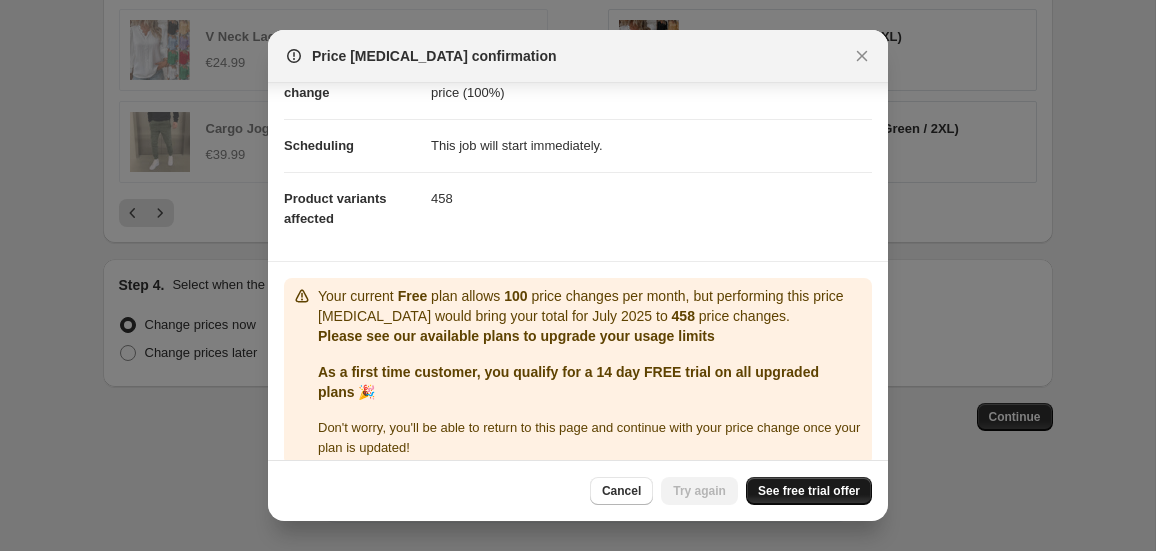 click on "See free trial offer" at bounding box center [809, 491] 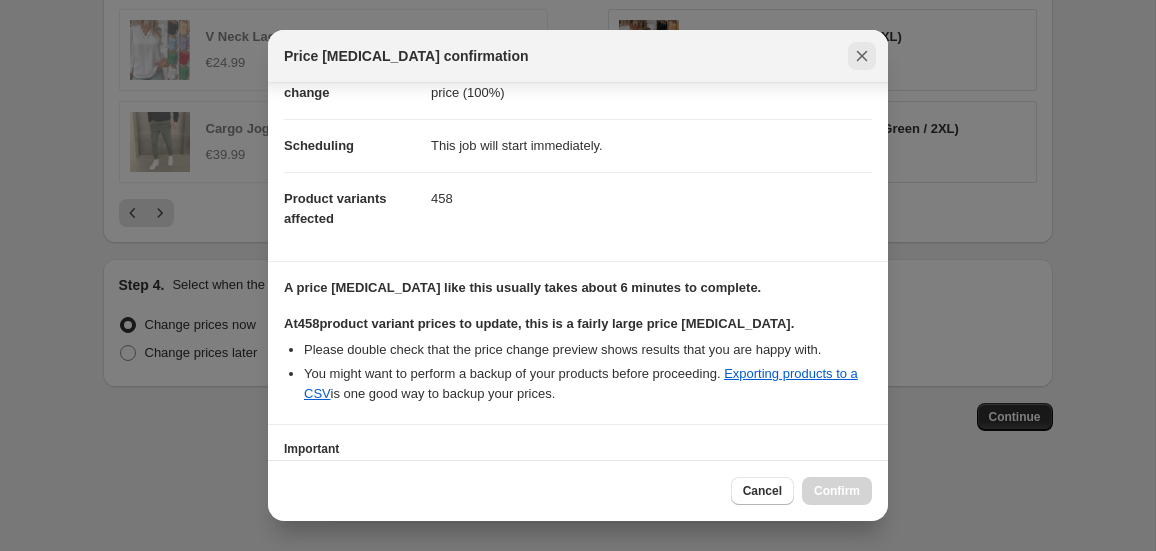 click 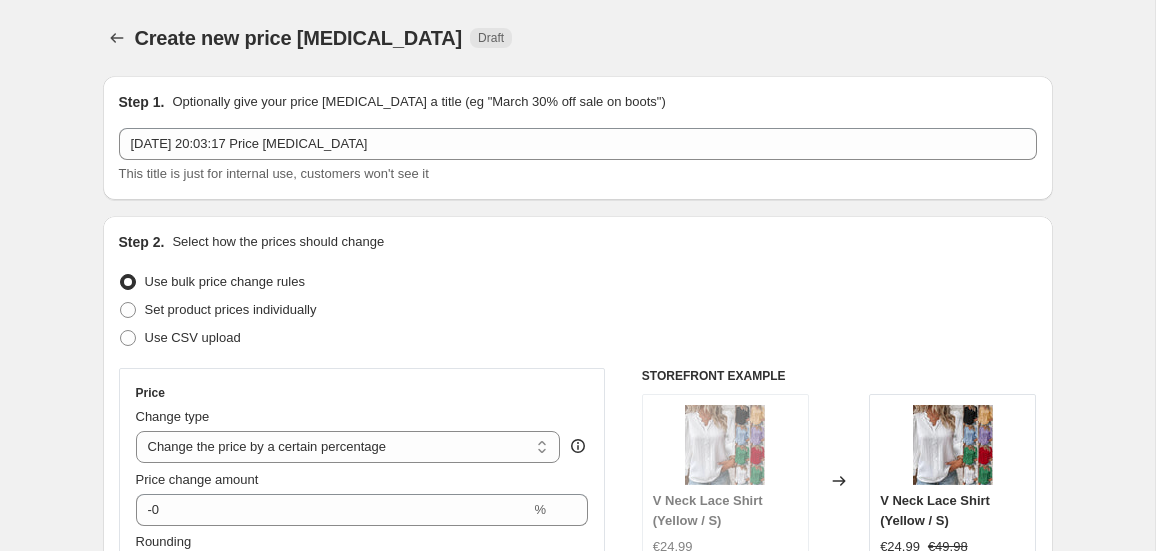 scroll, scrollTop: 1721, scrollLeft: 0, axis: vertical 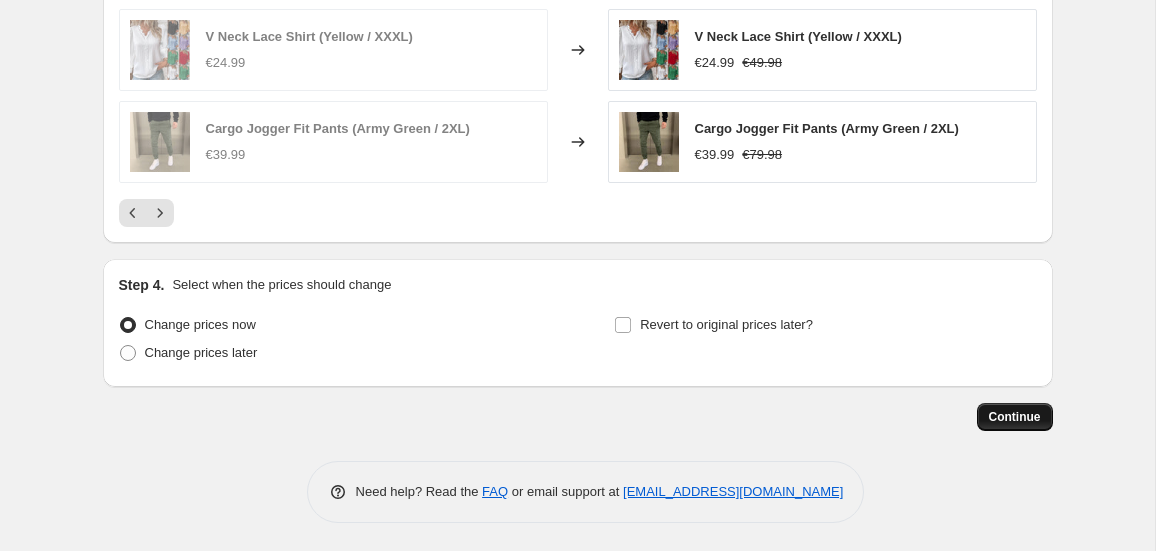 click on "Continue" at bounding box center (1015, 417) 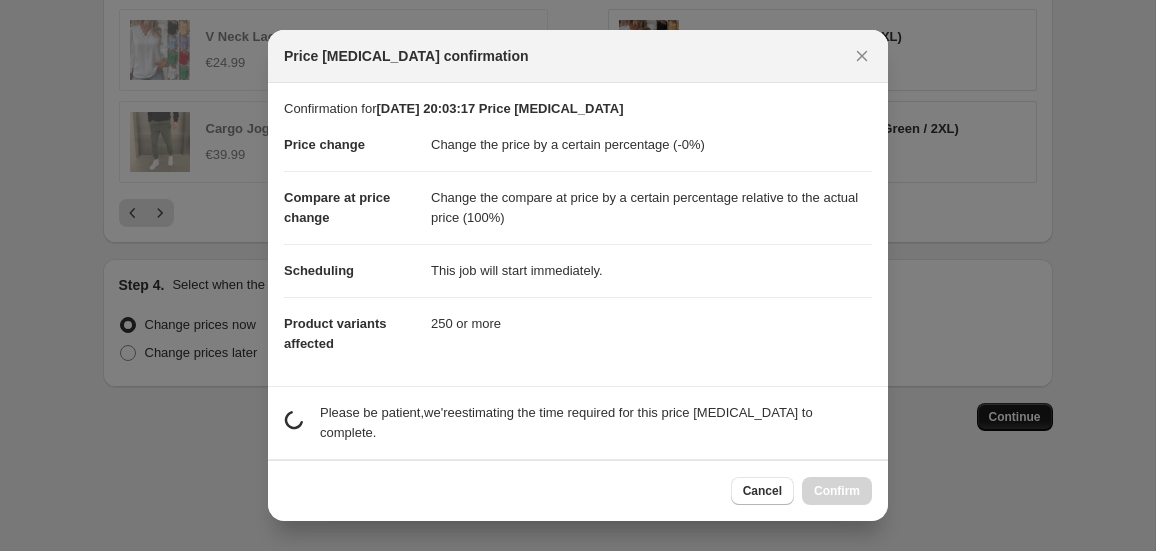scroll, scrollTop: 0, scrollLeft: 0, axis: both 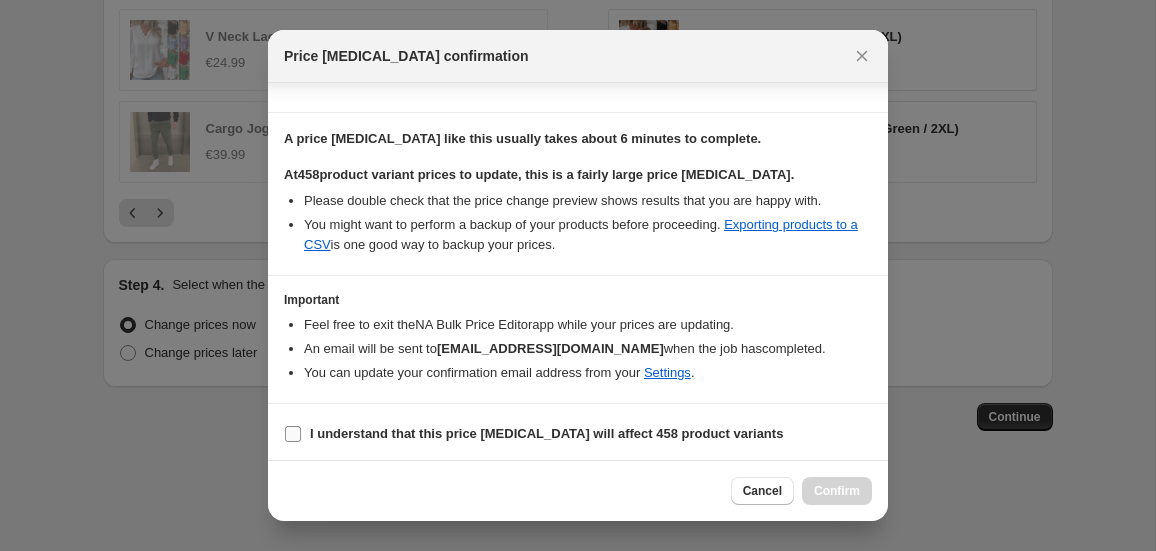 click on "I understand that this price change job will affect 458 product variants" at bounding box center (546, 433) 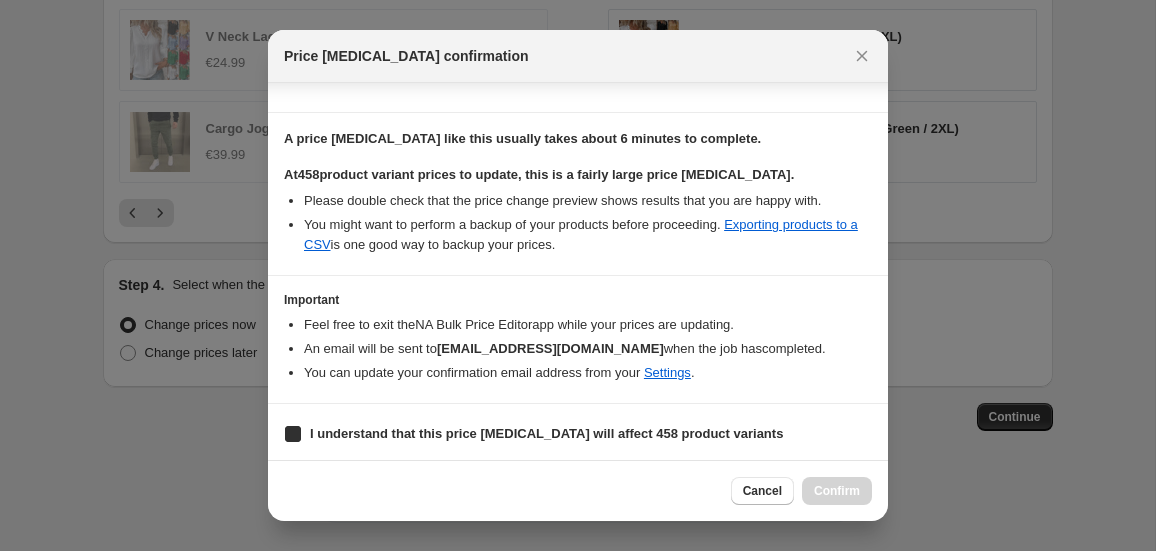 checkbox on "true" 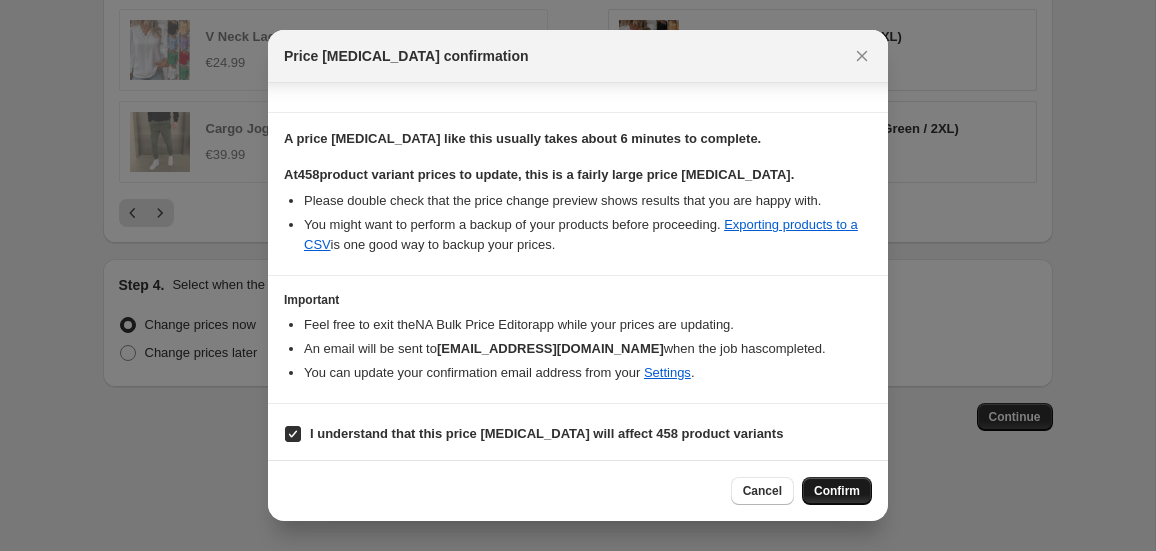 click on "Confirm" at bounding box center [837, 491] 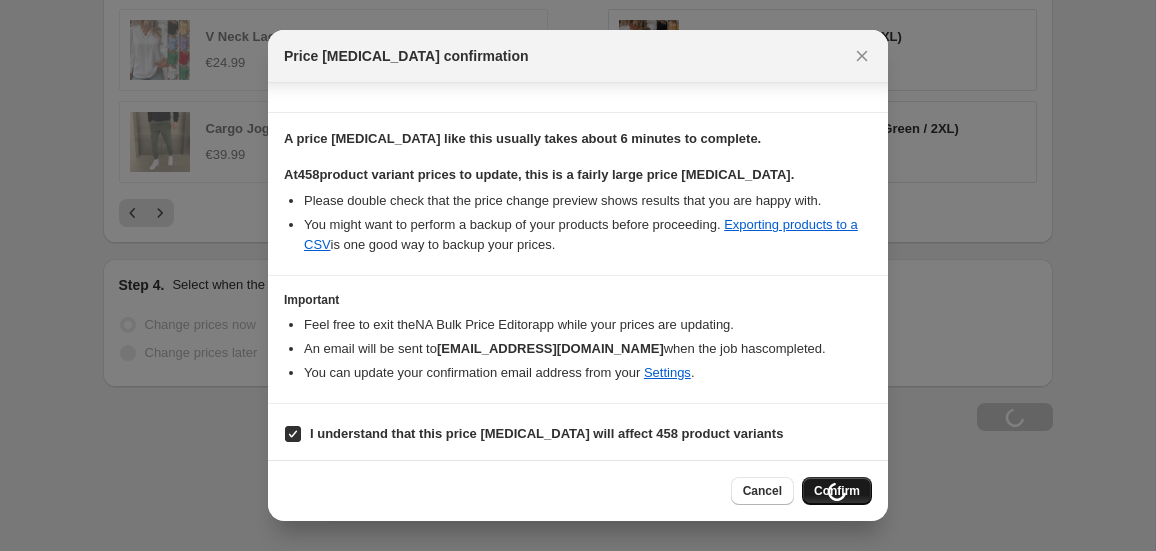 scroll, scrollTop: 1789, scrollLeft: 0, axis: vertical 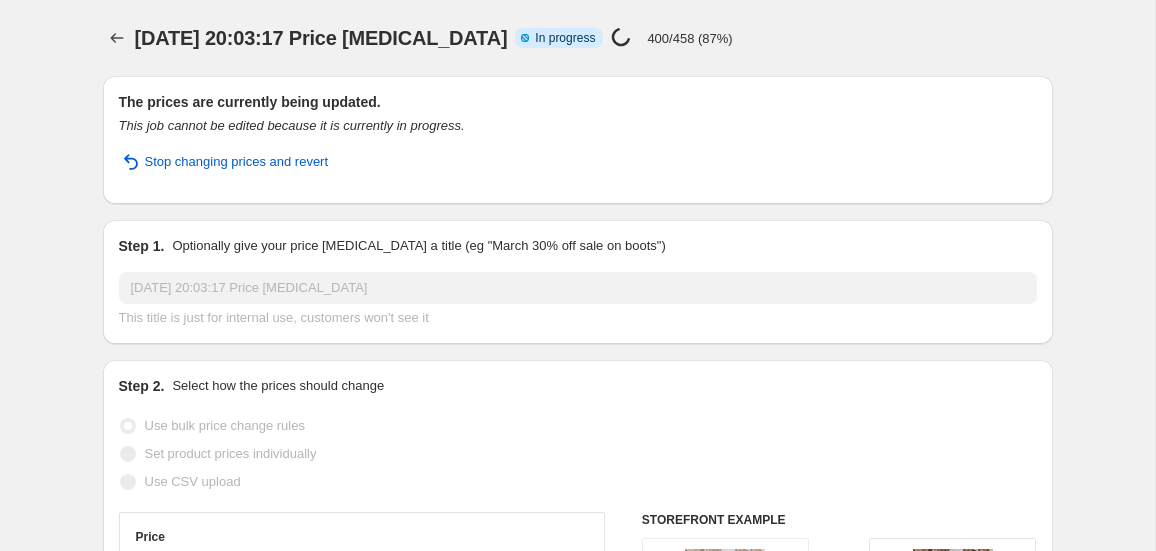 click on "11 jul 2025, 20:03:17 Price change job. This page is ready 11 jul 2025, 20:03:17 Price change job Info Partially complete In progress Price change job in progress... 400/458 (87%)" at bounding box center [578, 38] 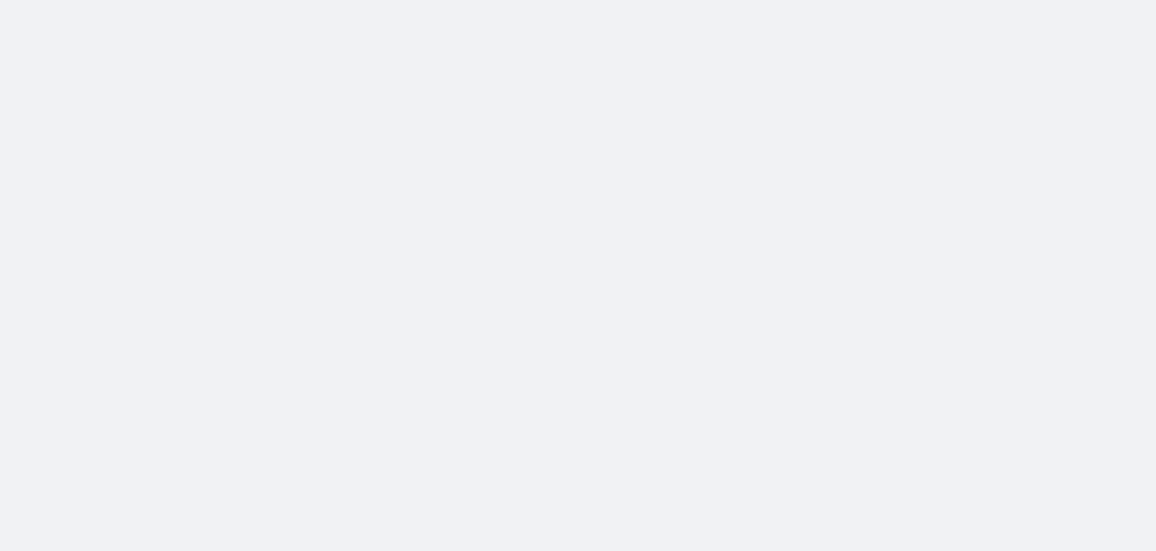 scroll, scrollTop: 0, scrollLeft: 0, axis: both 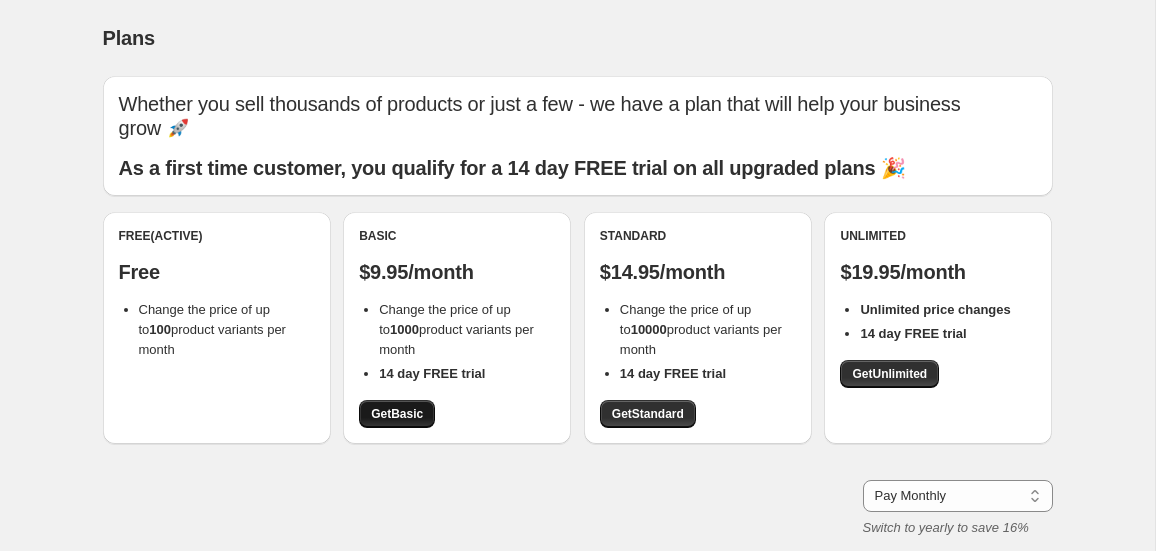 click on "Get  Basic" at bounding box center (397, 414) 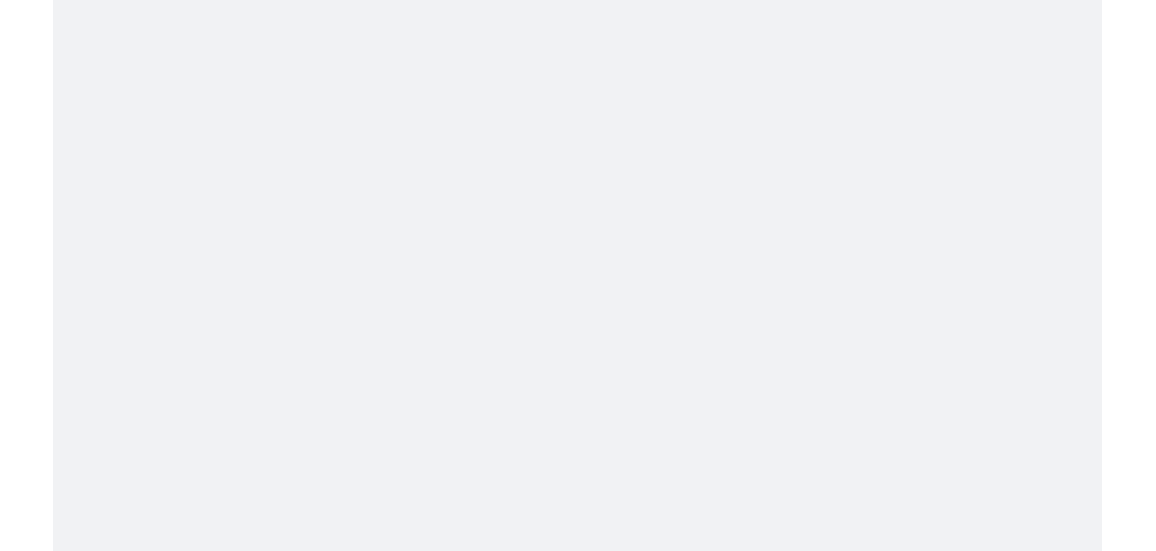 scroll, scrollTop: 0, scrollLeft: 0, axis: both 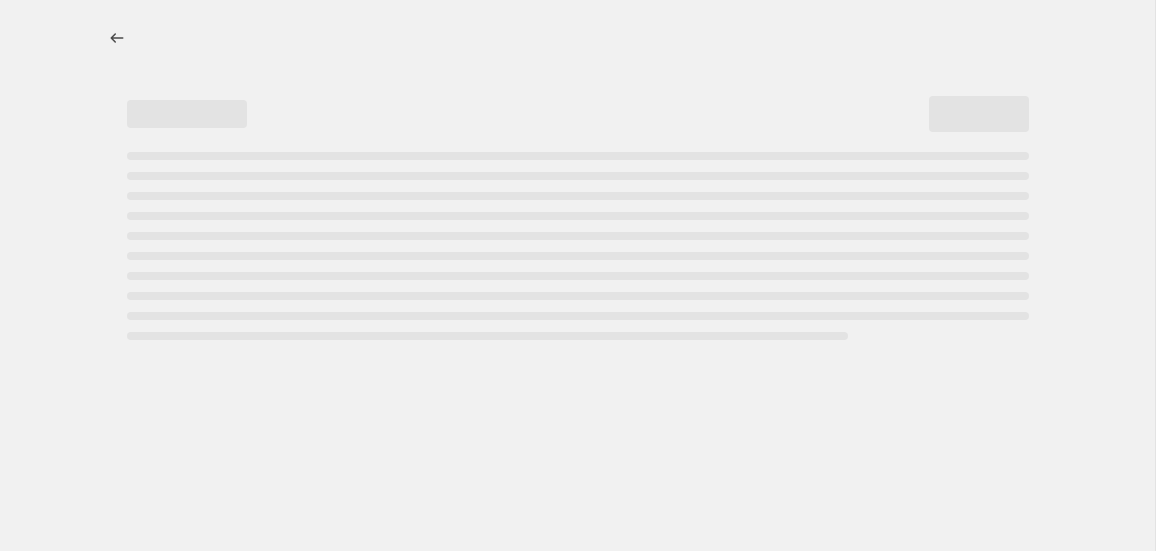 select on "percentage" 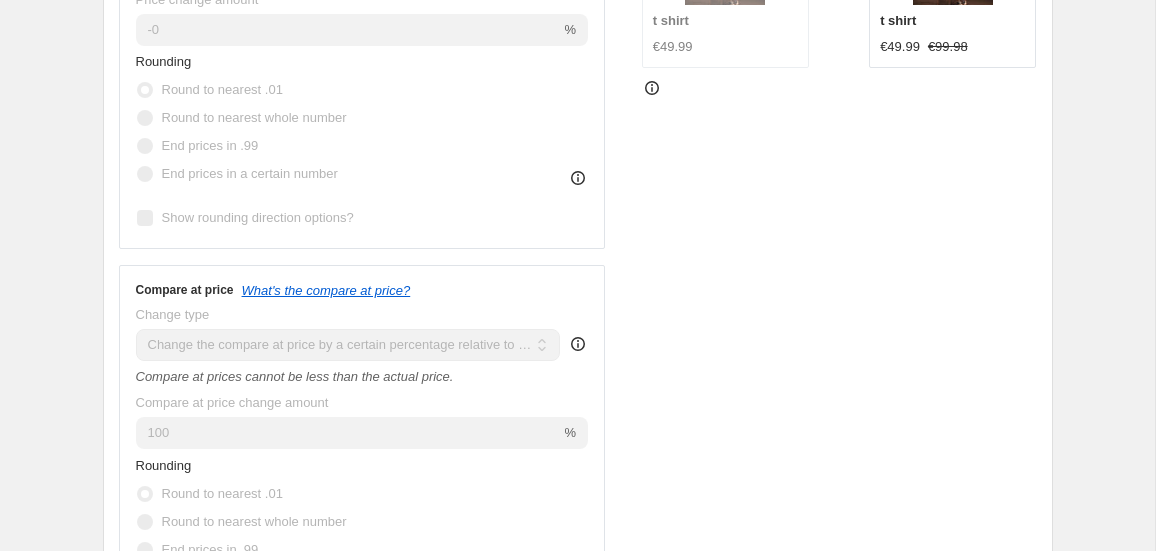 scroll, scrollTop: 0, scrollLeft: 0, axis: both 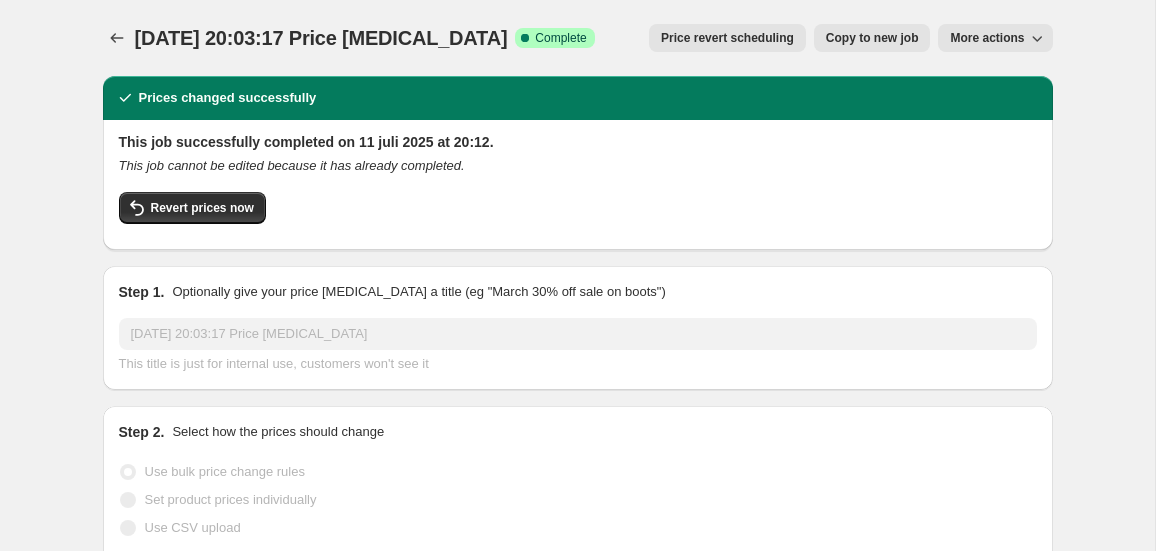 click on "More actions" at bounding box center [987, 38] 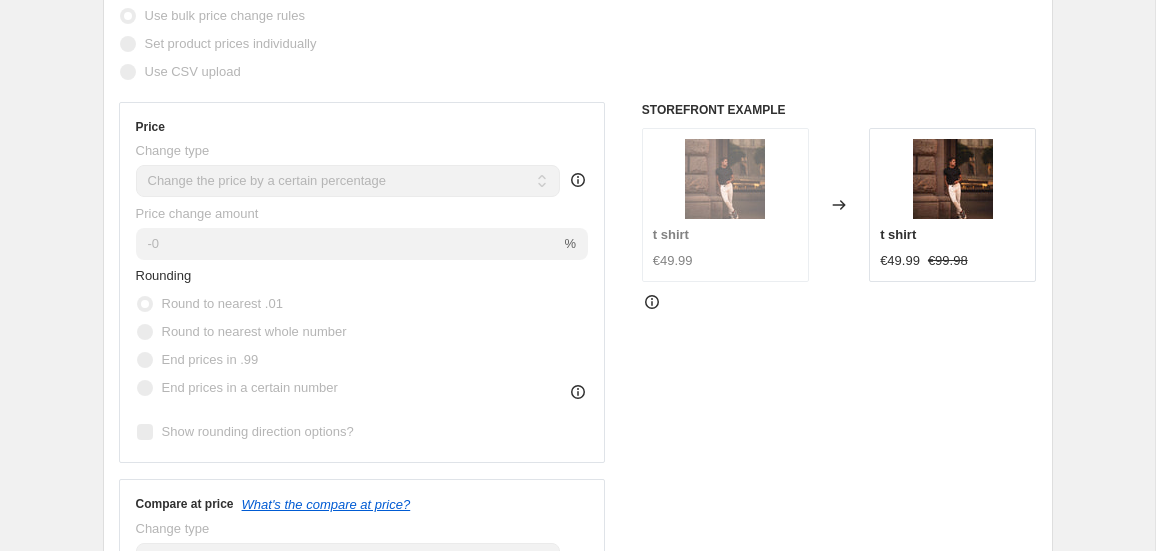 scroll, scrollTop: 0, scrollLeft: 0, axis: both 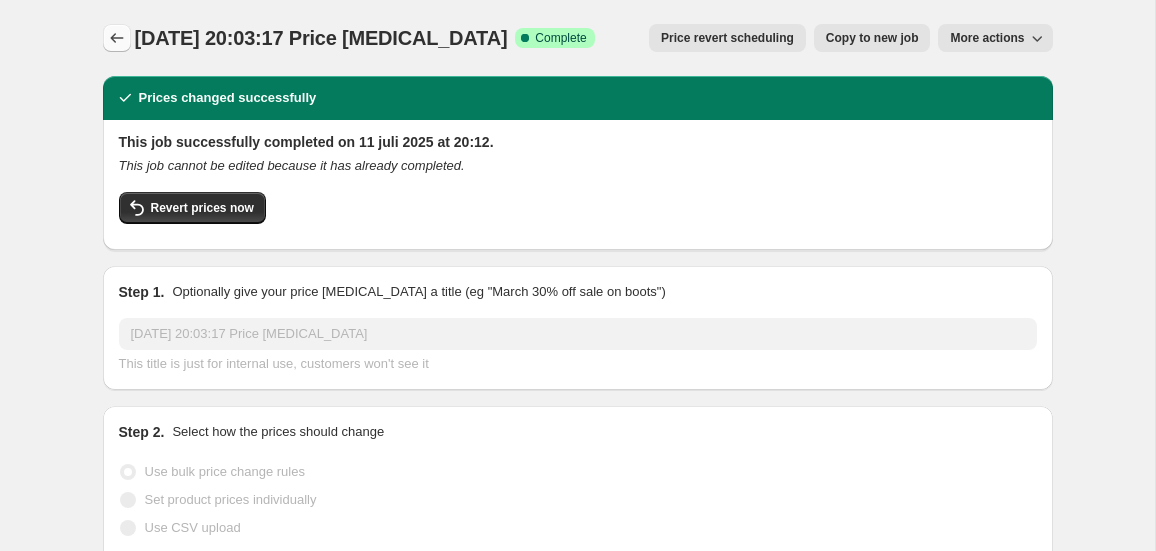 click 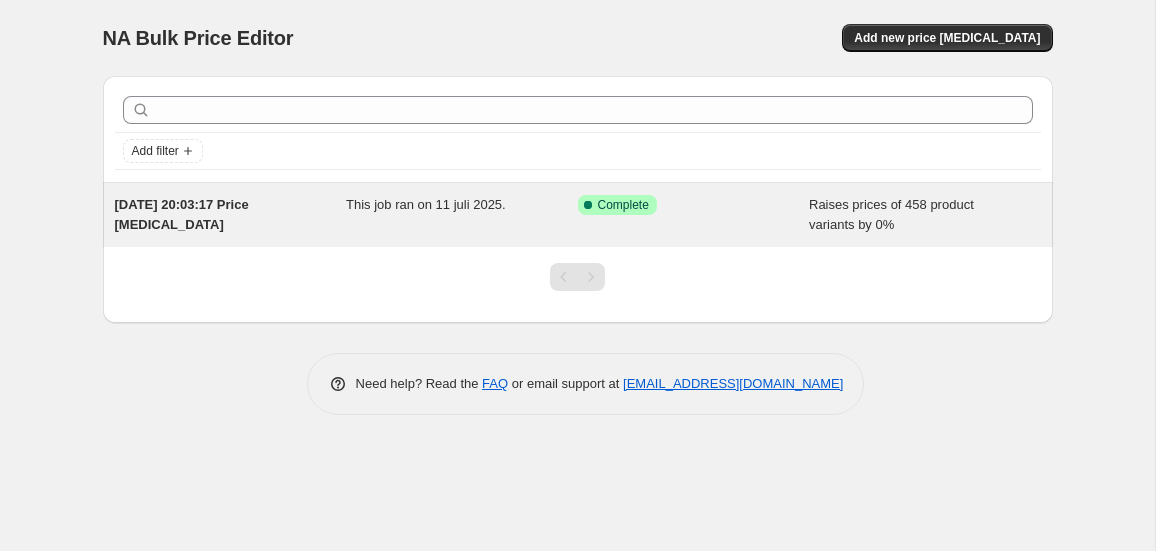 click on "Success Complete Complete" at bounding box center [694, 215] 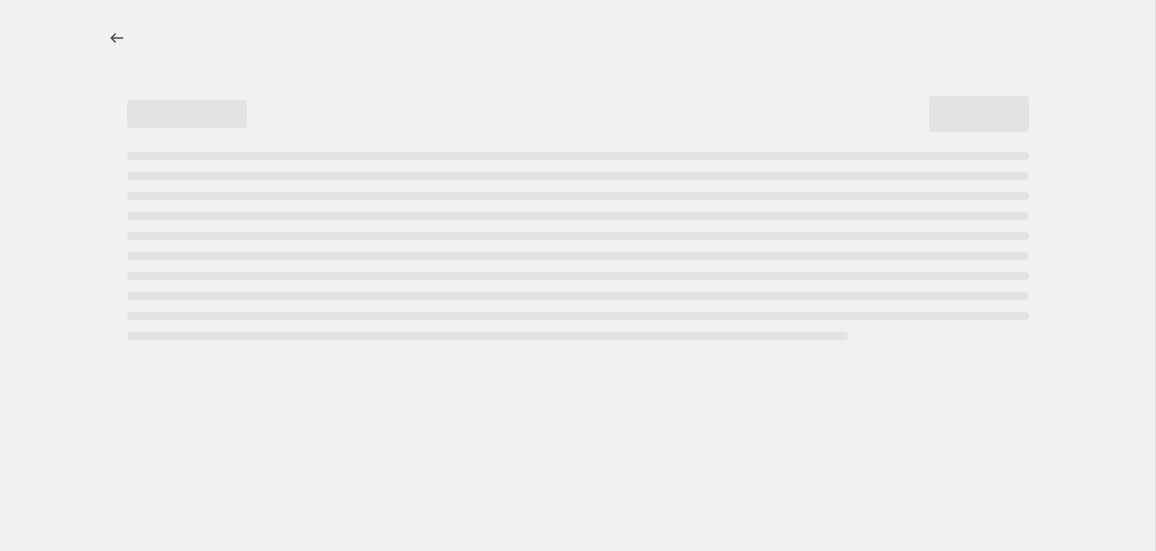 select on "percentage" 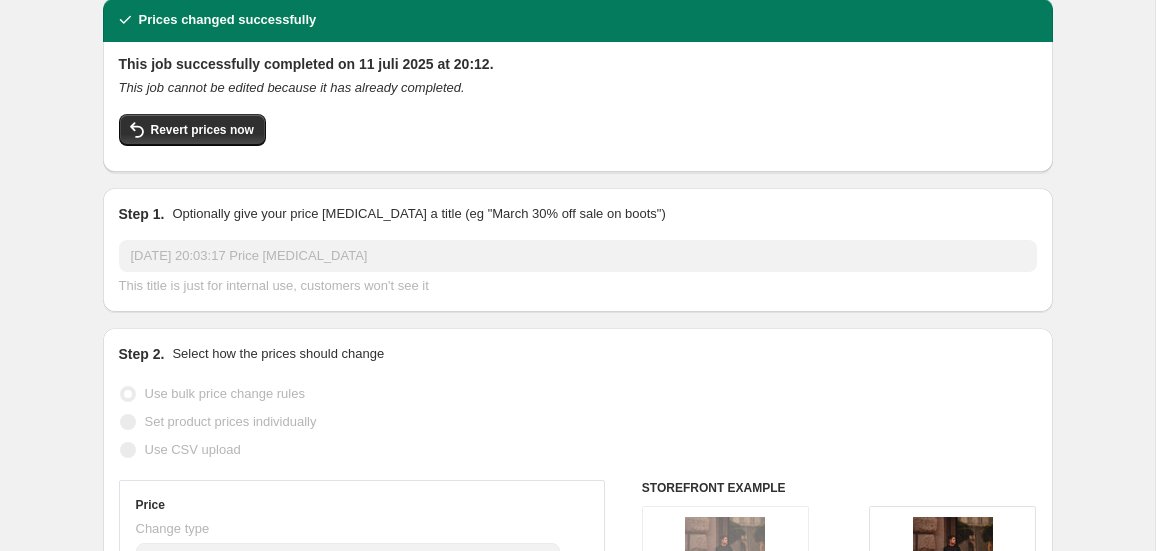 scroll, scrollTop: 0, scrollLeft: 0, axis: both 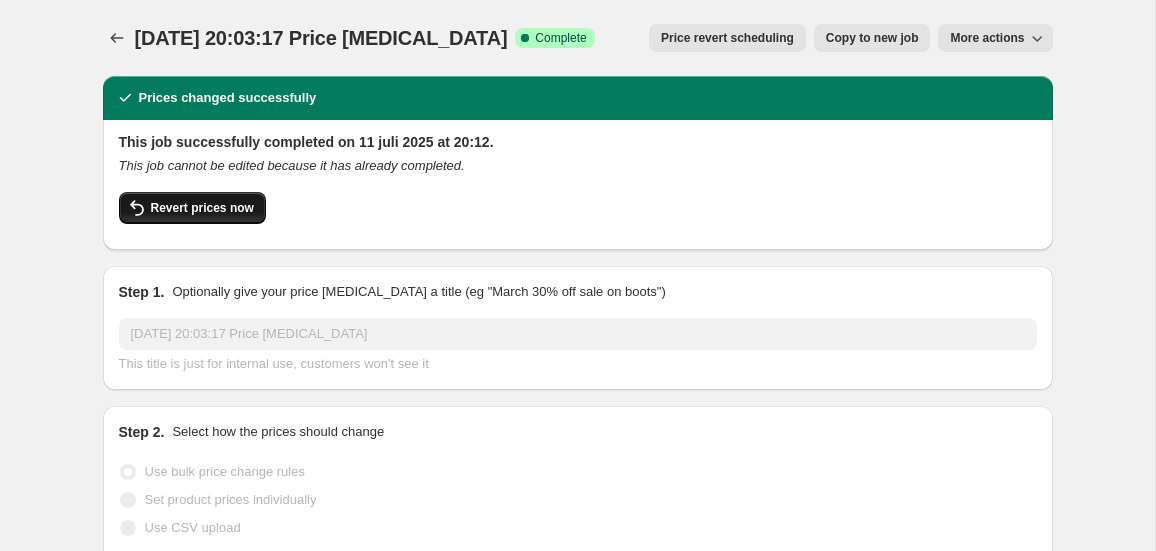click on "Revert prices now" at bounding box center (192, 208) 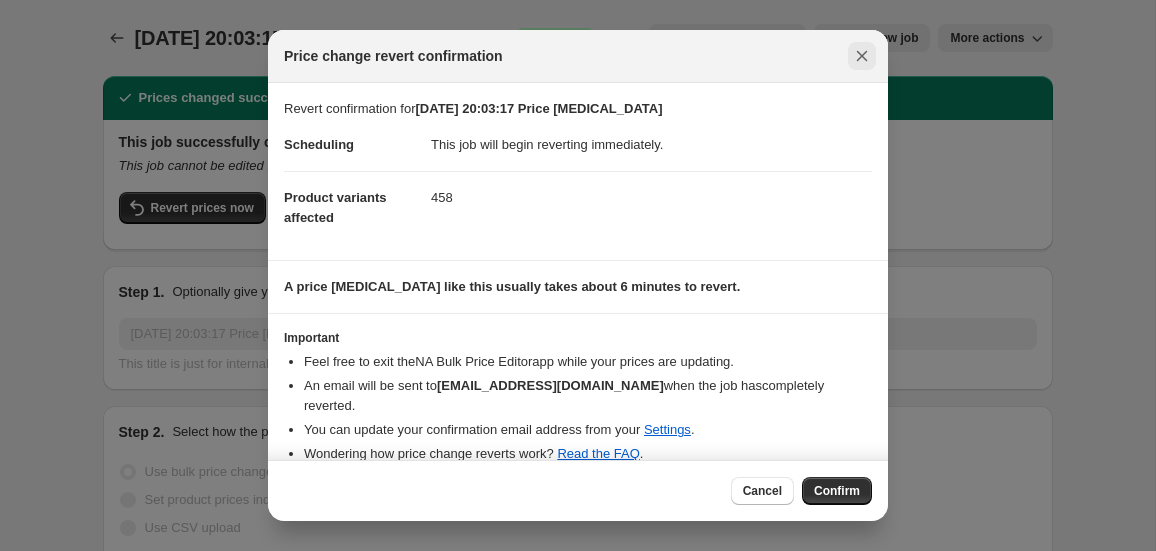 click 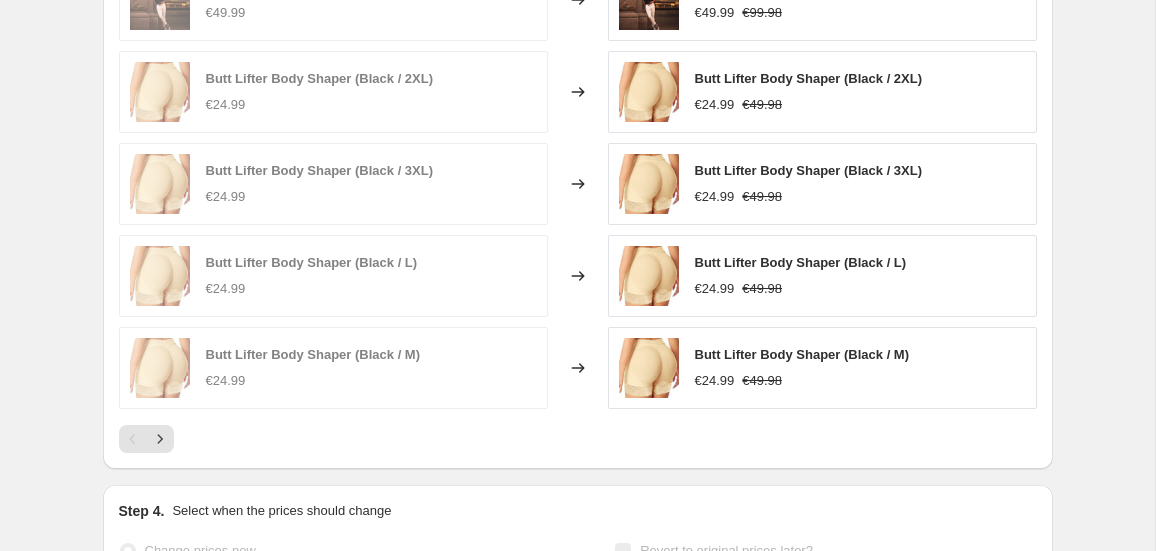 scroll, scrollTop: 0, scrollLeft: 0, axis: both 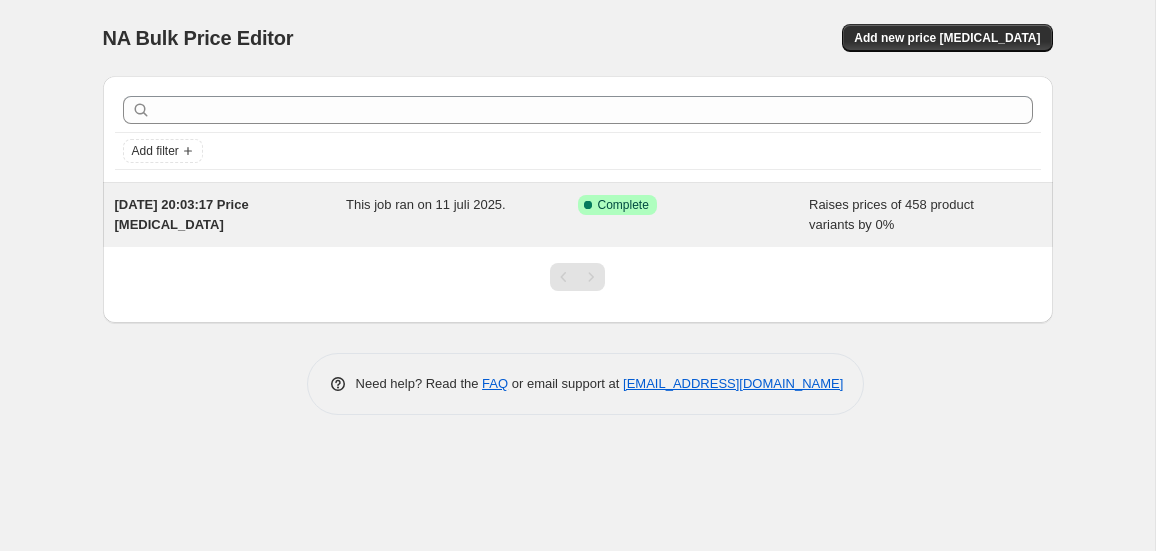 click on "Success Complete Complete" at bounding box center (694, 215) 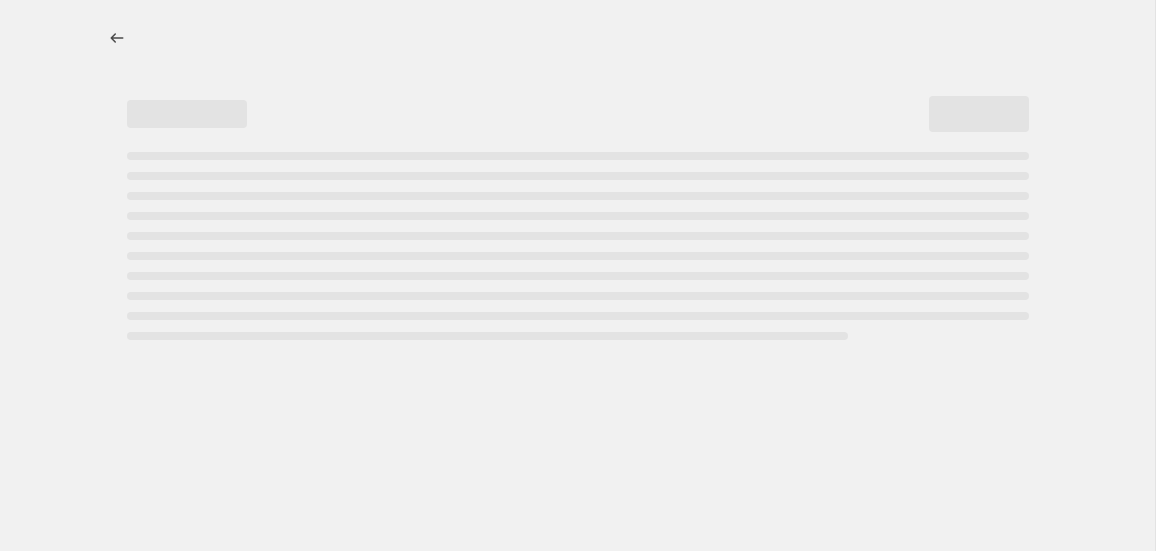 select on "percentage" 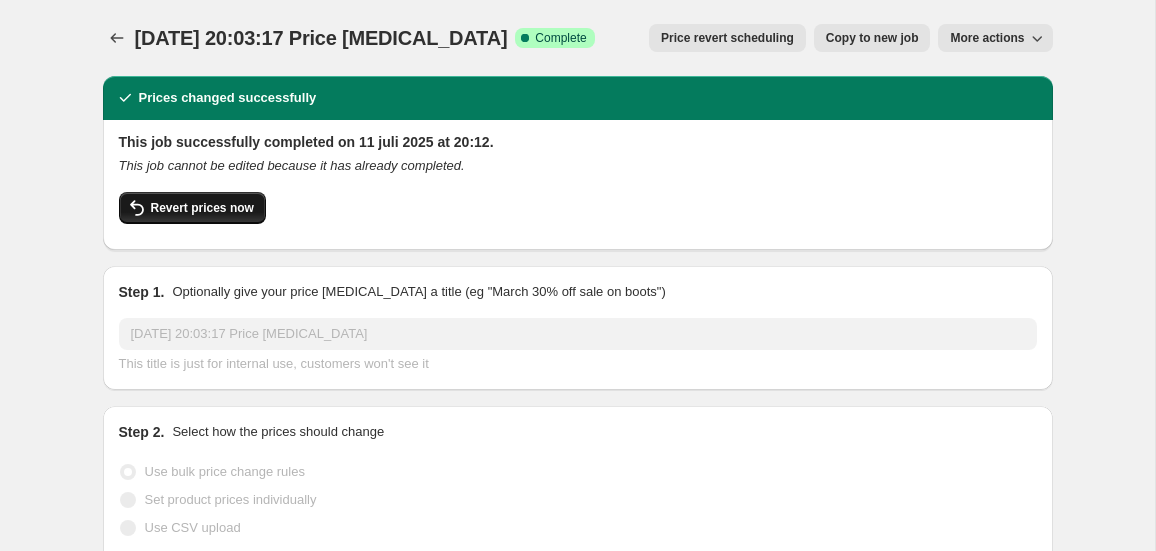 click on "Revert prices now" at bounding box center (192, 208) 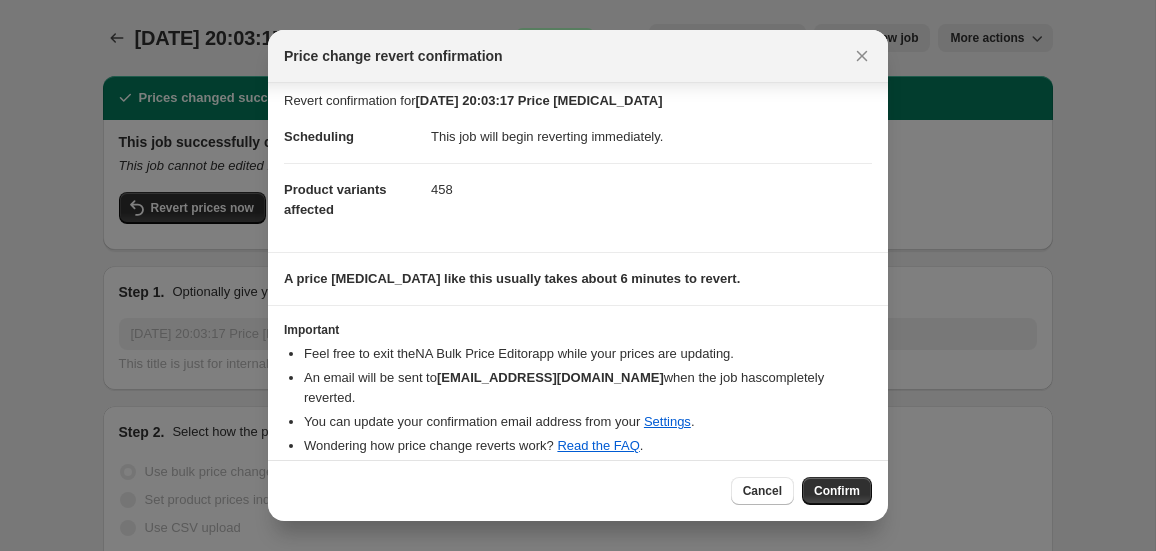 scroll, scrollTop: 2, scrollLeft: 0, axis: vertical 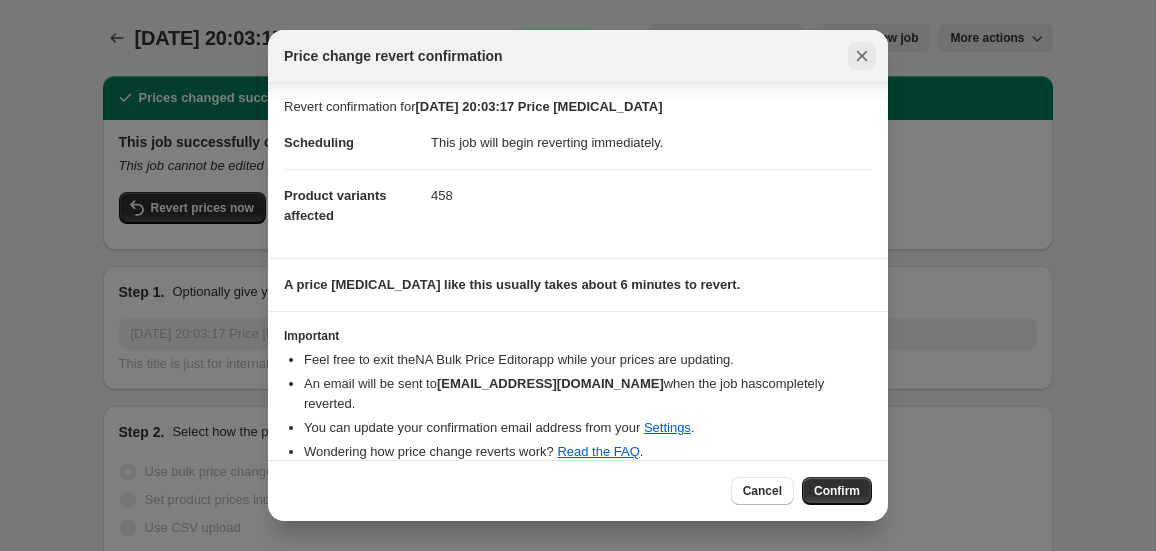 click 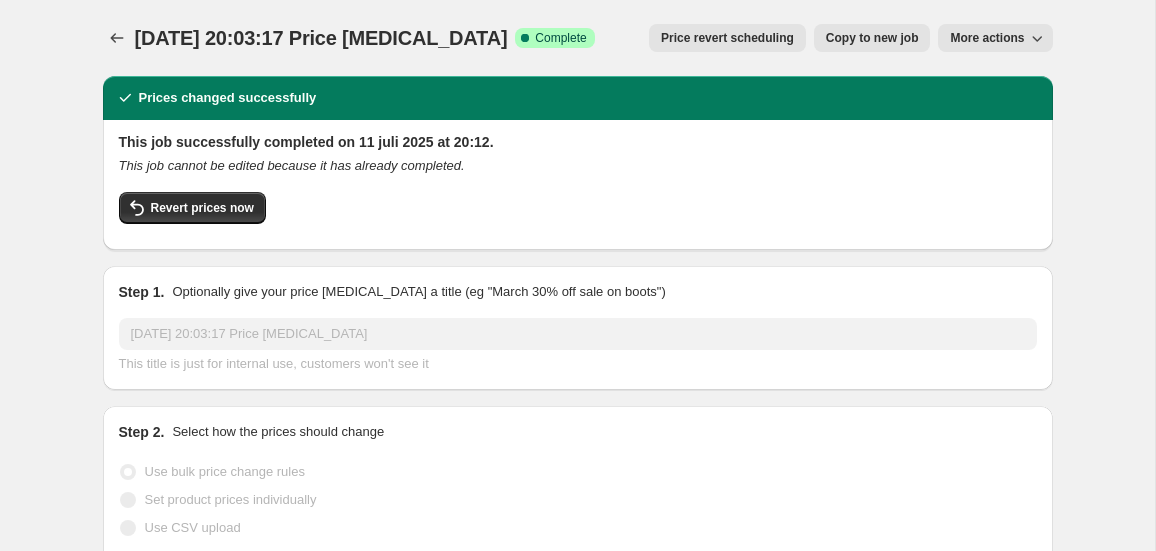 click on "More actions" at bounding box center (987, 38) 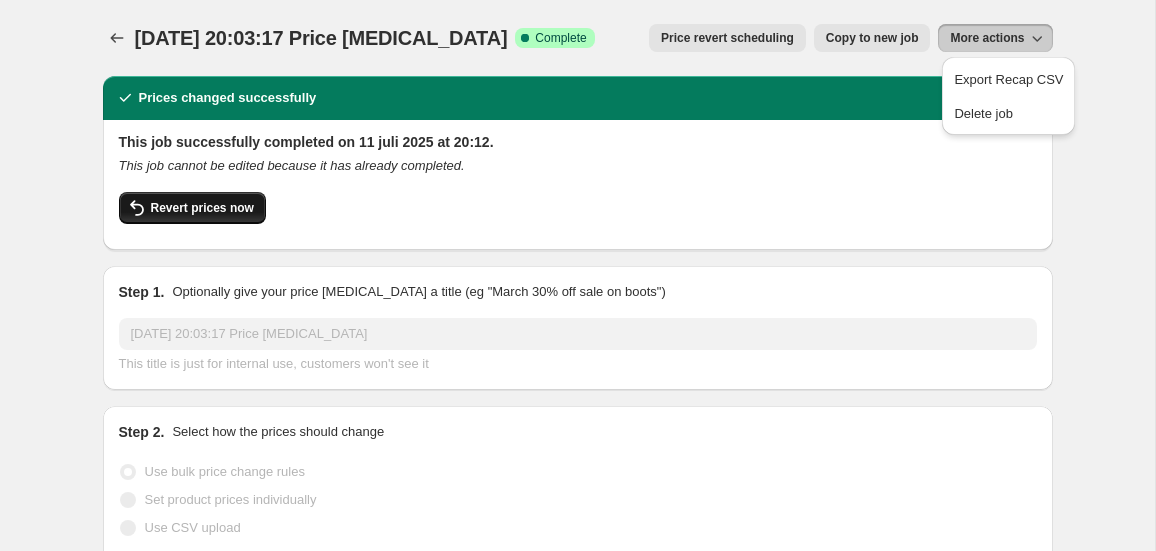 click on "Revert prices now" at bounding box center [192, 208] 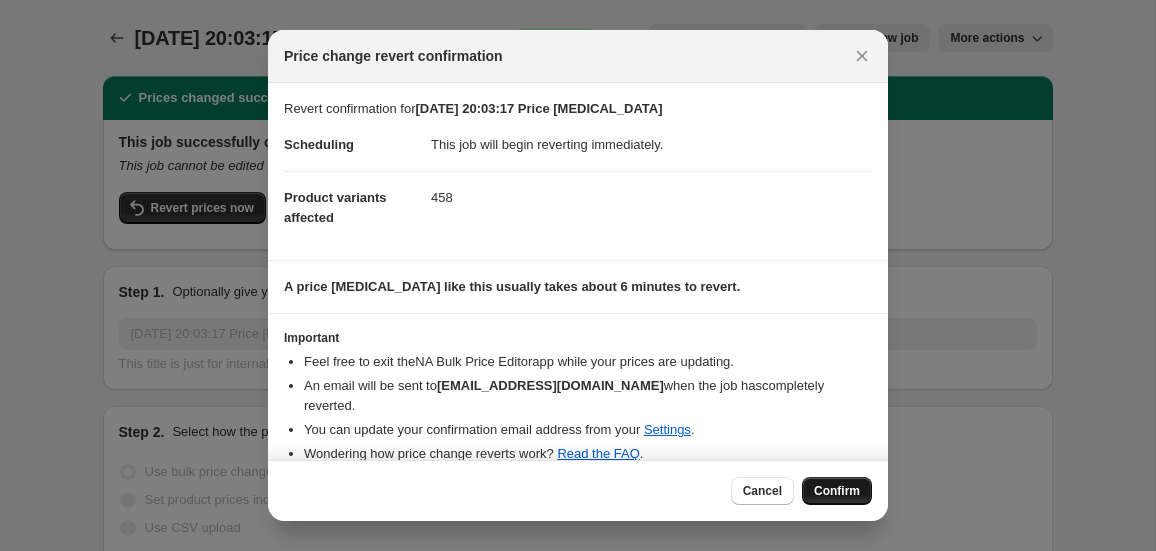 click on "Confirm" at bounding box center (837, 491) 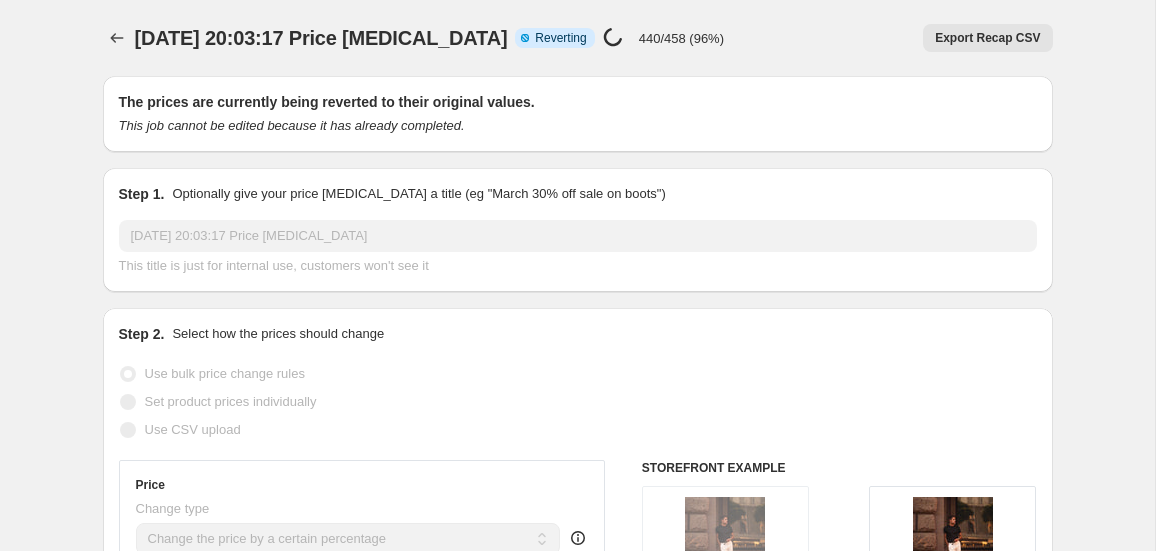 select on "percentage" 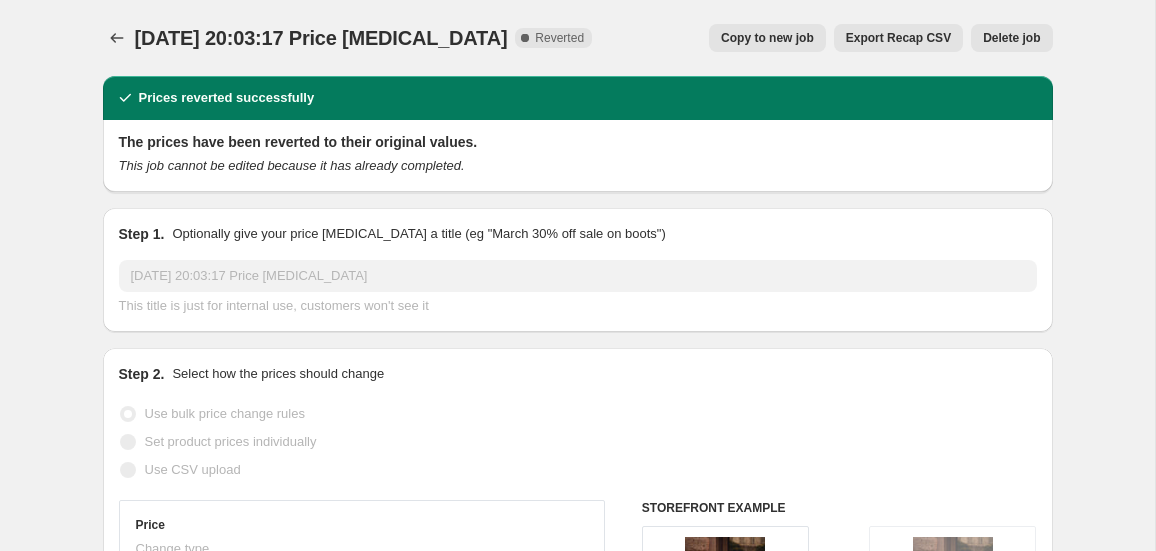 click on "11 jul 2025, 20:03:17 Price change job. This page is ready 11 jul 2025, 20:03:17 Price change job Complete Reverted Copy to new job Export Recap CSV Delete job More actions Copy to new job Export Recap CSV Delete job Prices reverted successfully The prices have been reverted to their original values. This job cannot be edited because it has already completed. Step 1. Optionally give your price change job a title (eg "March 30% off sale on boots") 11 jul 2025, 20:03:17 Price change job This title is just for internal use, customers won't see it Step 2. Select how the prices should change Use bulk price change rules Set product prices individually Use CSV upload Price Change type Change the price to a certain amount Change the price by a certain amount Change the price by a certain percentage Change the price to the current compare at price (price before sale) Change the price by a certain amount relative to the compare at price Change the price by a certain percentage relative to the compare at price -0 % 100" at bounding box center (577, 1181) 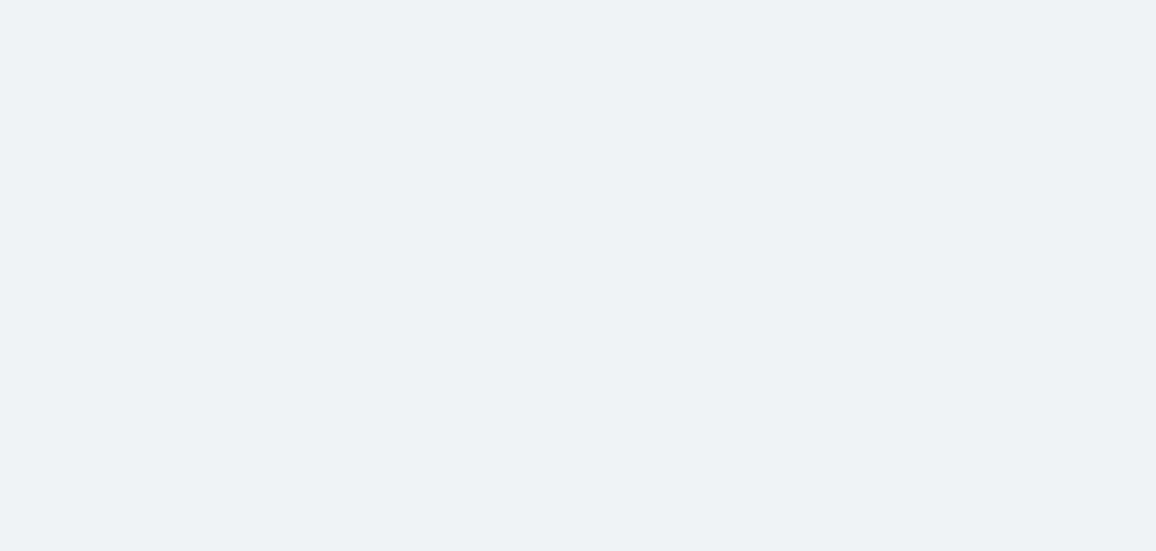 scroll, scrollTop: 0, scrollLeft: 0, axis: both 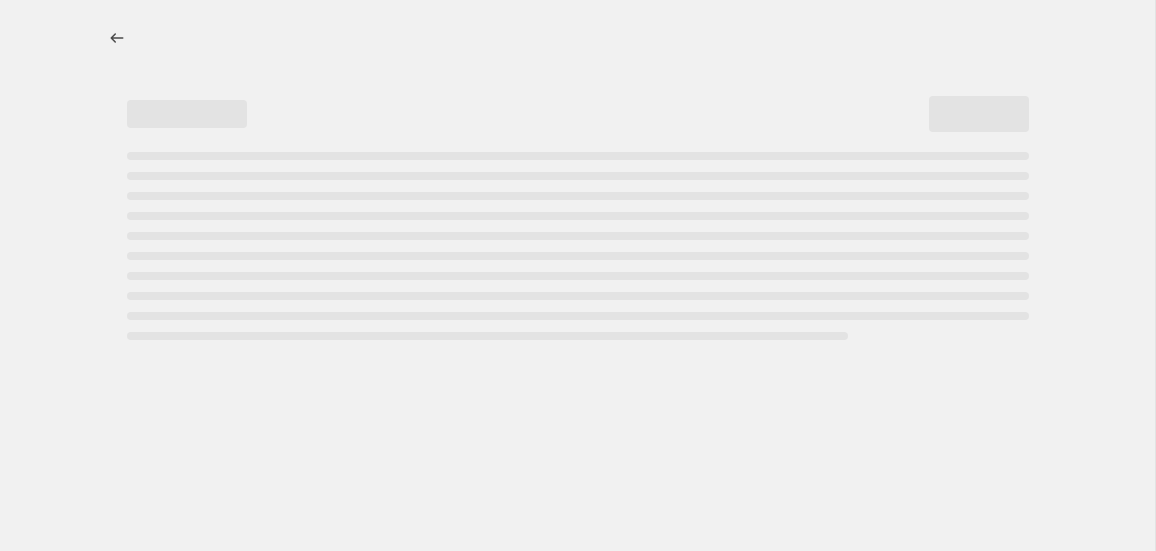 select on "percentage" 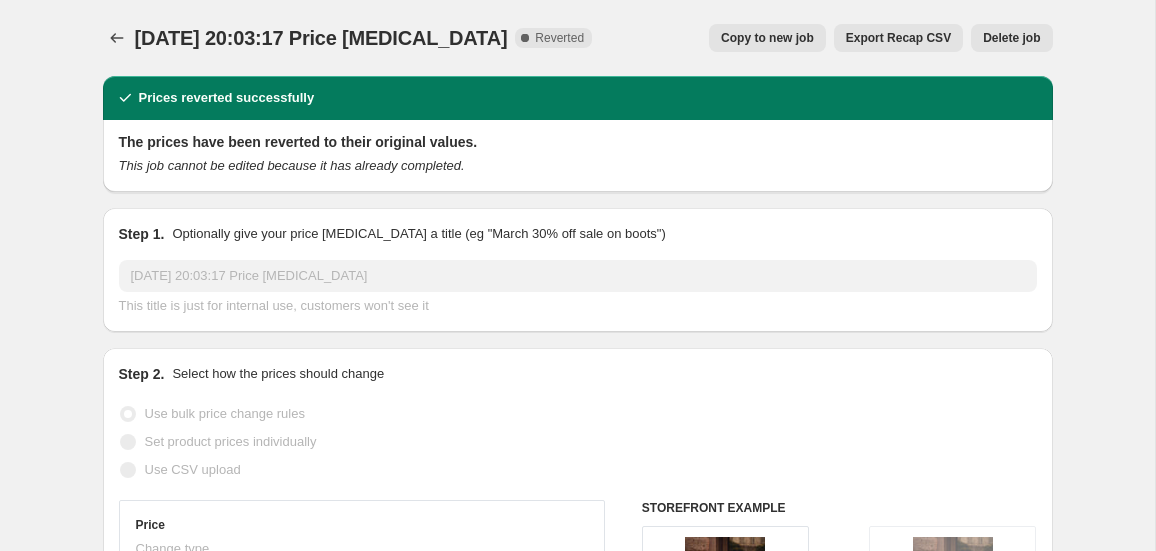 click on "Delete job" at bounding box center (1011, 38) 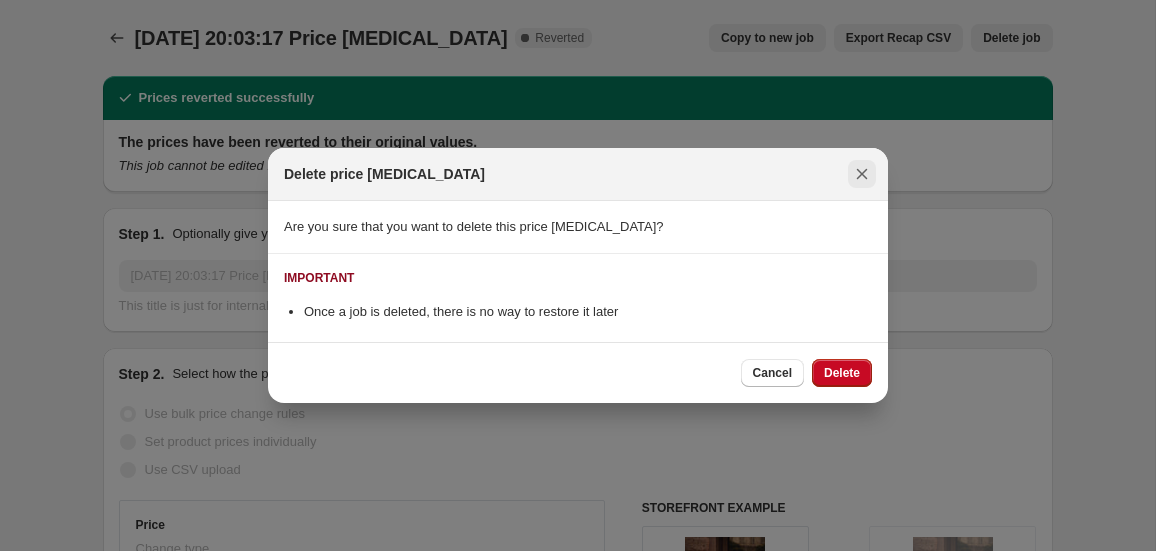 click 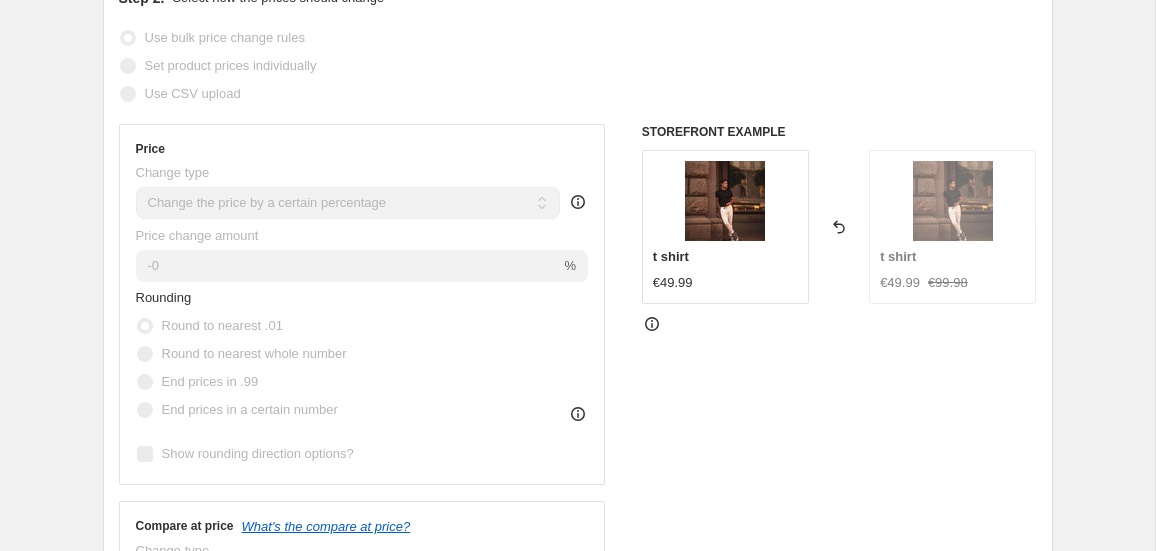 scroll, scrollTop: 0, scrollLeft: 0, axis: both 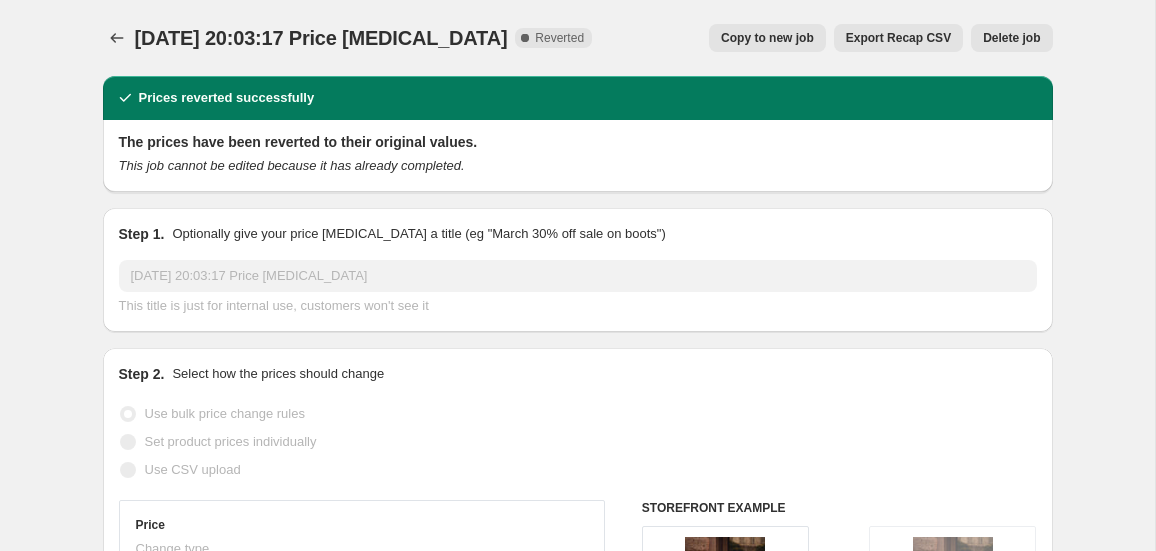 click on "Delete job" at bounding box center (1011, 38) 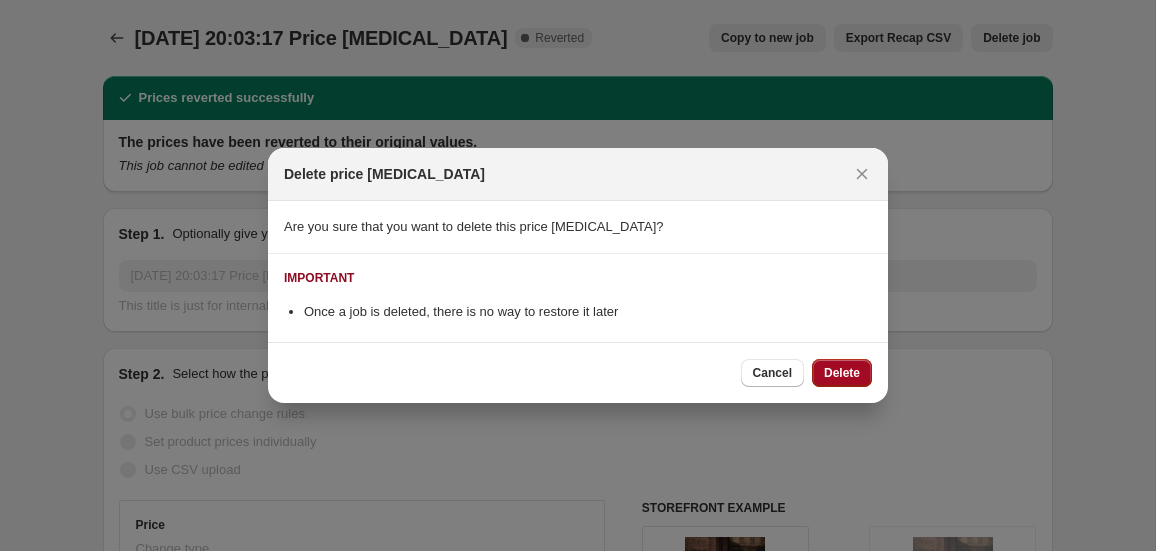 click on "Delete" at bounding box center (842, 373) 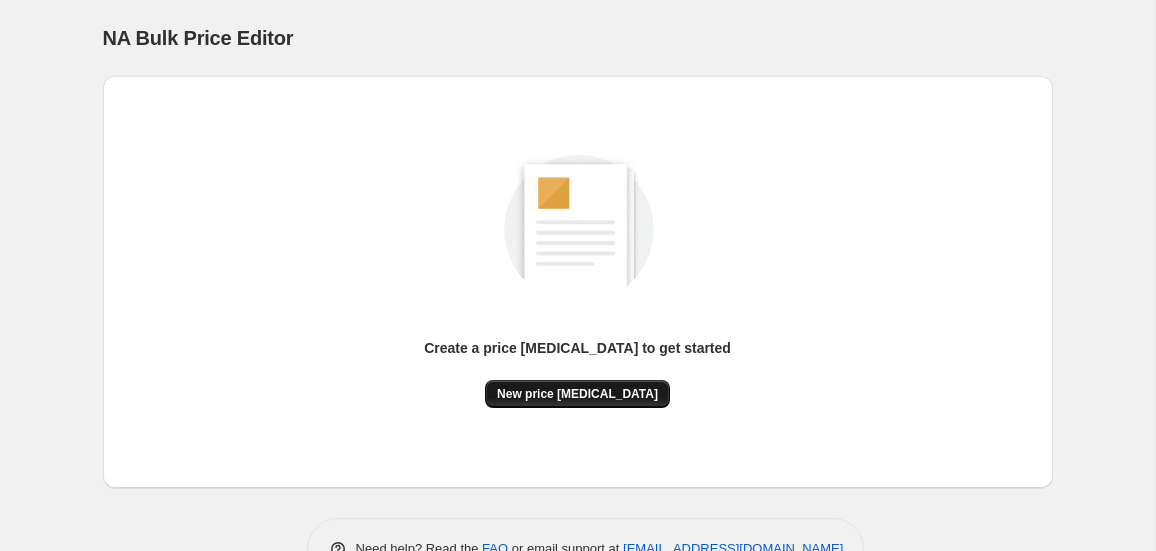 click on "New price change job" at bounding box center (577, 394) 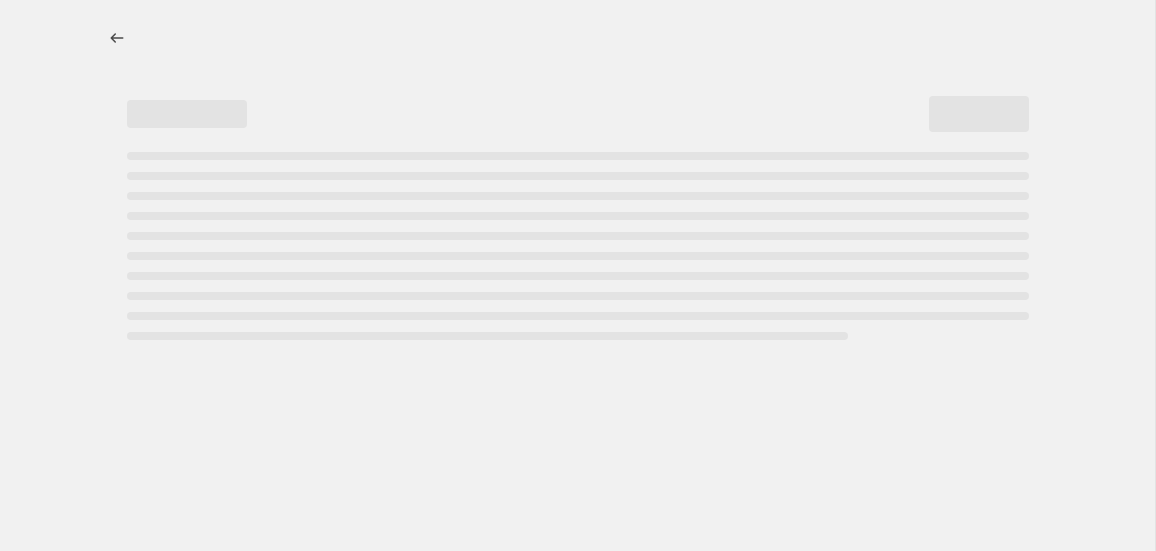select on "percentage" 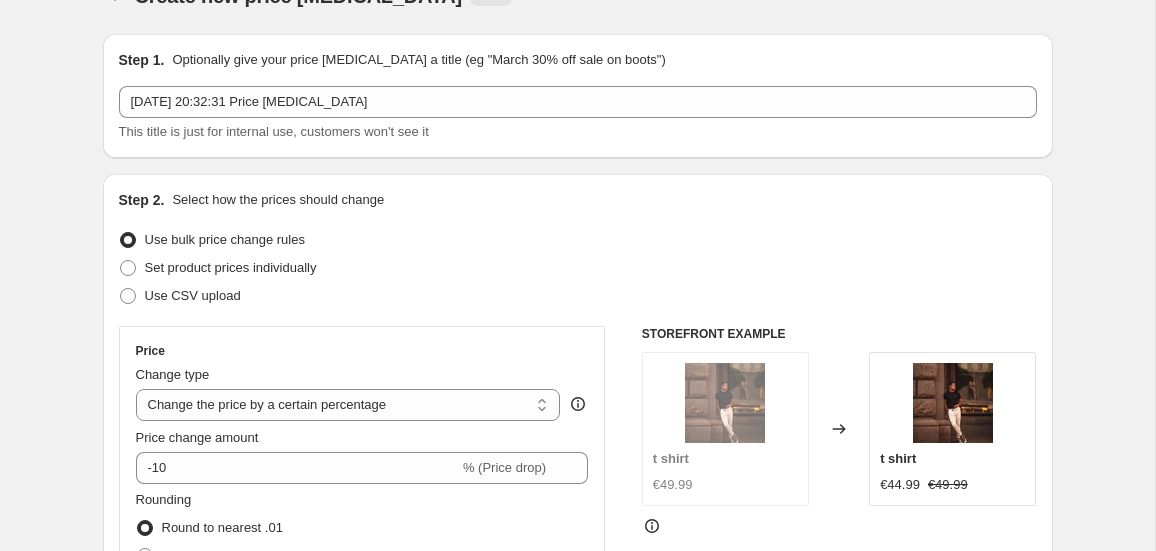 scroll, scrollTop: 49, scrollLeft: 0, axis: vertical 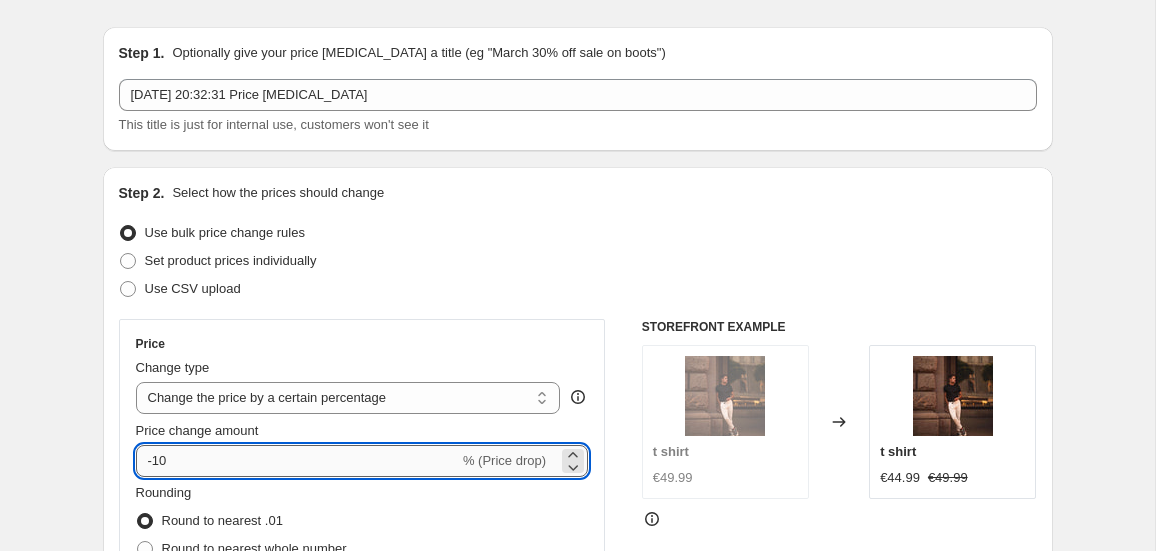 click on "-10" at bounding box center [297, 461] 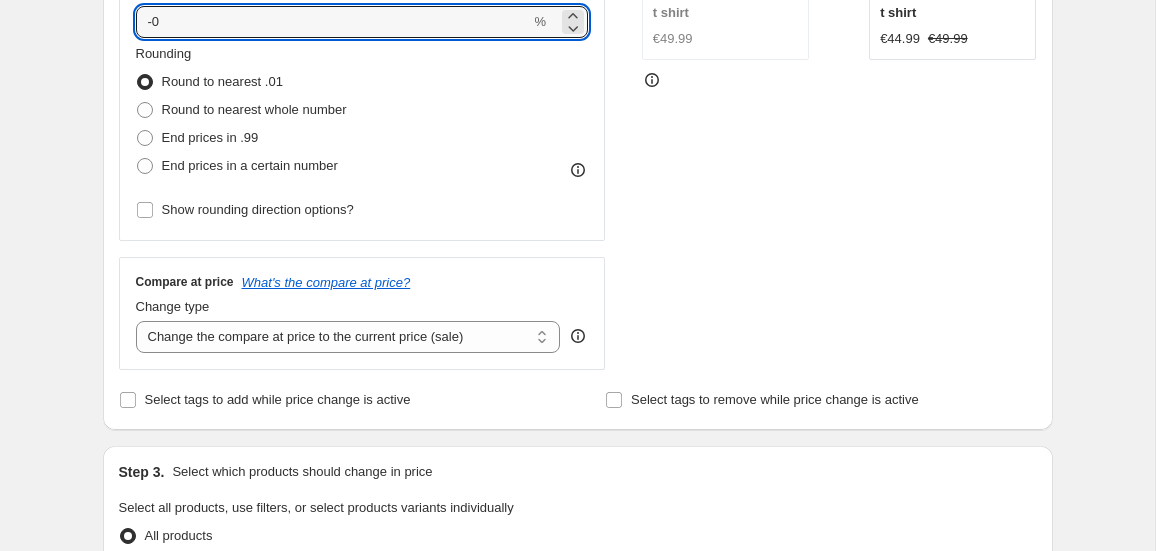 scroll, scrollTop: 493, scrollLeft: 0, axis: vertical 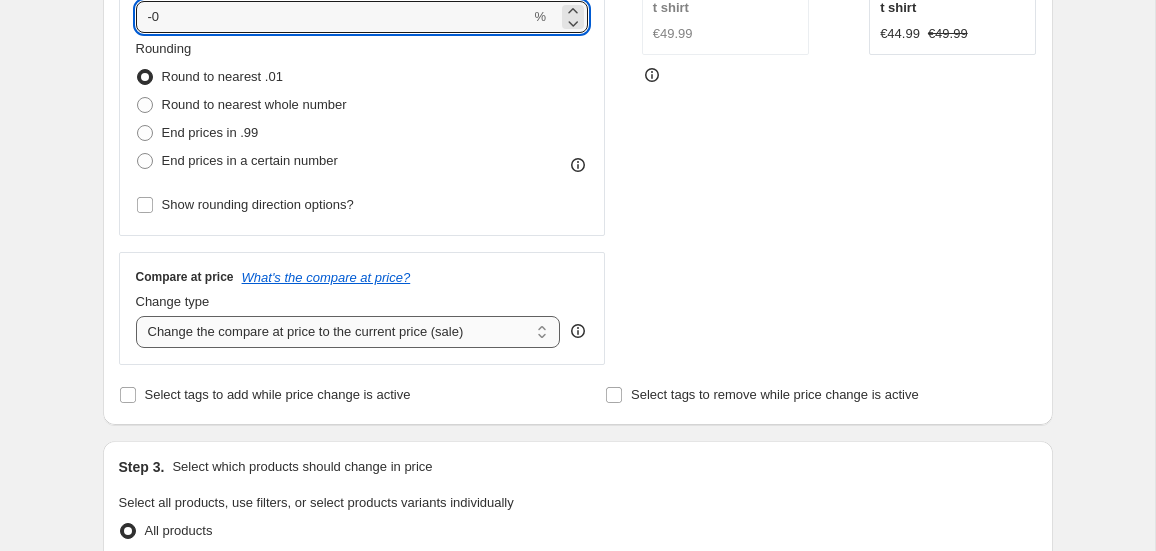 type on "-0" 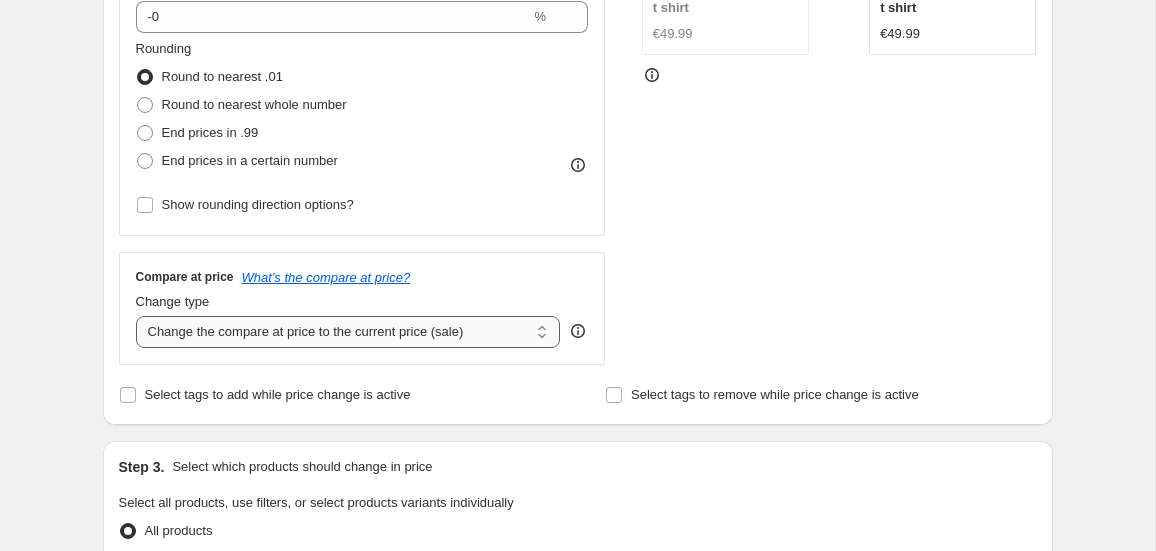 select on "pp" 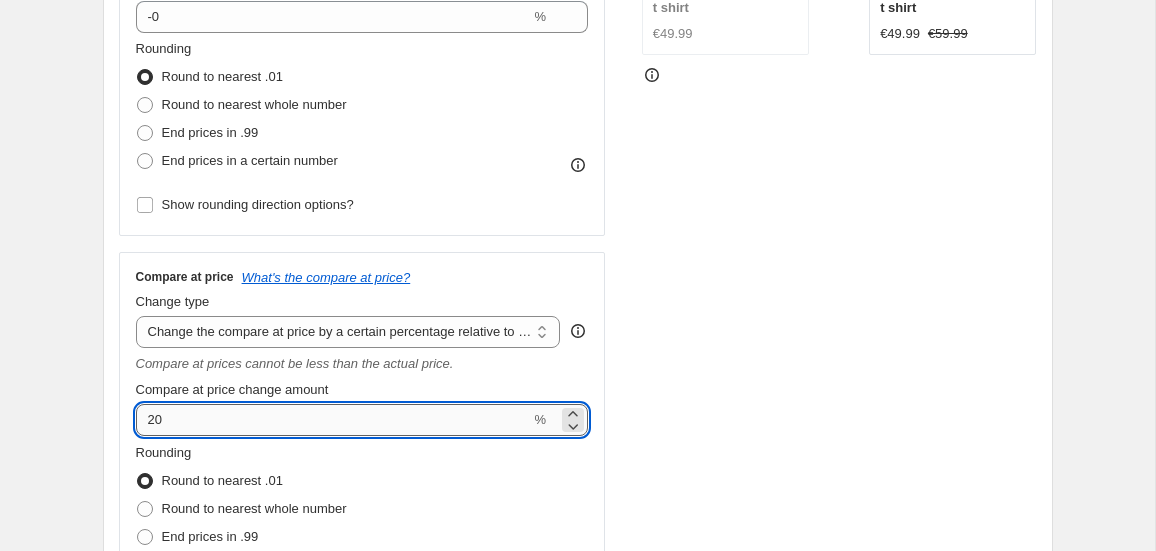 click on "20" at bounding box center [333, 420] 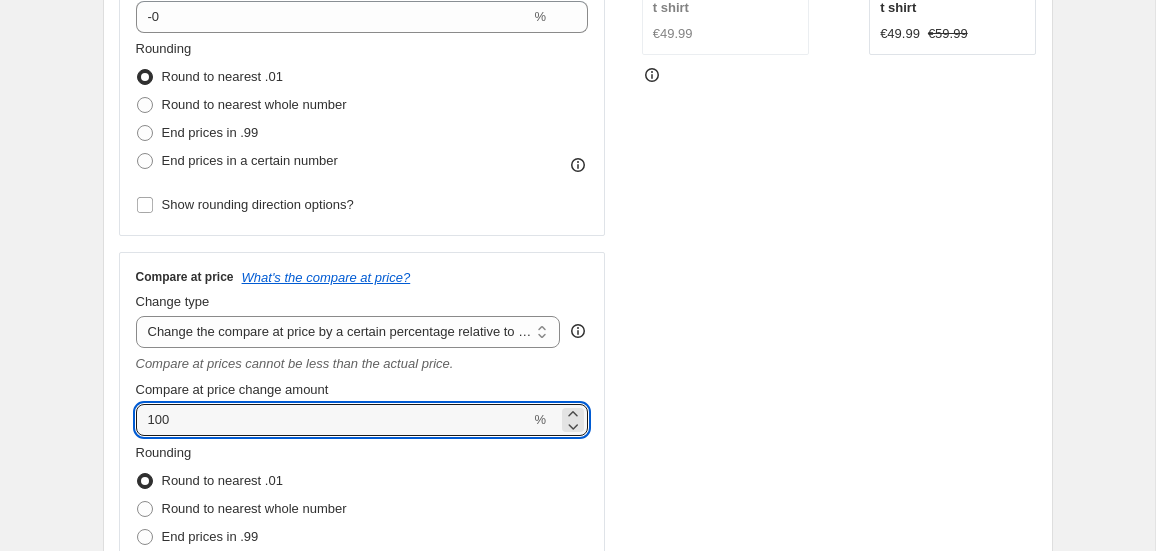 type on "100" 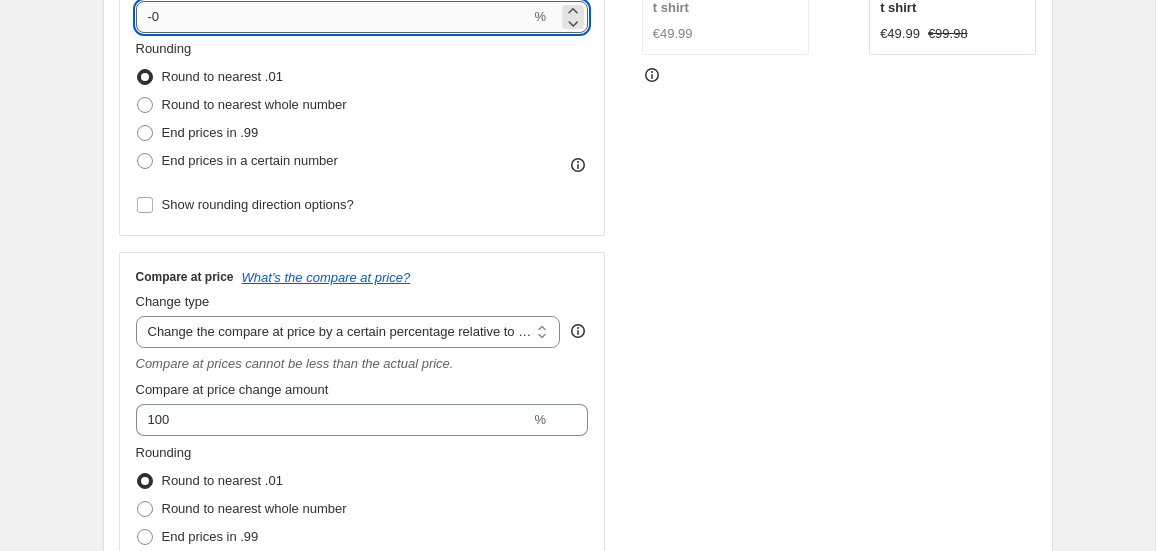 click on "-0" at bounding box center (333, 17) 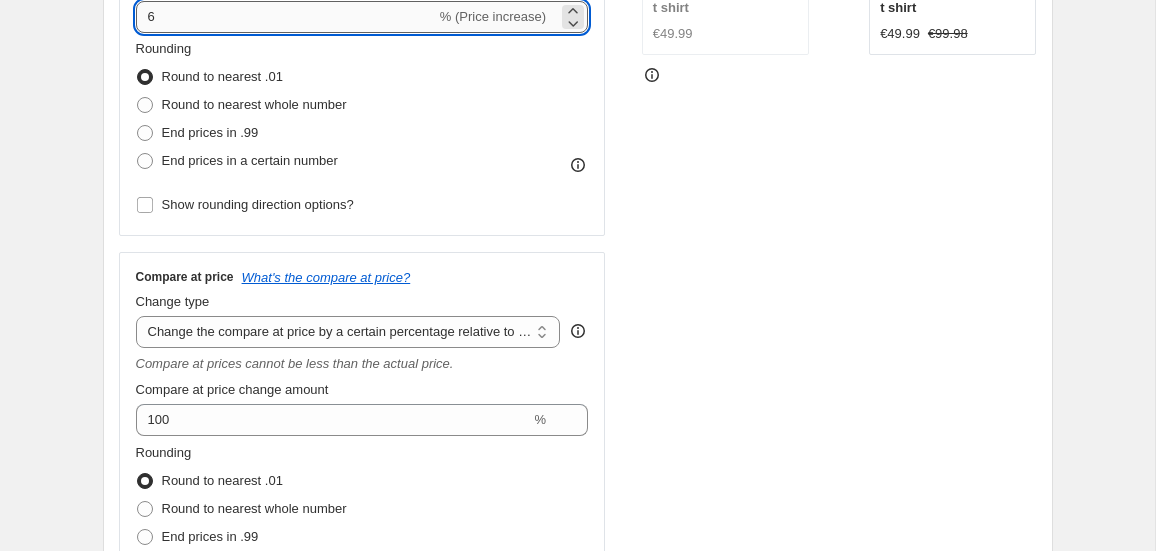 type on "7" 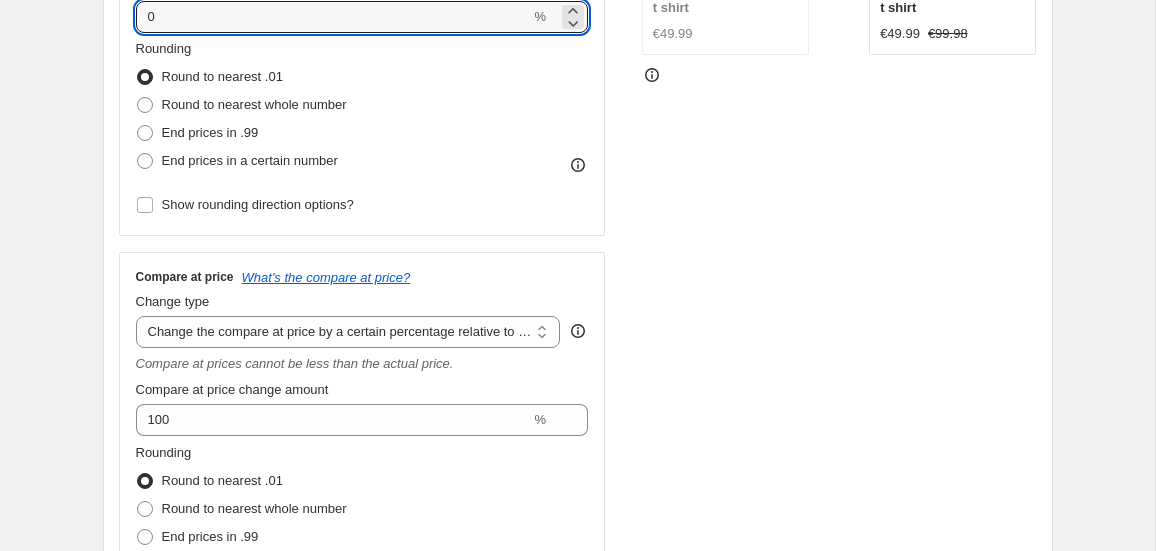 type on "0" 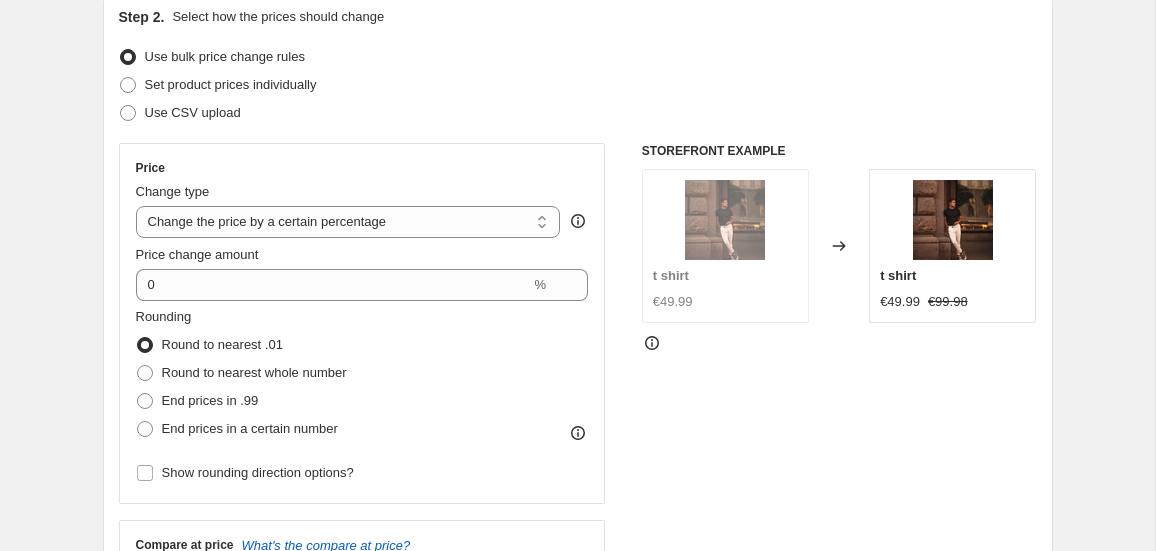 scroll, scrollTop: 223, scrollLeft: 0, axis: vertical 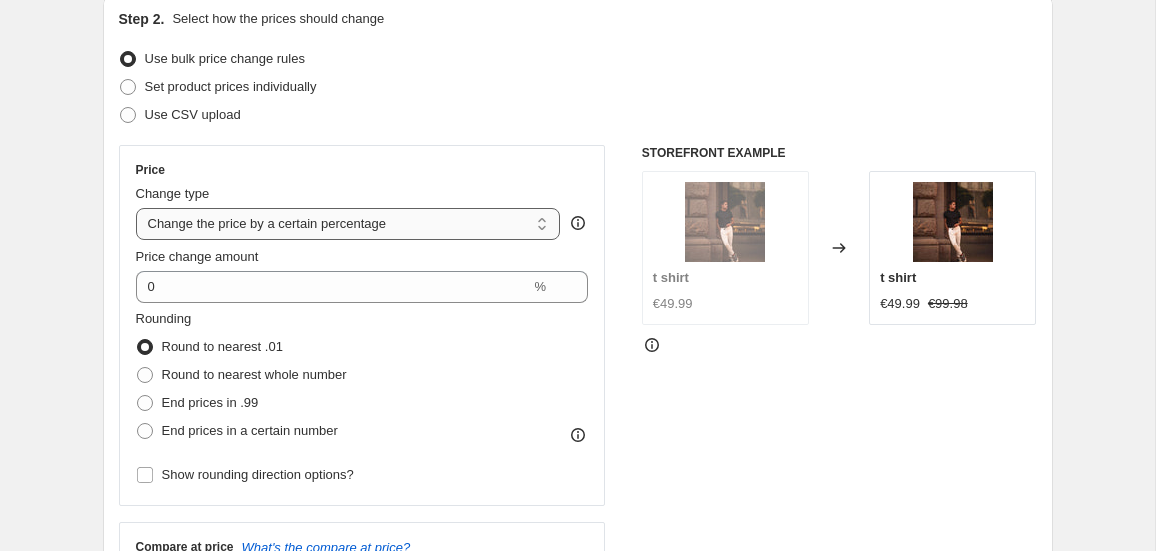 click on "Change the price to a certain amount Change the price by a certain amount Change the price by a certain percentage Change the price to the current compare at price (price before sale) Change the price by a certain amount relative to the compare at price Change the price by a certain percentage relative to the compare at price Don't change the price Change the price by a certain percentage relative to the cost per item Change price to certain cost margin" at bounding box center [348, 224] 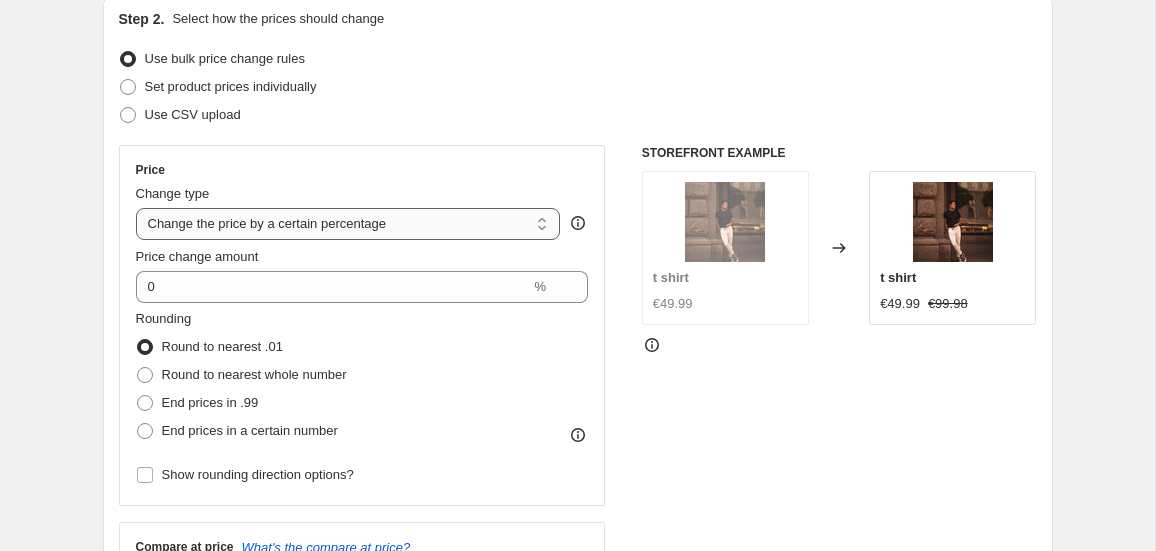 click on "Change the price to a certain amount Change the price by a certain amount Change the price by a certain percentage Change the price to the current compare at price (price before sale) Change the price by a certain amount relative to the compare at price Change the price by a certain percentage relative to the compare at price Don't change the price Change the price by a certain percentage relative to the cost per item Change price to certain cost margin" at bounding box center [348, 224] 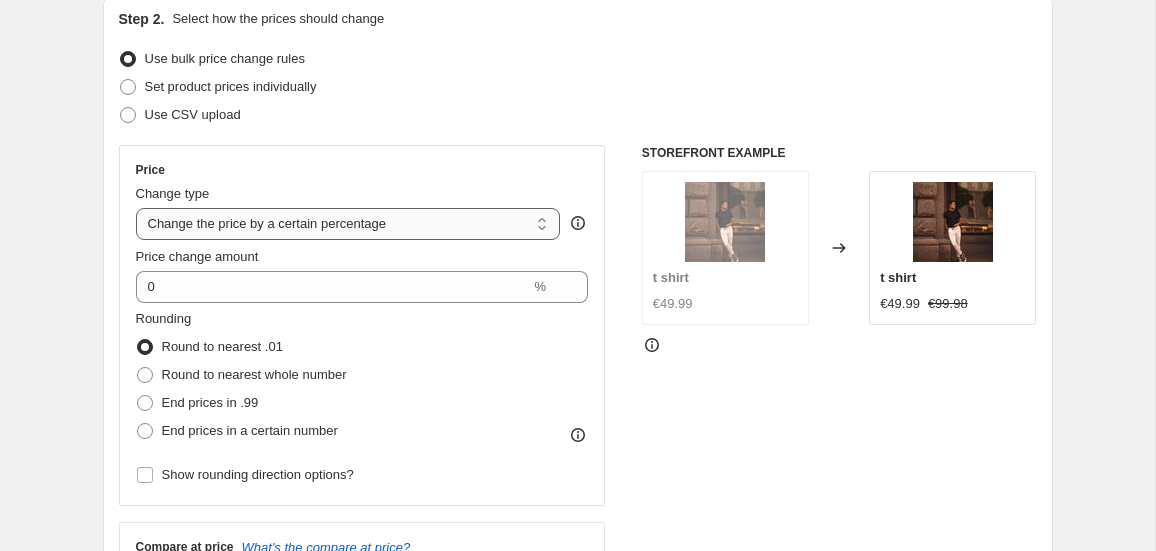 select on "no_change" 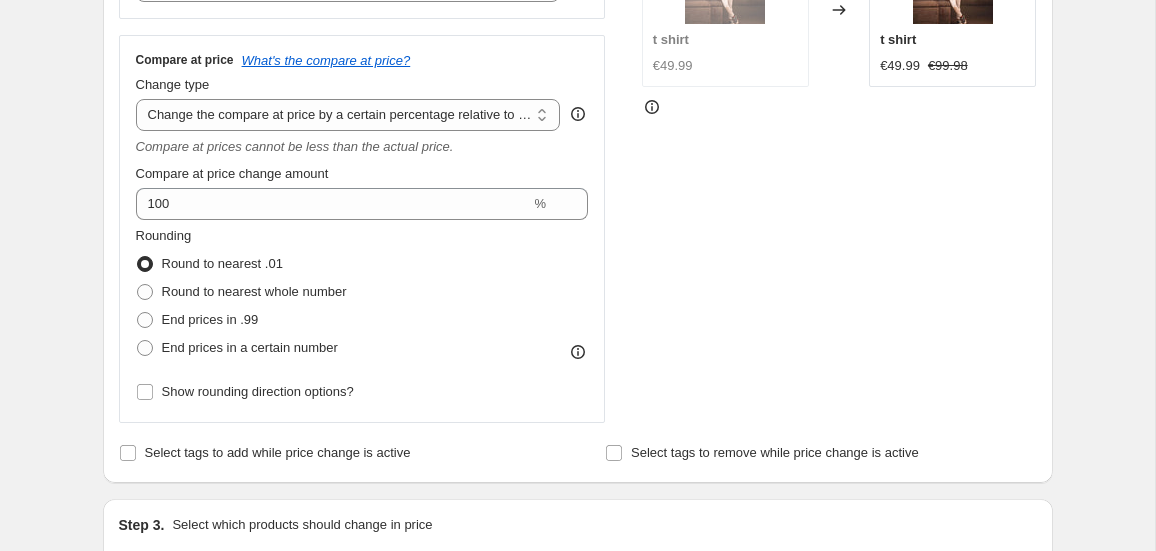 scroll, scrollTop: 465, scrollLeft: 0, axis: vertical 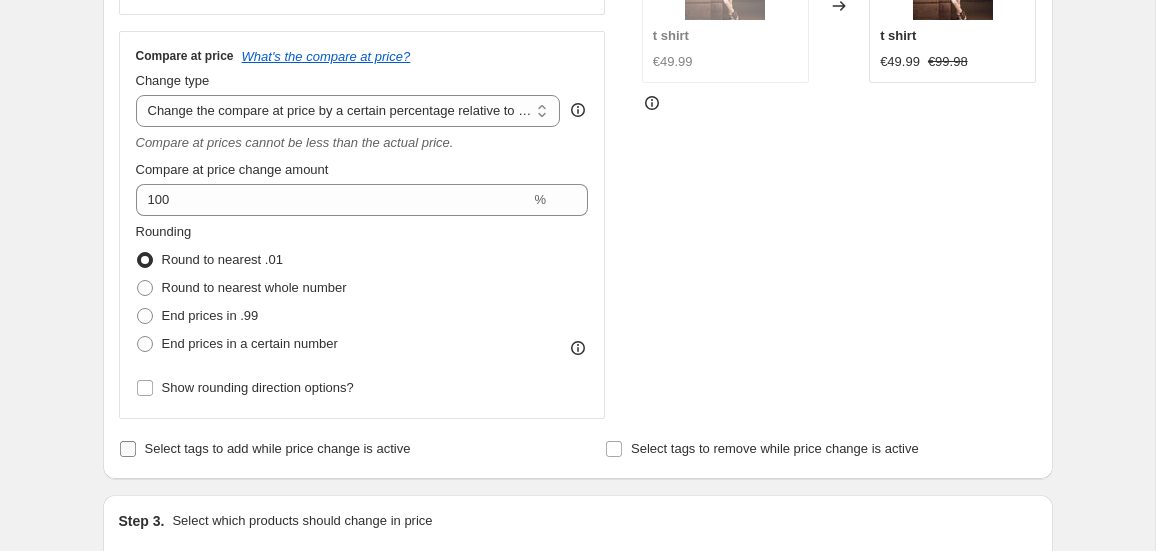 click on "Select tags to add while price change is active" at bounding box center [278, 448] 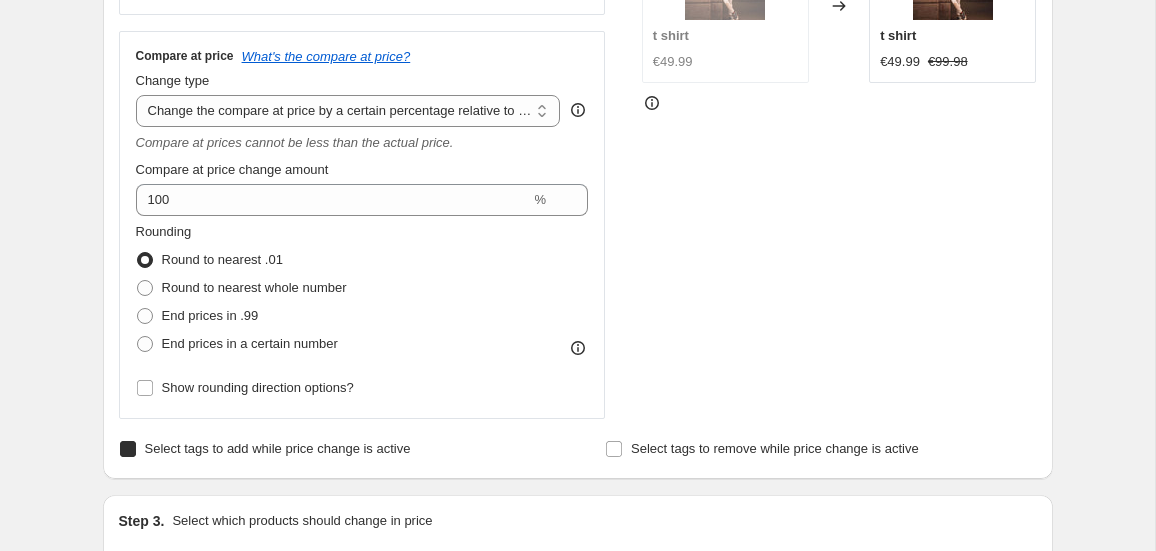 checkbox on "true" 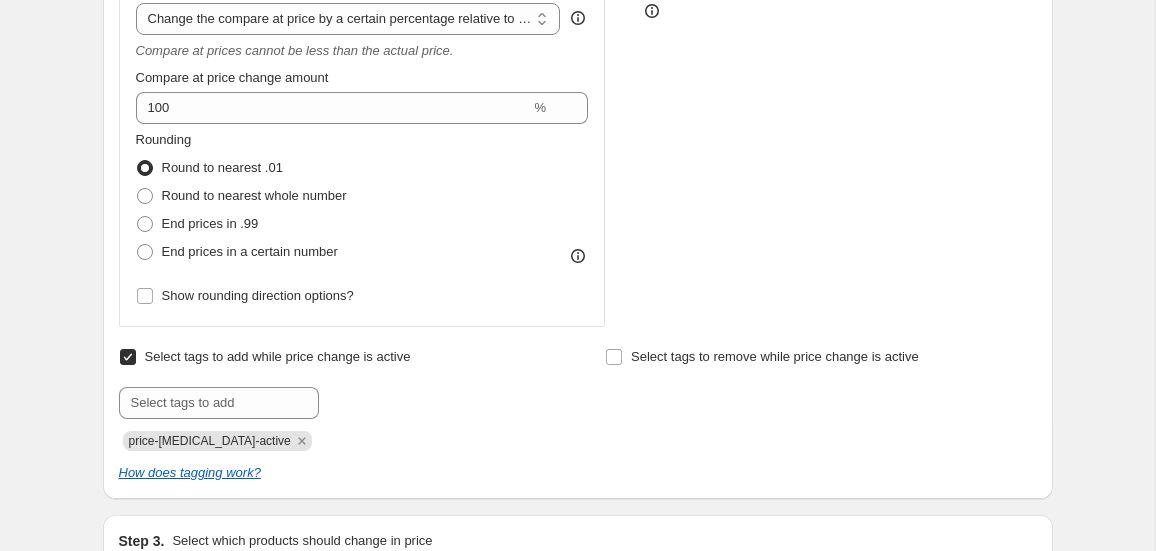 scroll, scrollTop: 559, scrollLeft: 0, axis: vertical 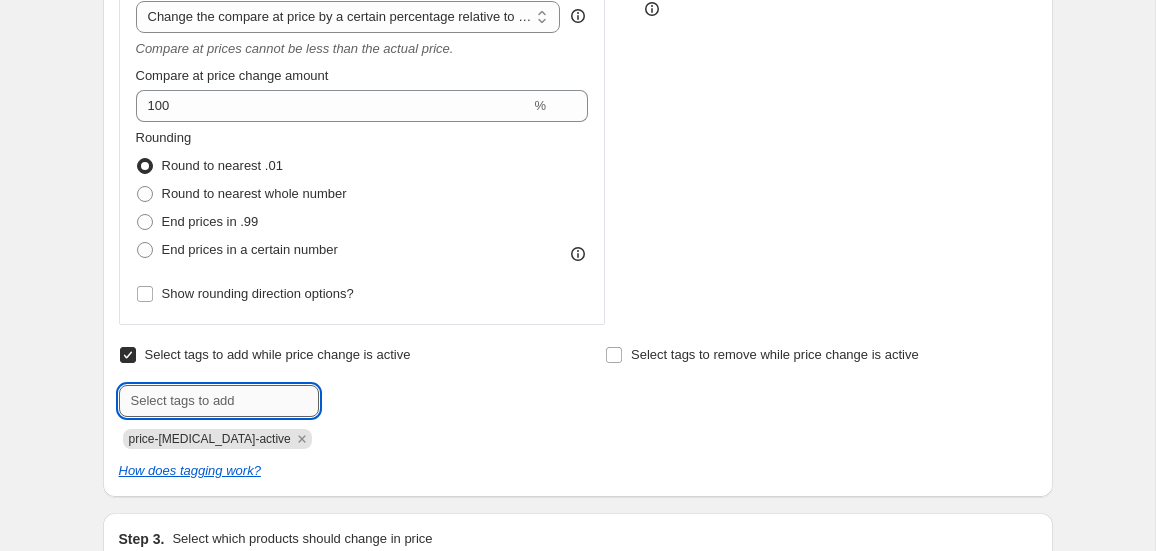 click at bounding box center [219, 401] 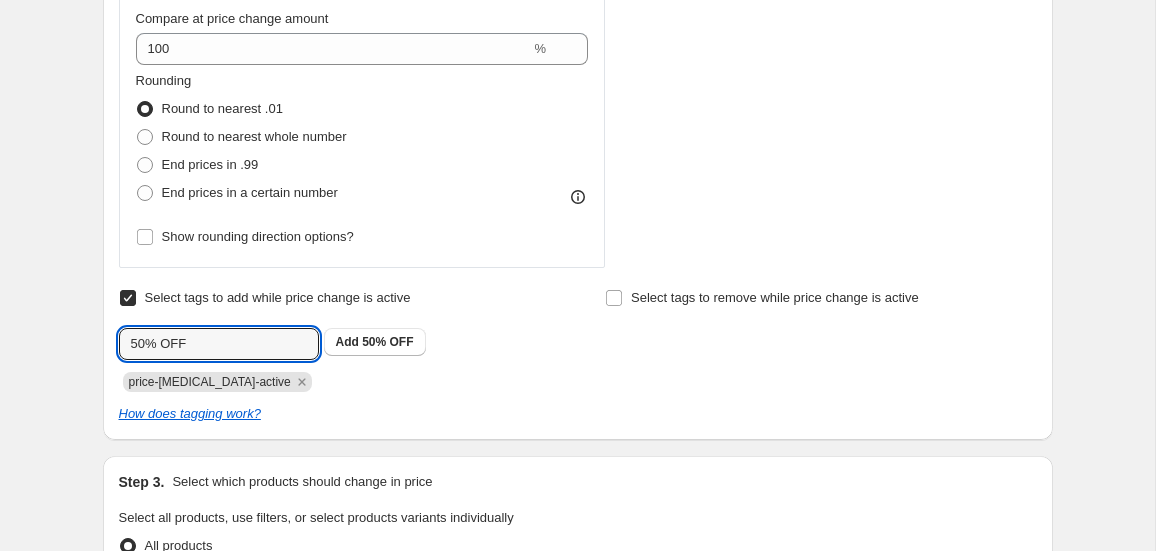 scroll, scrollTop: 628, scrollLeft: 0, axis: vertical 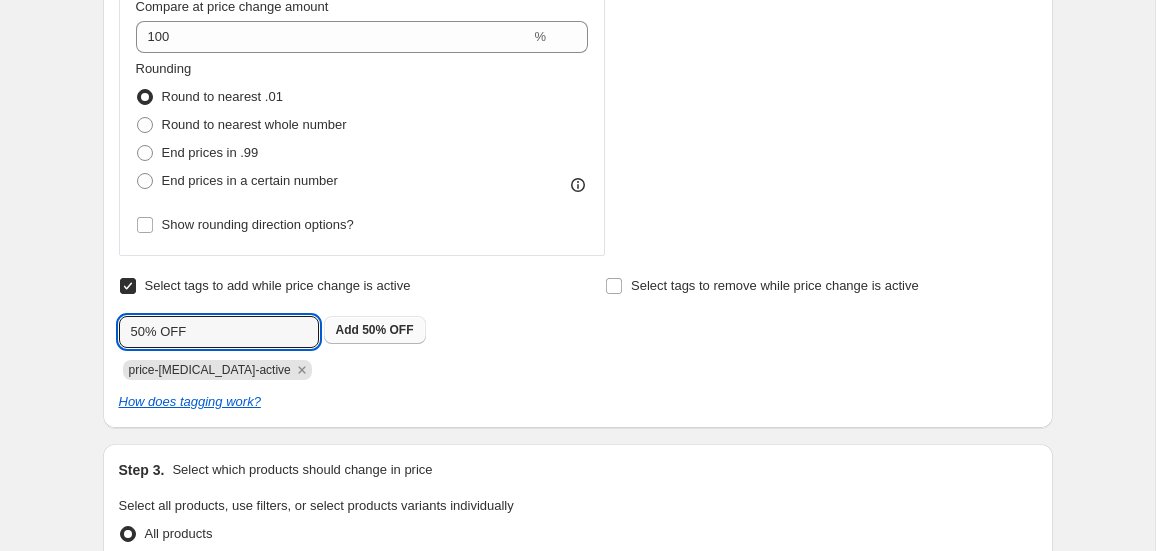 type on "50% OFF" 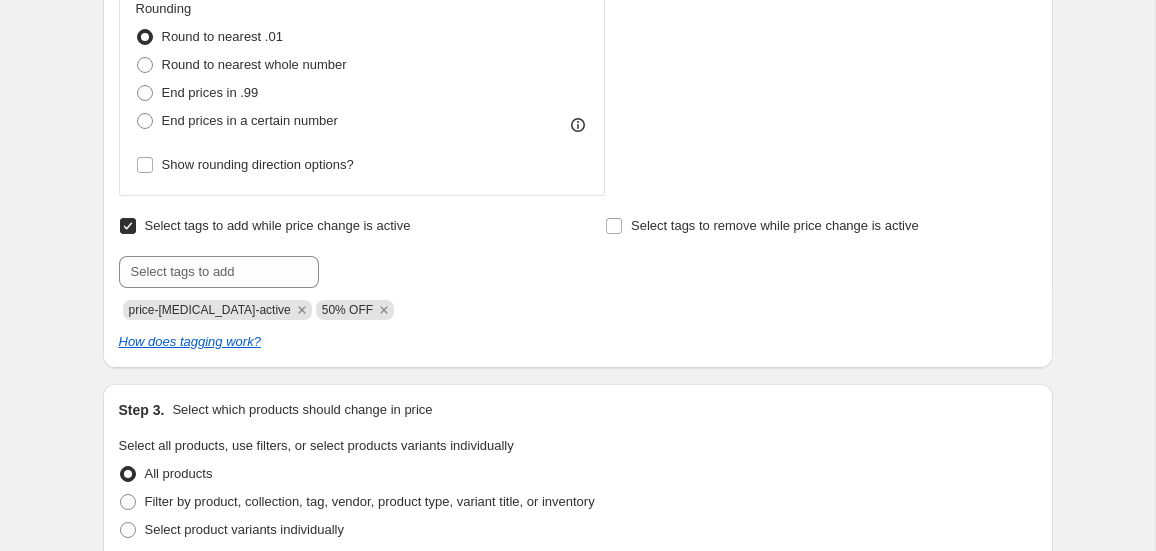 scroll, scrollTop: 690, scrollLeft: 0, axis: vertical 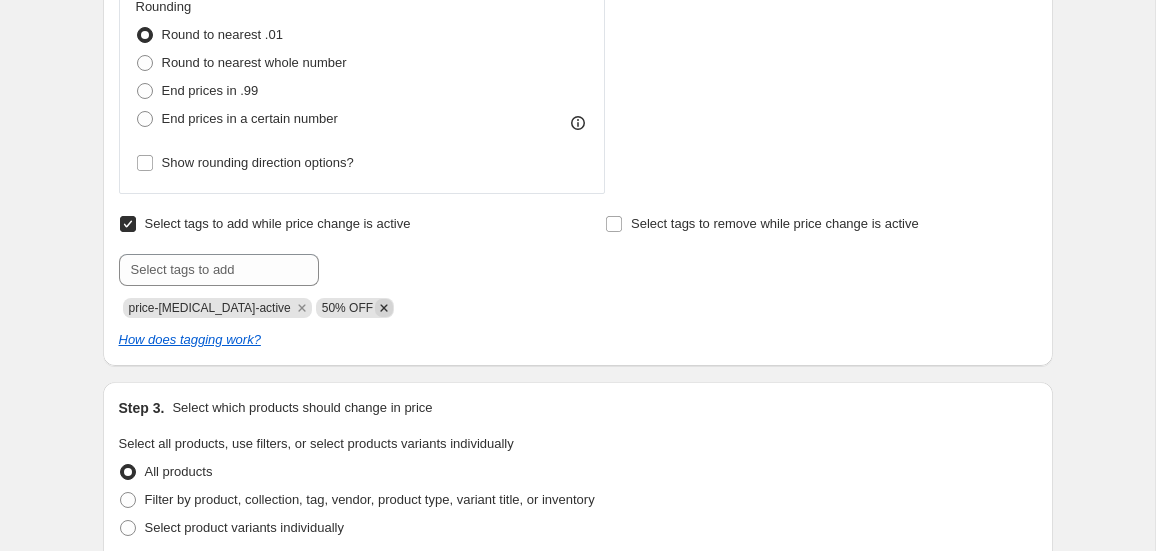 click 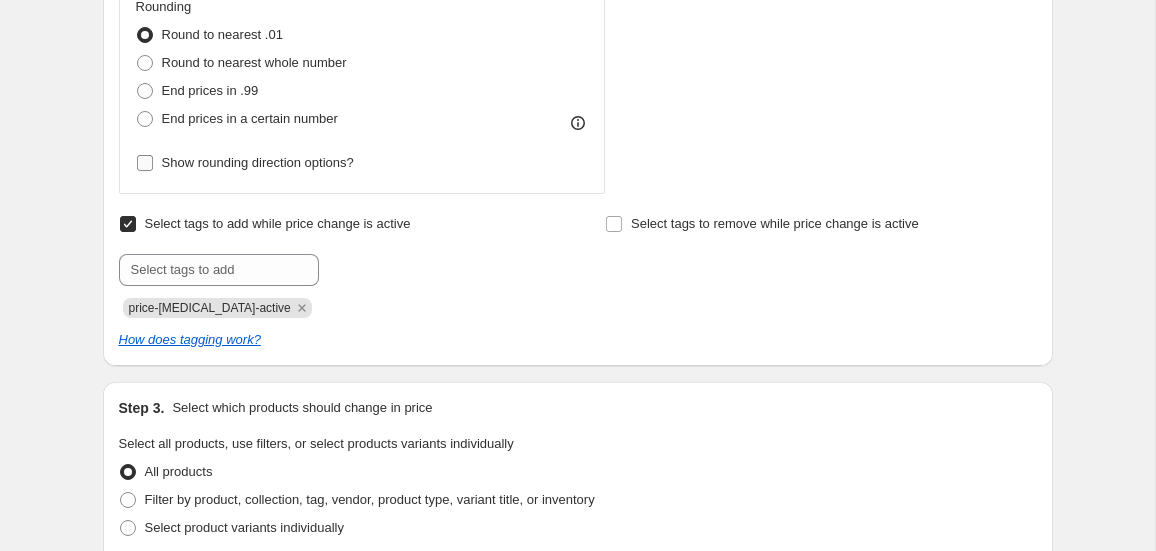 click on "Show rounding direction options?" at bounding box center (245, 163) 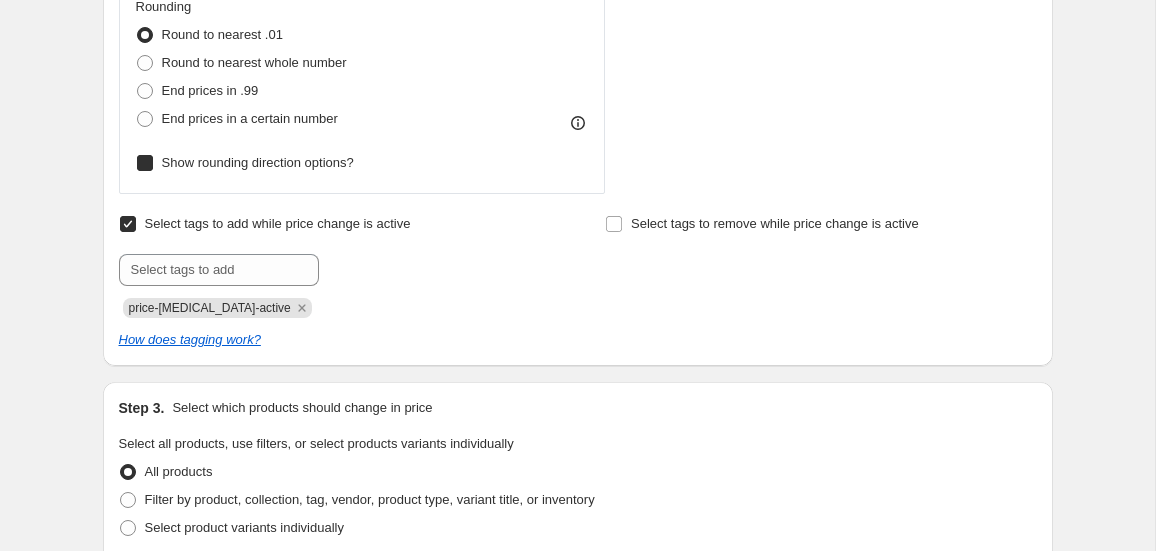 checkbox on "true" 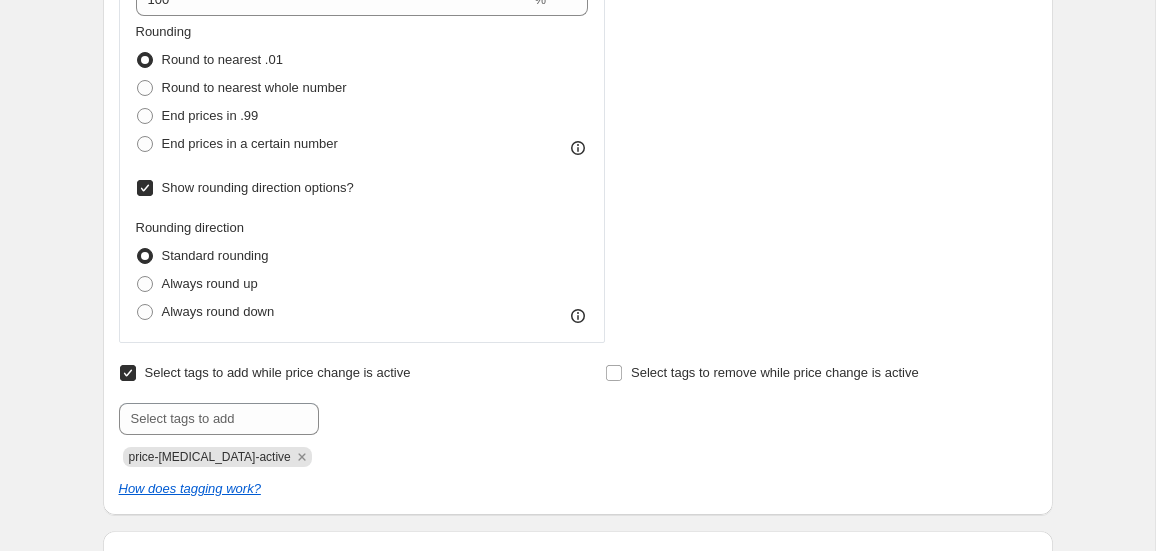 scroll, scrollTop: 697, scrollLeft: 0, axis: vertical 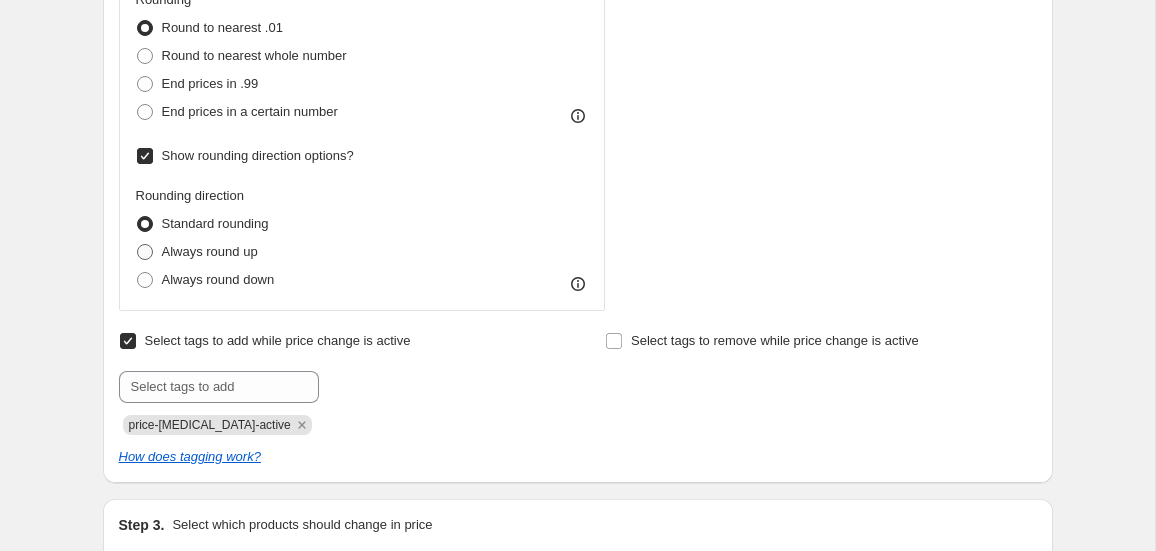 click on "Always round up" at bounding box center (210, 251) 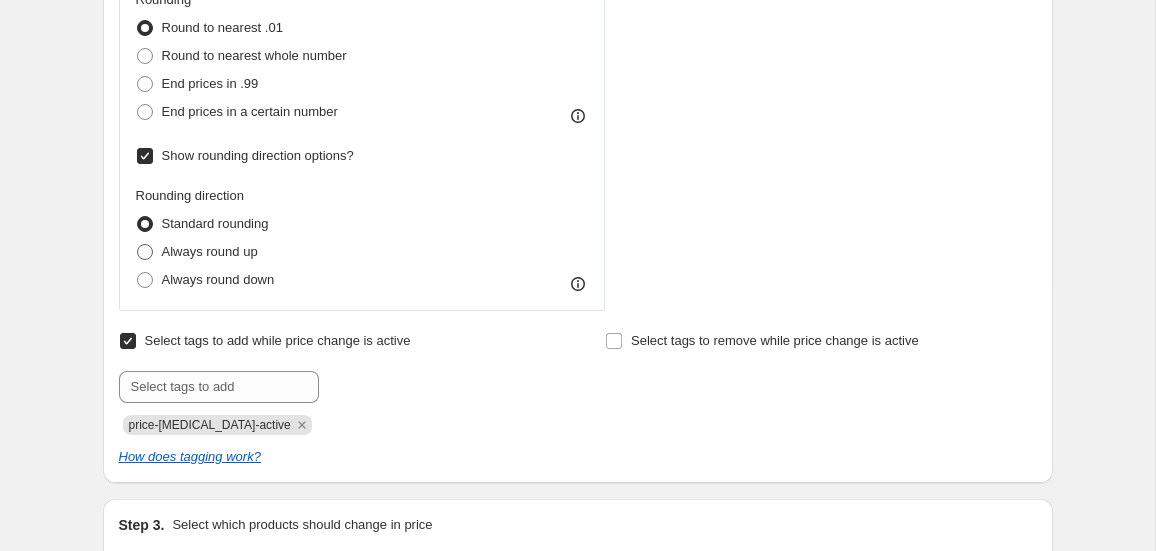radio on "true" 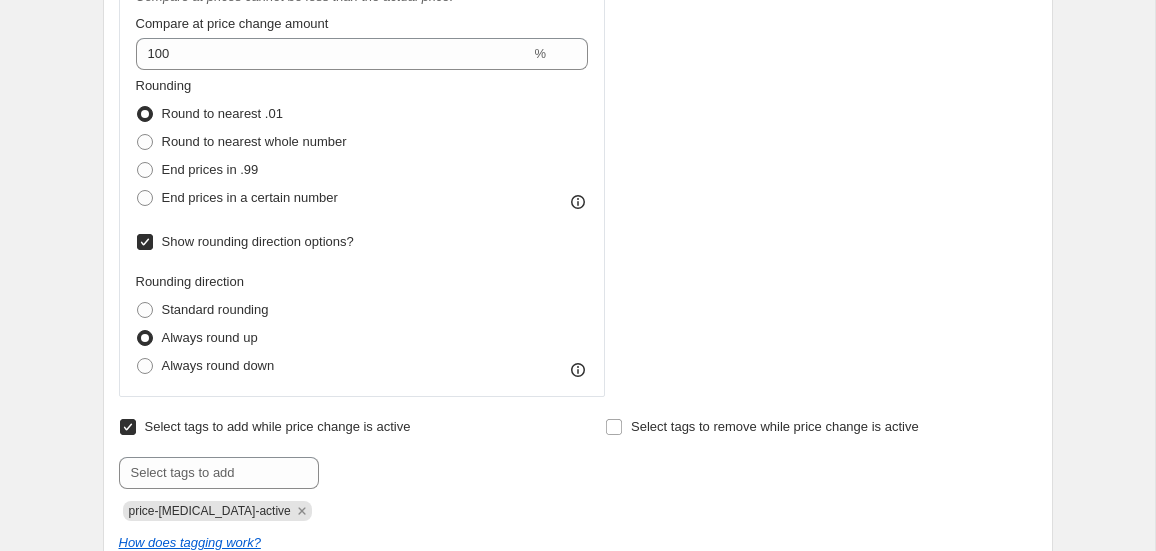 scroll, scrollTop: 672, scrollLeft: 0, axis: vertical 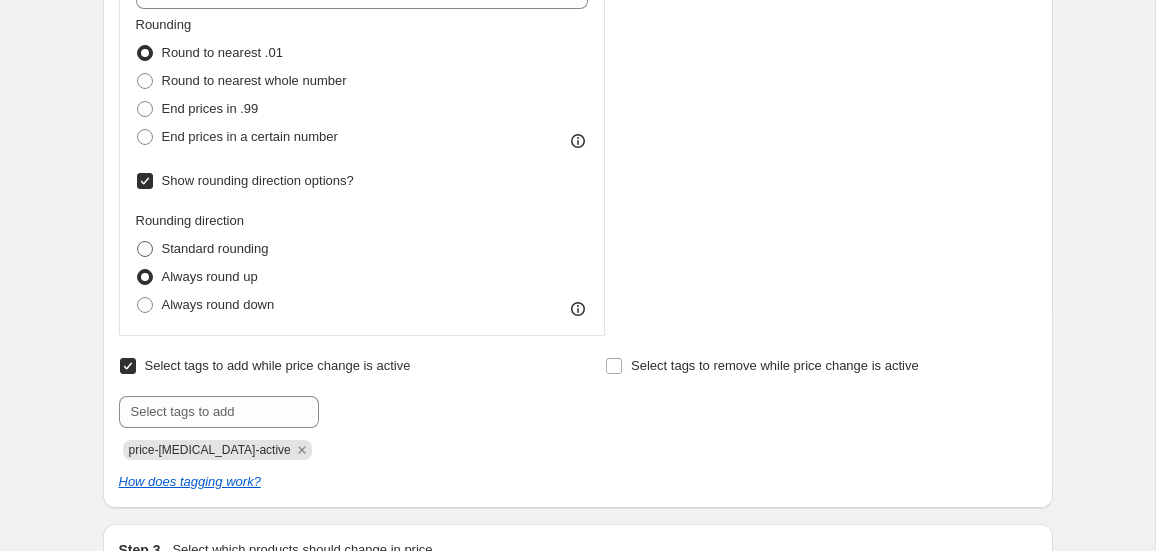 click on "Standard rounding" at bounding box center (215, 248) 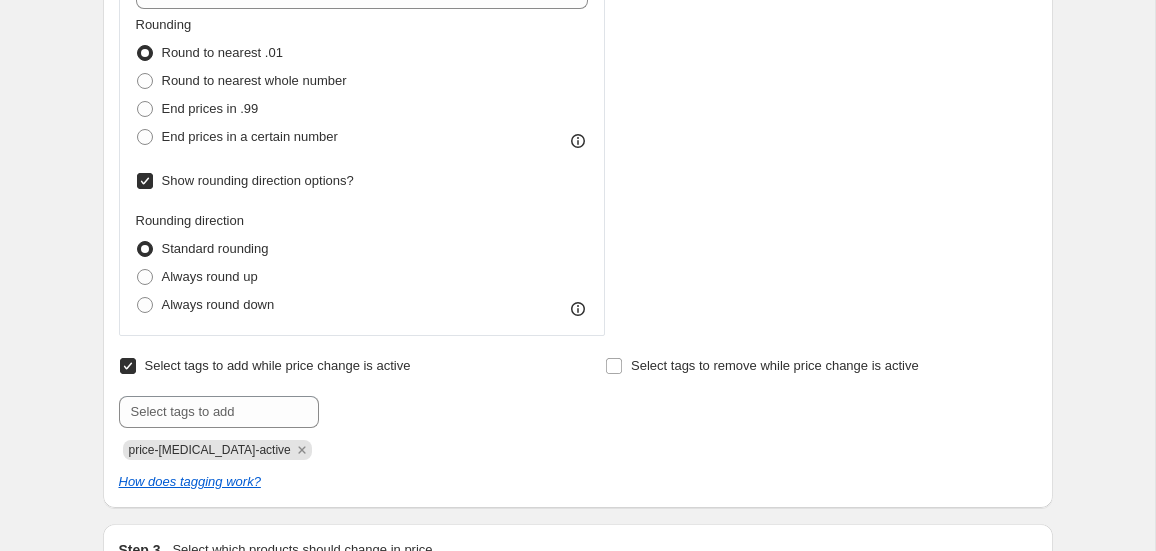 click on "Show rounding direction options?" at bounding box center (145, 181) 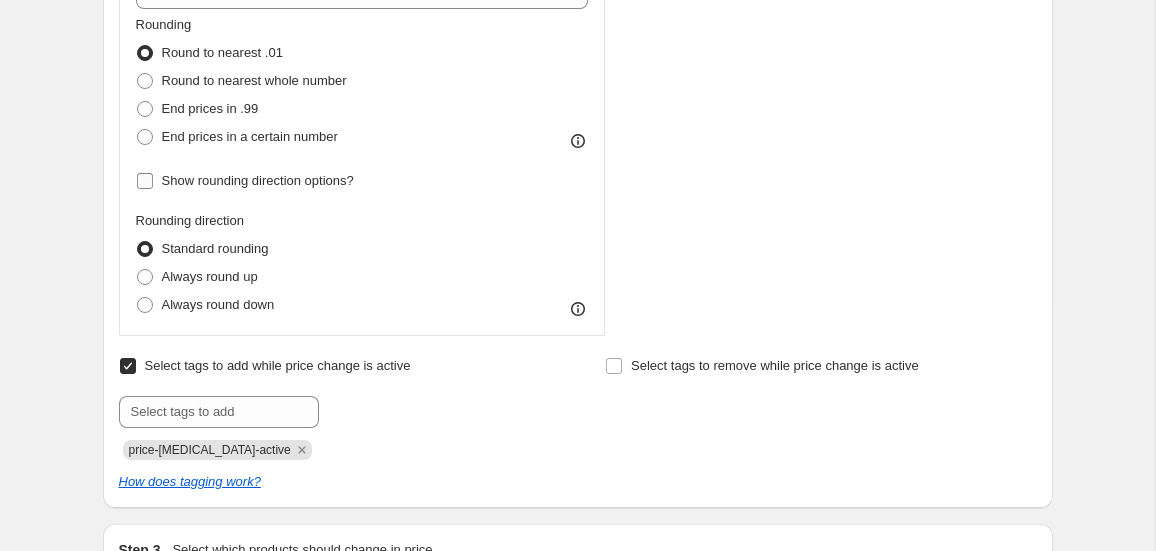 checkbox on "false" 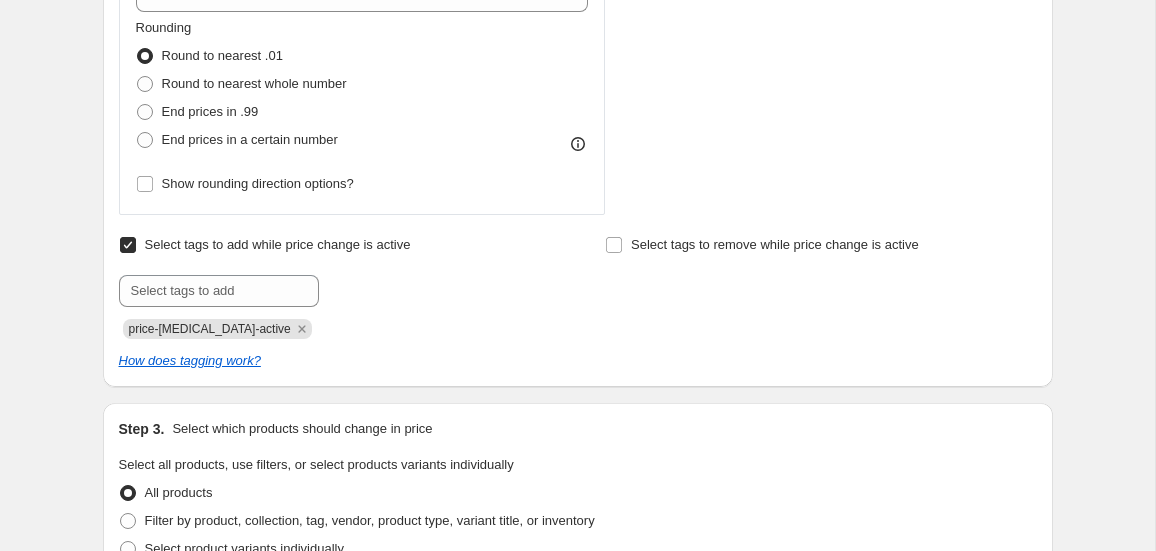 scroll, scrollTop: 705, scrollLeft: 0, axis: vertical 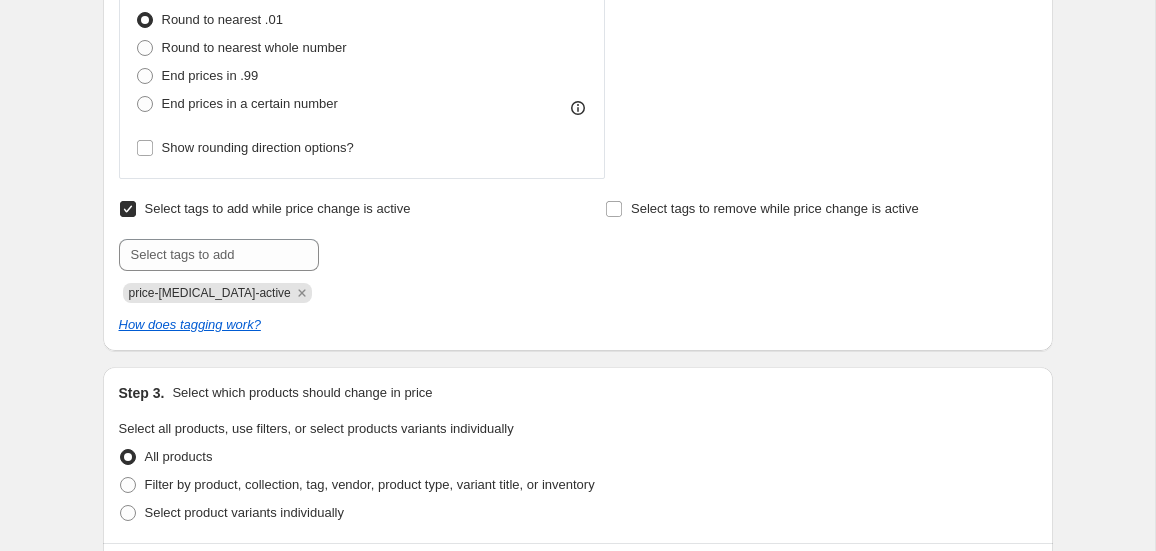 click on "Select tags to add while price change is active" at bounding box center (278, 208) 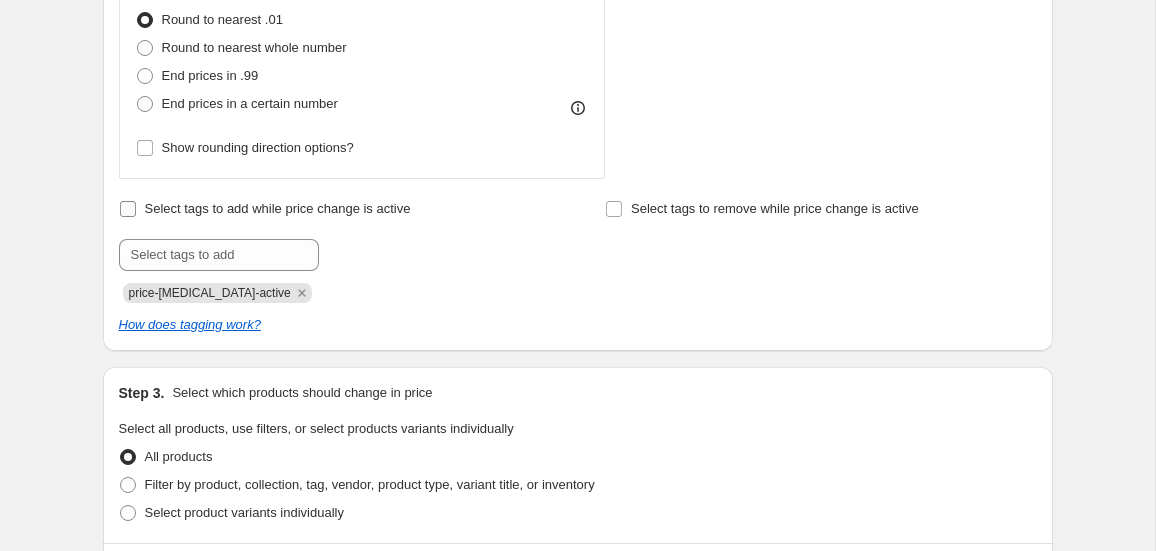 checkbox on "false" 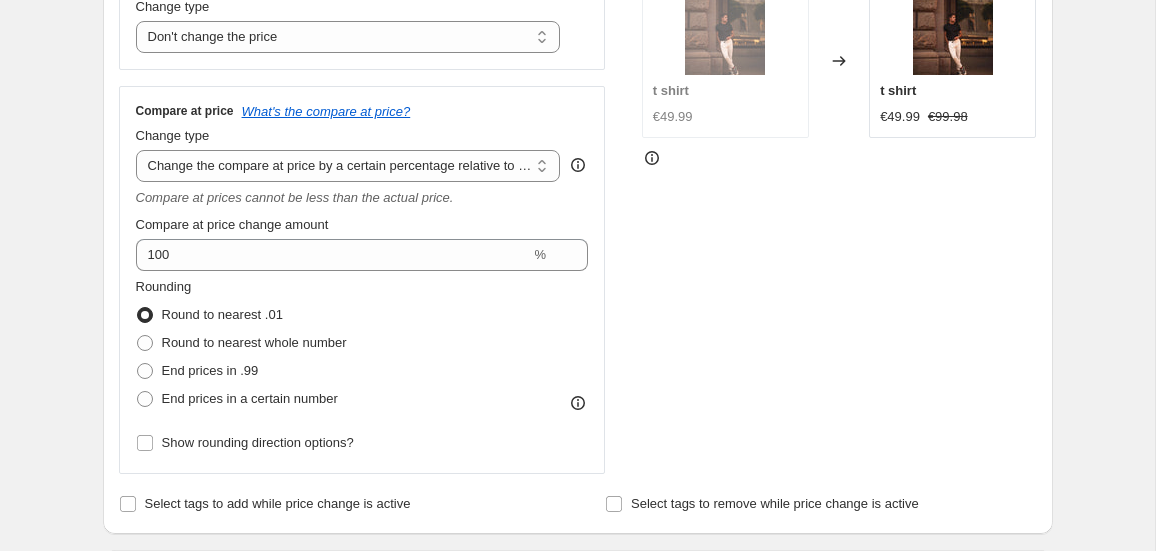 scroll, scrollTop: 411, scrollLeft: 0, axis: vertical 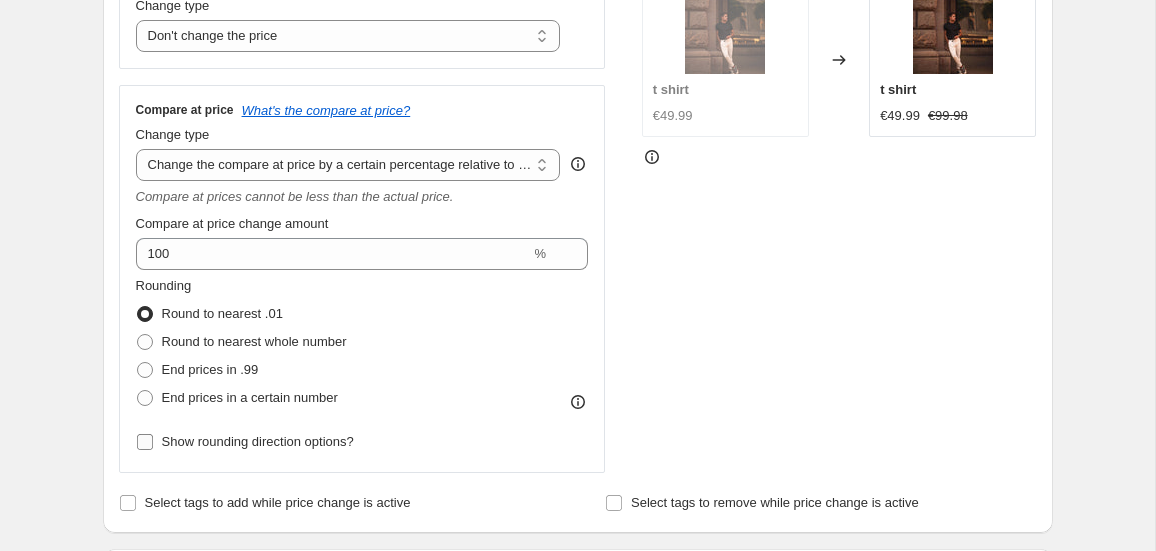click on "Show rounding direction options?" at bounding box center [145, 442] 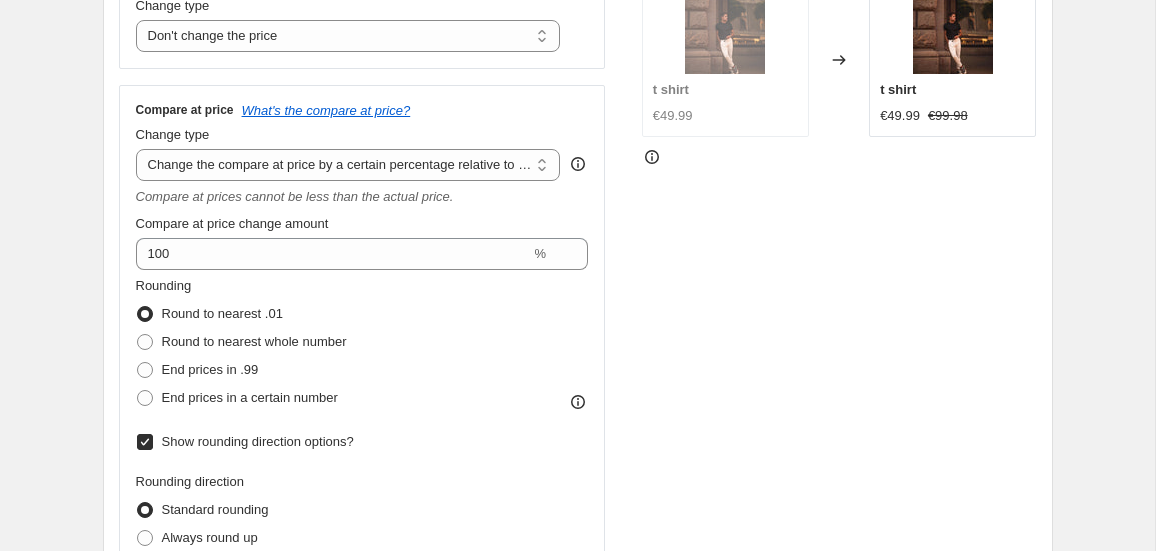 click on "Show rounding direction options?" at bounding box center [145, 442] 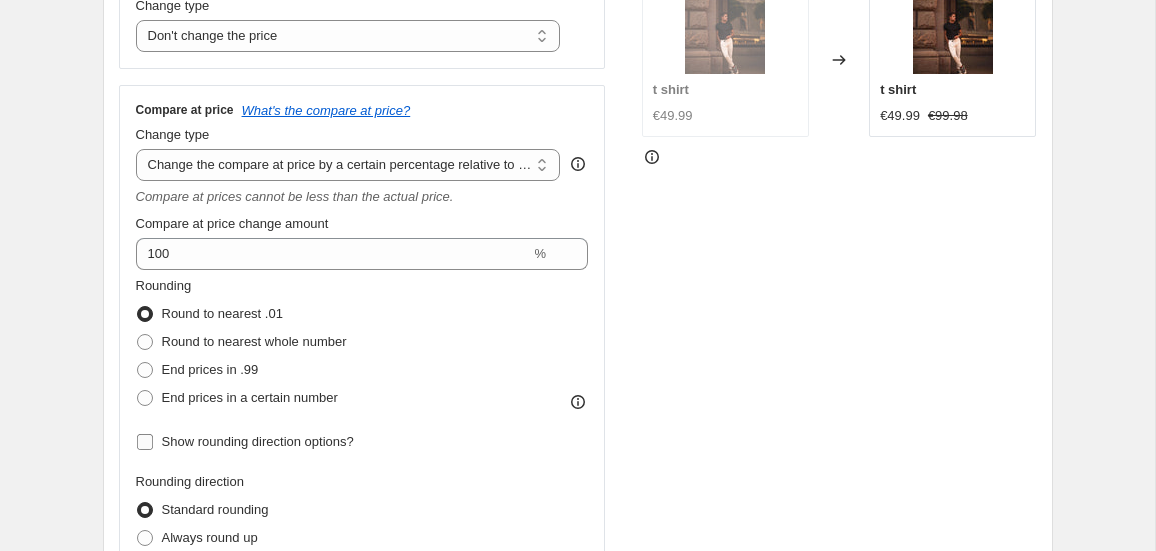 checkbox on "false" 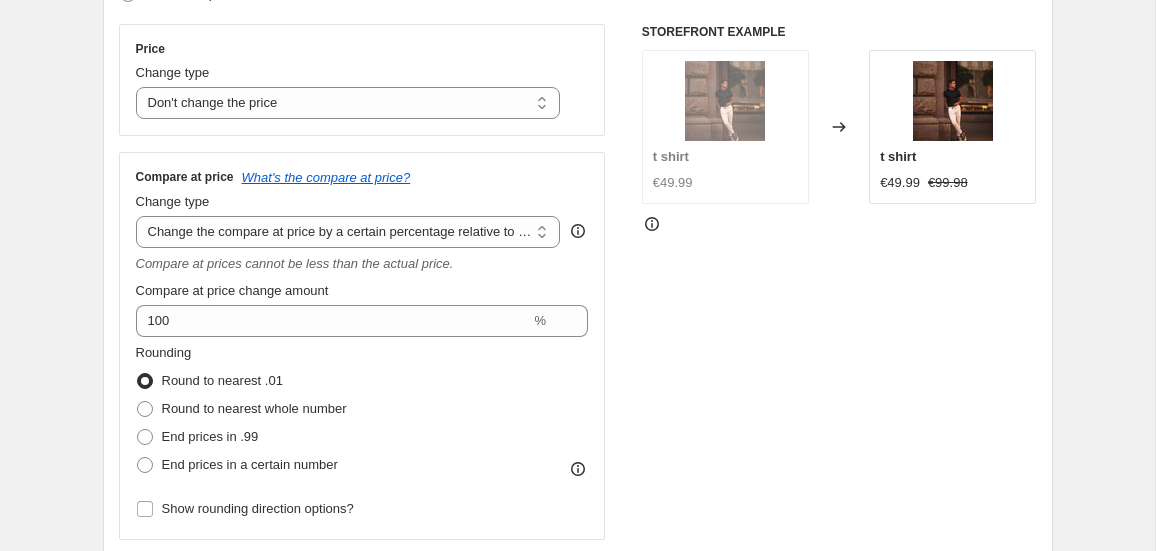 scroll, scrollTop: 337, scrollLeft: 0, axis: vertical 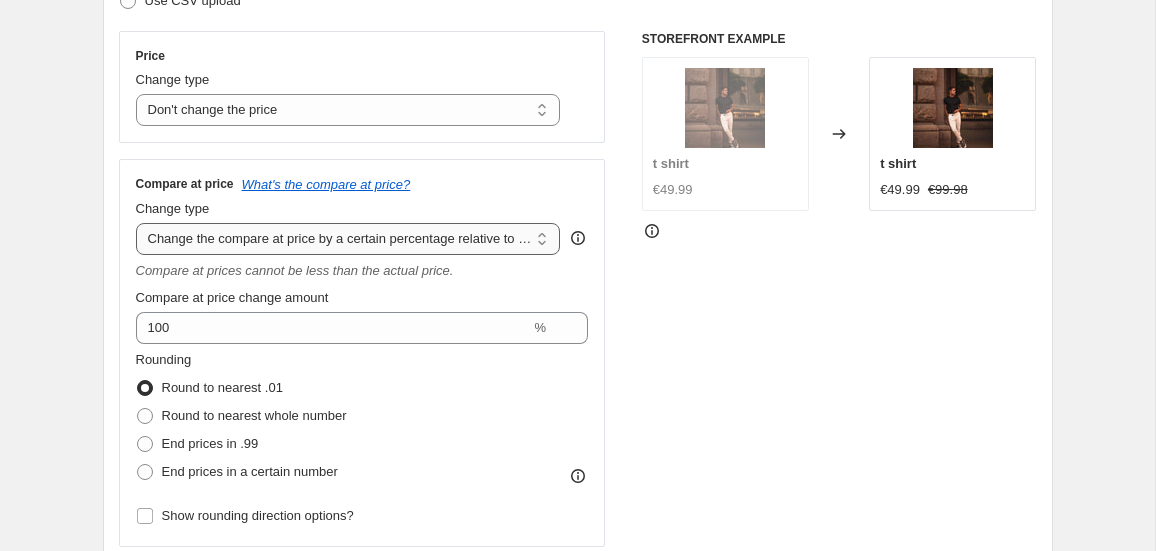 click on "Change the compare at price to the current price (sale) Change the compare at price to a certain amount Change the compare at price by a certain amount Change the compare at price by a certain percentage Change the compare at price by a certain amount relative to the actual price Change the compare at price by a certain percentage relative to the actual price Don't change the compare at price Remove the compare at price" at bounding box center (348, 239) 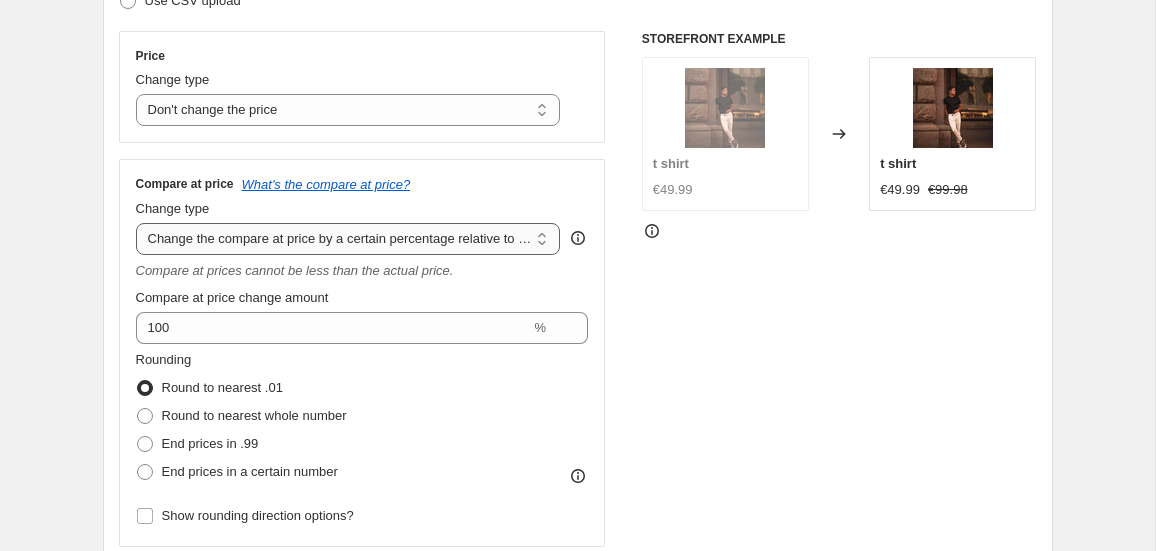 click on "Change the compare at price to the current price (sale) Change the compare at price to a certain amount Change the compare at price by a certain amount Change the compare at price by a certain percentage Change the compare at price by a certain amount relative to the actual price Change the compare at price by a certain percentage relative to the actual price Don't change the compare at price Remove the compare at price" at bounding box center (348, 239) 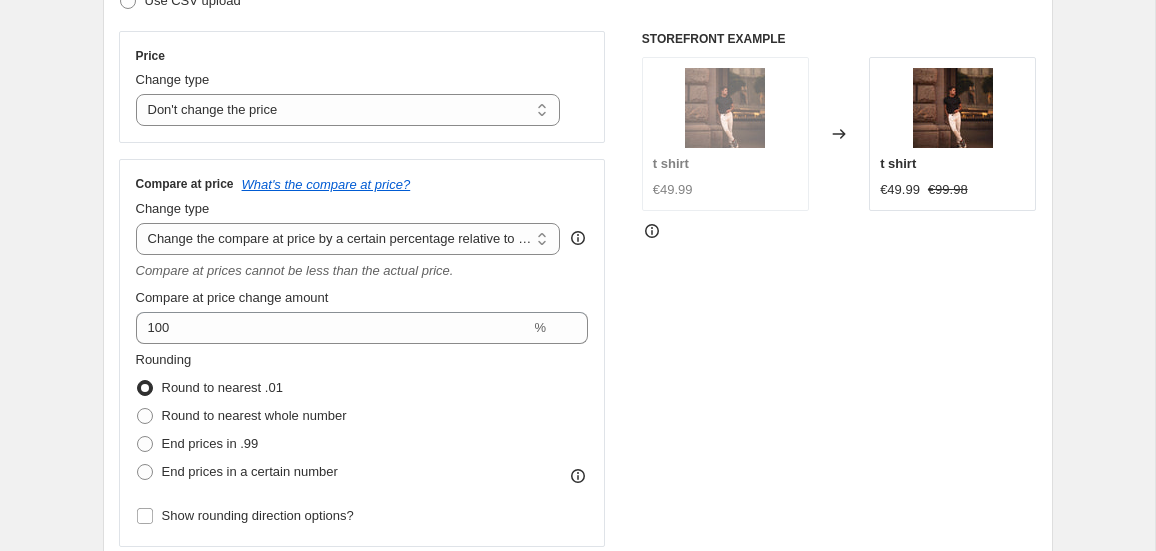 click 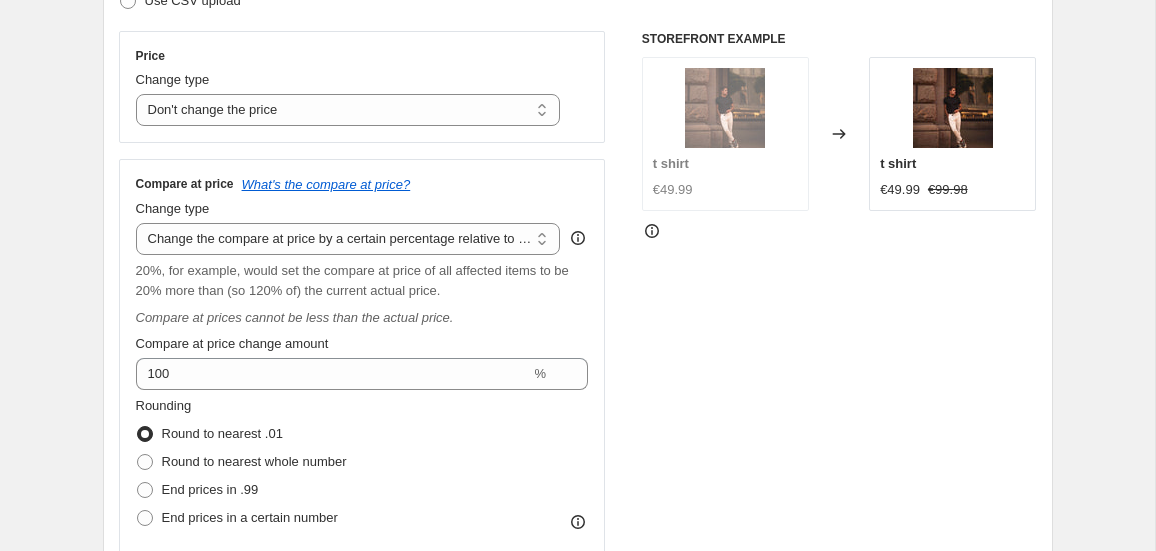 click 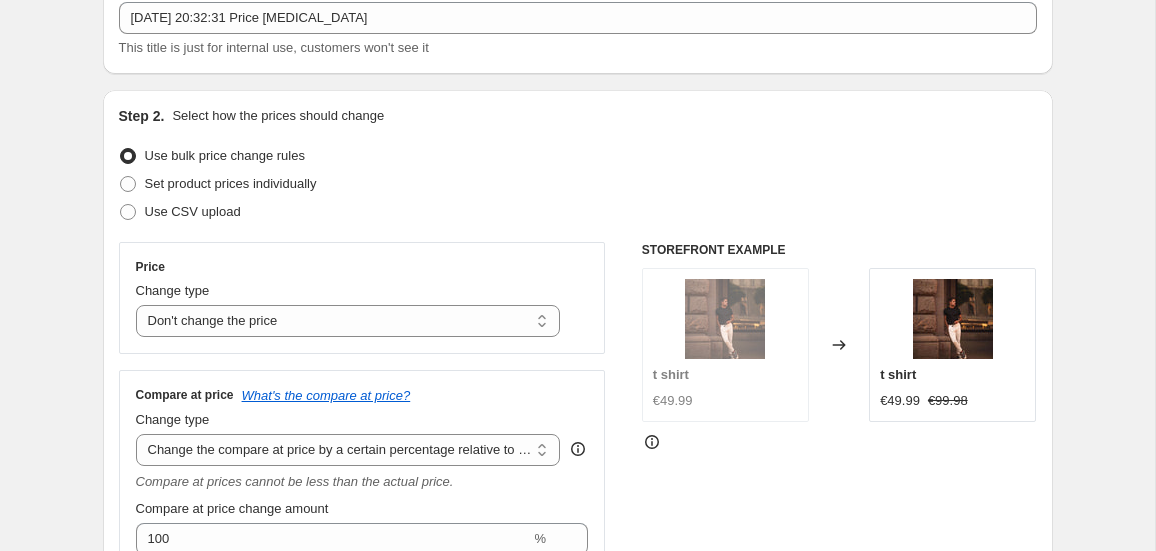 scroll, scrollTop: 128, scrollLeft: 0, axis: vertical 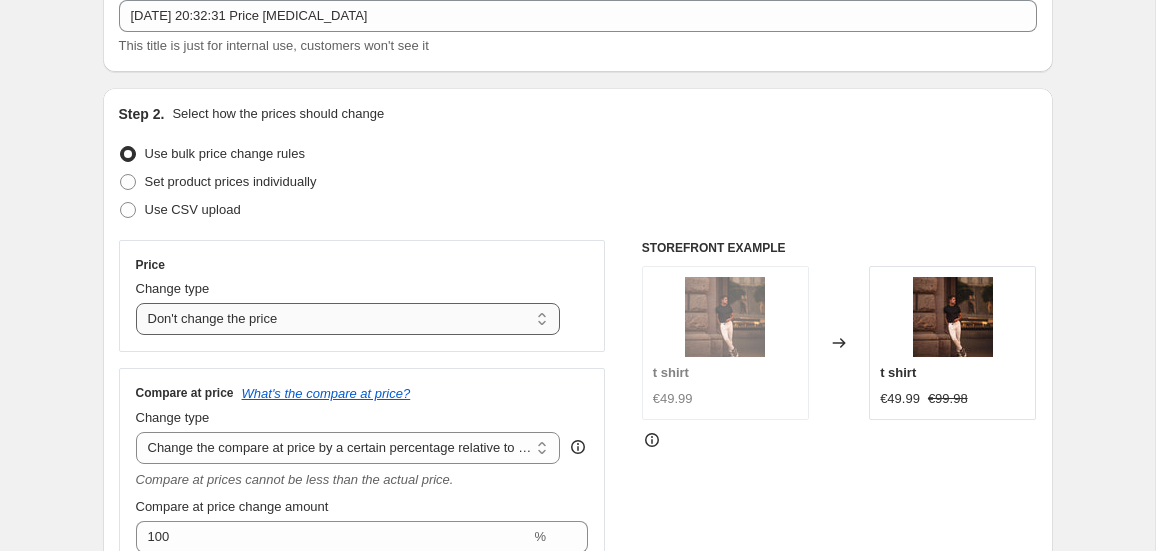 click on "Change the price to a certain amount Change the price by a certain amount Change the price by a certain percentage Change the price to the current compare at price (price before sale) Change the price by a certain amount relative to the compare at price Change the price by a certain percentage relative to the compare at price Don't change the price Change the price by a certain percentage relative to the cost per item Change price to certain cost margin" at bounding box center (348, 319) 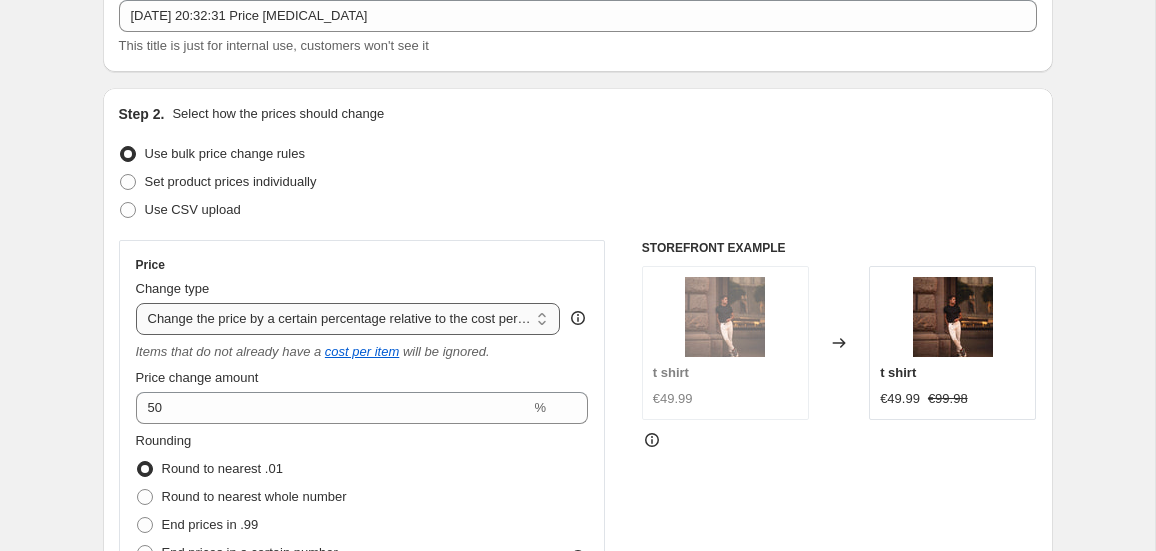 click on "Change the price to a certain amount Change the price by a certain amount Change the price by a certain percentage Change the price to the current compare at price (price before sale) Change the price by a certain amount relative to the compare at price Change the price by a certain percentage relative to the compare at price Don't change the price Change the price by a certain percentage relative to the cost per item Change price to certain cost margin" at bounding box center [348, 319] 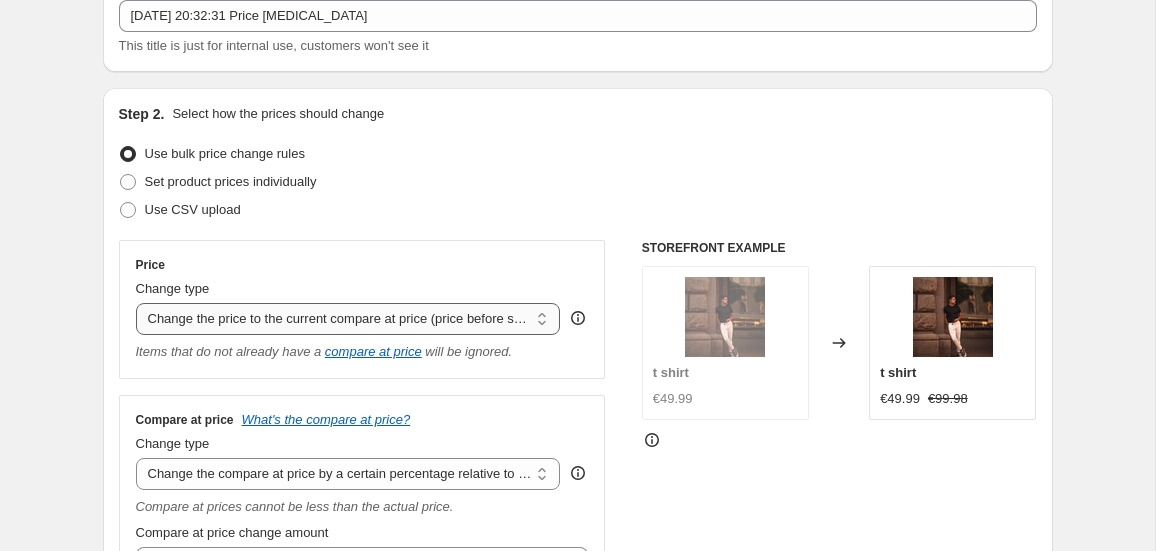 click on "Change the price to a certain amount Change the price by a certain amount Change the price by a certain percentage Change the price to the current compare at price (price before sale) Change the price by a certain amount relative to the compare at price Change the price by a certain percentage relative to the compare at price Don't change the price Change the price by a certain percentage relative to the cost per item Change price to certain cost margin" at bounding box center [348, 319] 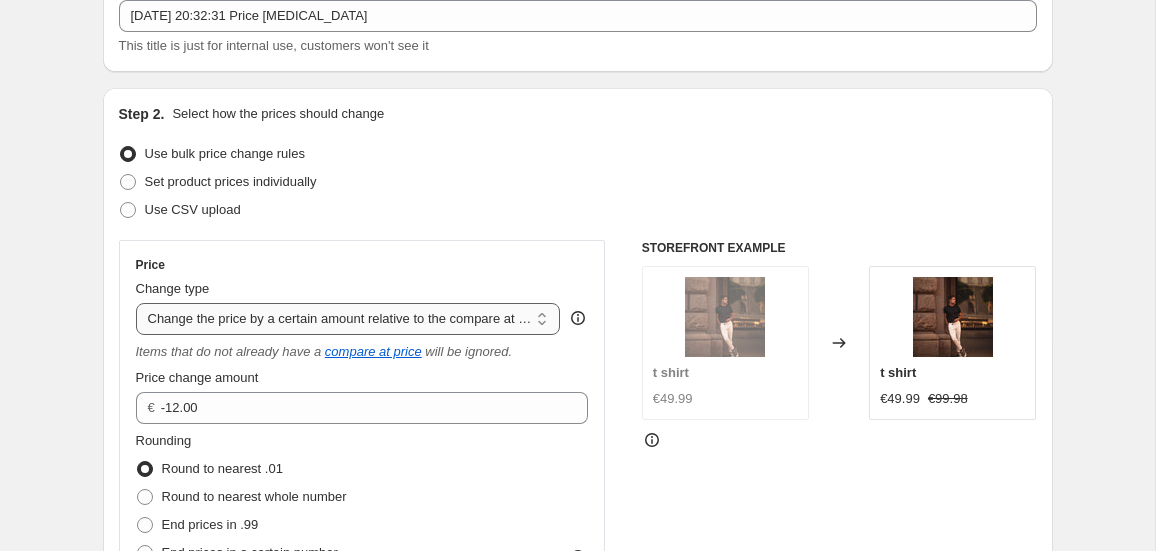 click on "Change the price to a certain amount Change the price by a certain amount Change the price by a certain percentage Change the price to the current compare at price (price before sale) Change the price by a certain amount relative to the compare at price Change the price by a certain percentage relative to the compare at price Don't change the price Change the price by a certain percentage relative to the cost per item Change price to certain cost margin" at bounding box center (348, 319) 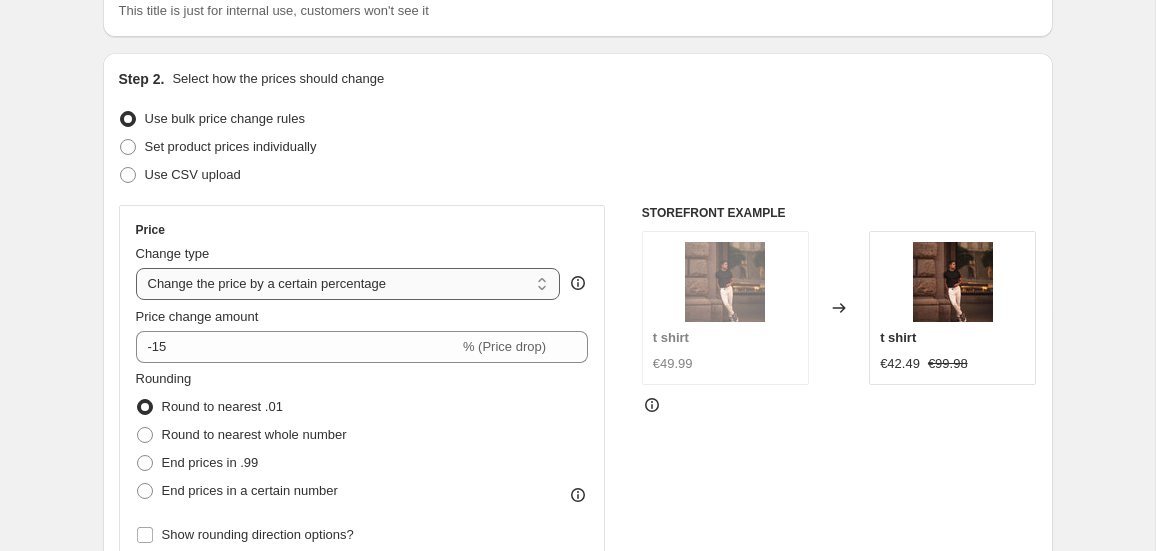 scroll, scrollTop: 165, scrollLeft: 0, axis: vertical 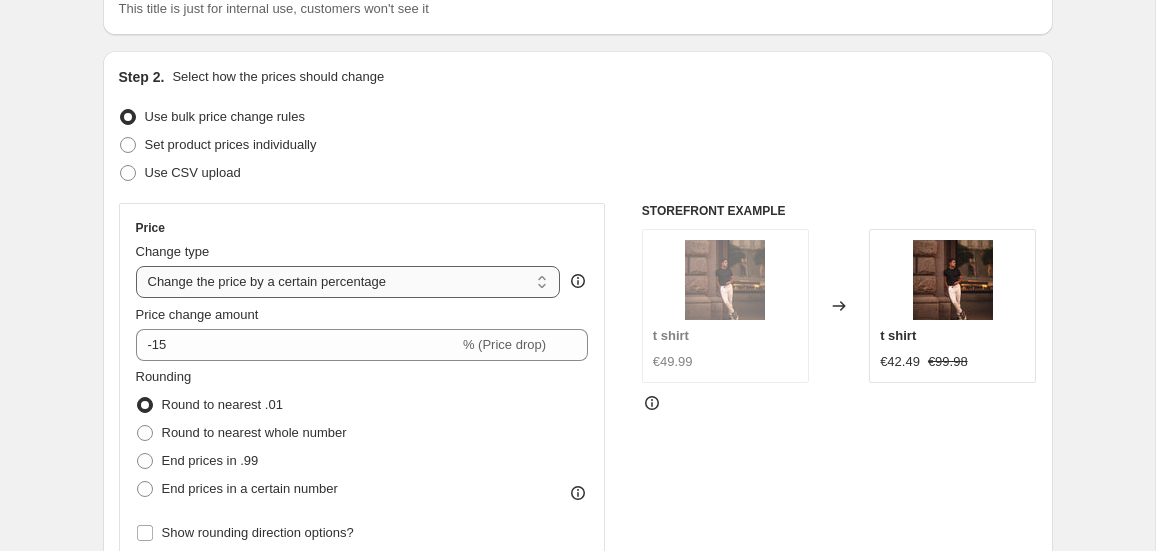 click on "Change the price to a certain amount Change the price by a certain amount Change the price by a certain percentage Change the price to the current compare at price (price before sale) Change the price by a certain amount relative to the compare at price Change the price by a certain percentage relative to the compare at price Don't change the price Change the price by a certain percentage relative to the cost per item Change price to certain cost margin" at bounding box center [348, 282] 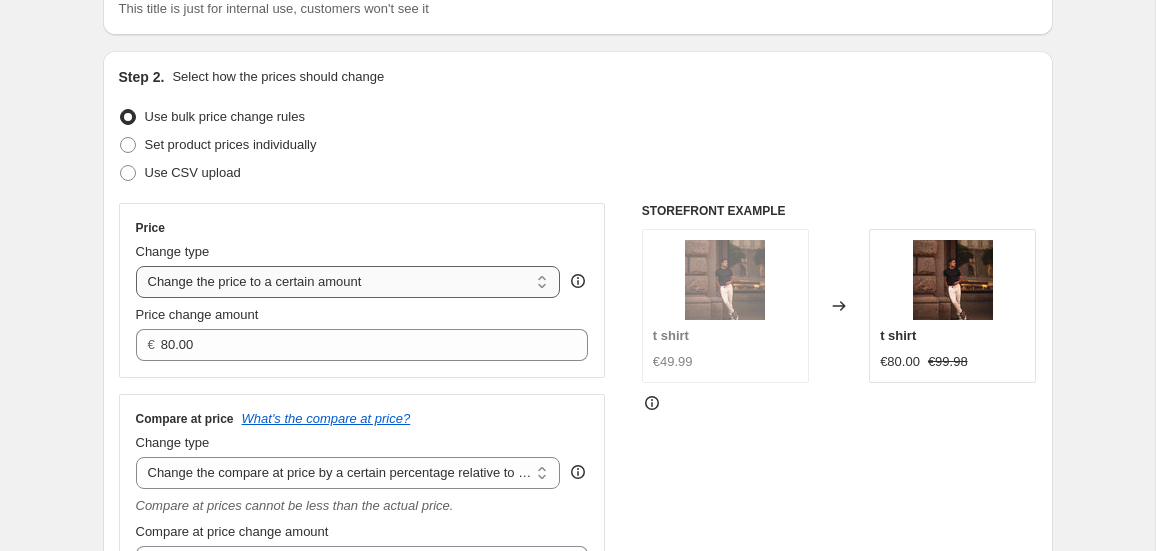 click on "Change the price to a certain amount Change the price by a certain amount Change the price by a certain percentage Change the price to the current compare at price (price before sale) Change the price by a certain amount relative to the compare at price Change the price by a certain percentage relative to the compare at price Don't change the price Change the price by a certain percentage relative to the cost per item Change price to certain cost margin" at bounding box center [348, 282] 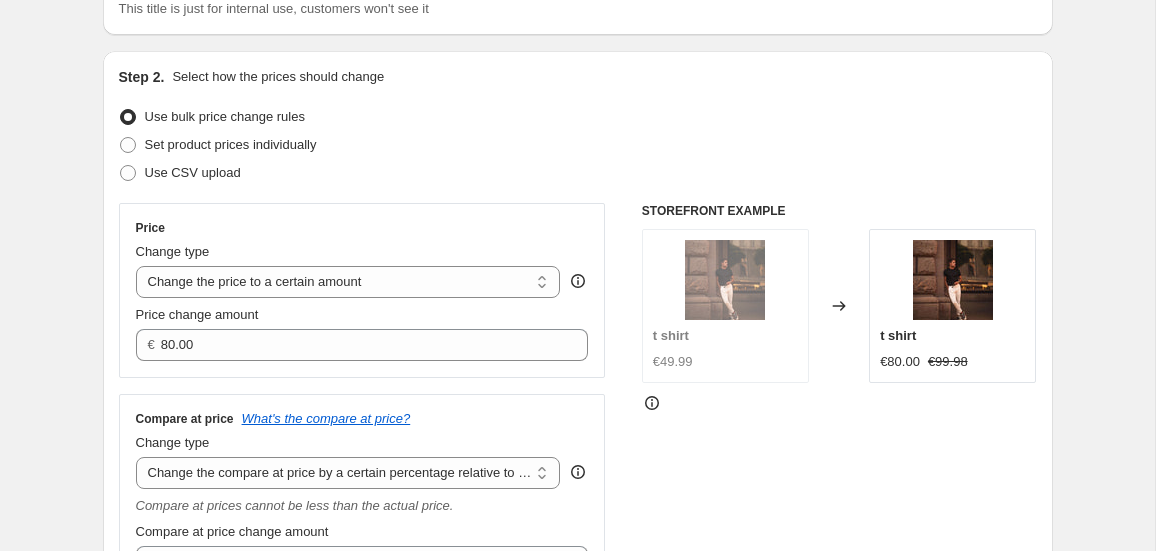 type on "-12.00" 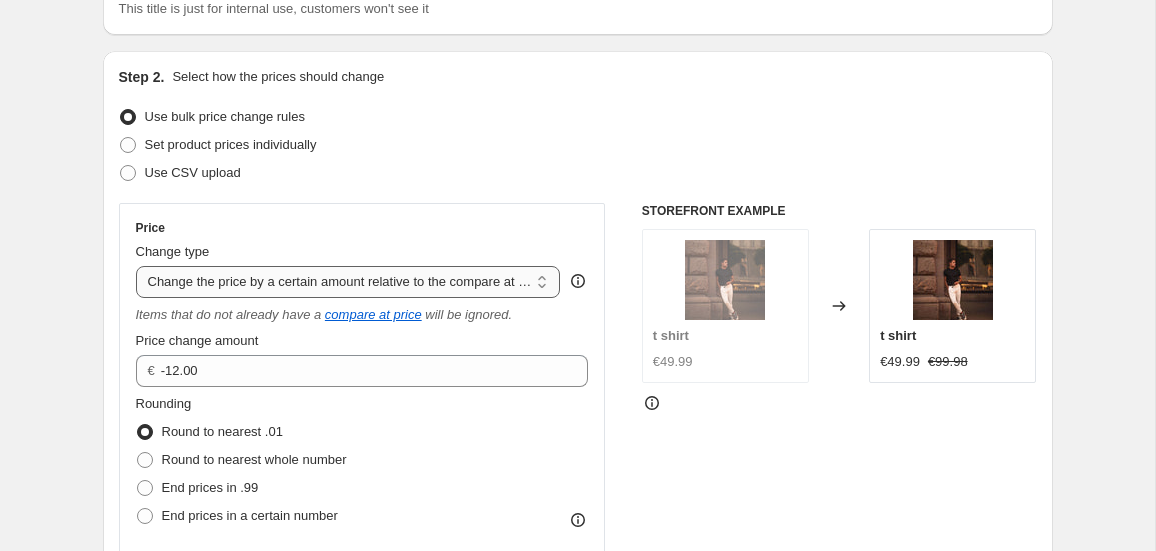 click on "Change the price to a certain amount Change the price by a certain amount Change the price by a certain percentage Change the price to the current compare at price (price before sale) Change the price by a certain amount relative to the compare at price Change the price by a certain percentage relative to the compare at price Don't change the price Change the price by a certain percentage relative to the cost per item Change price to certain cost margin" at bounding box center (348, 282) 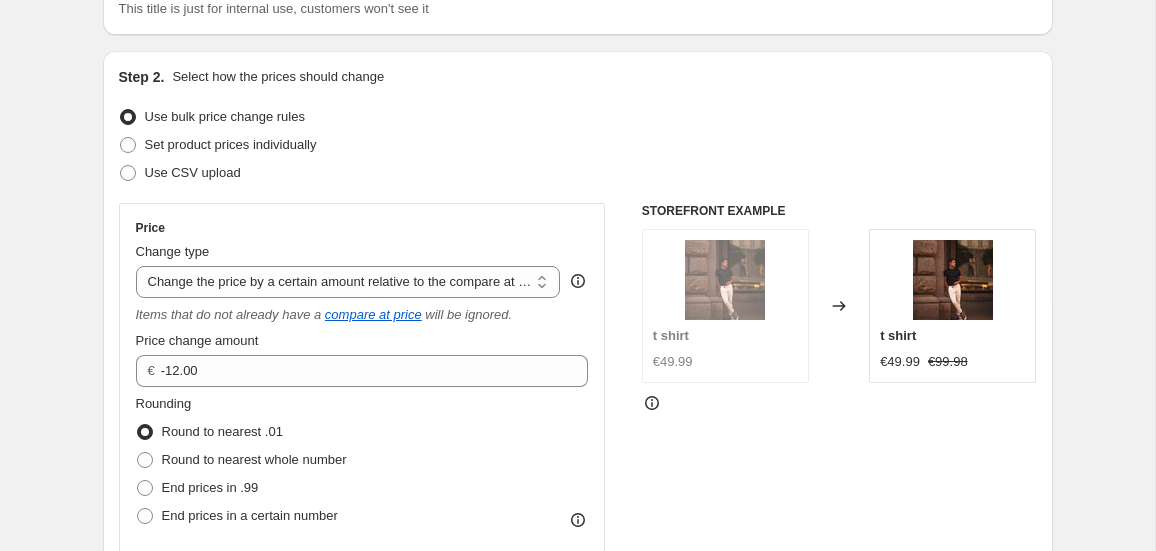 type on "-20" 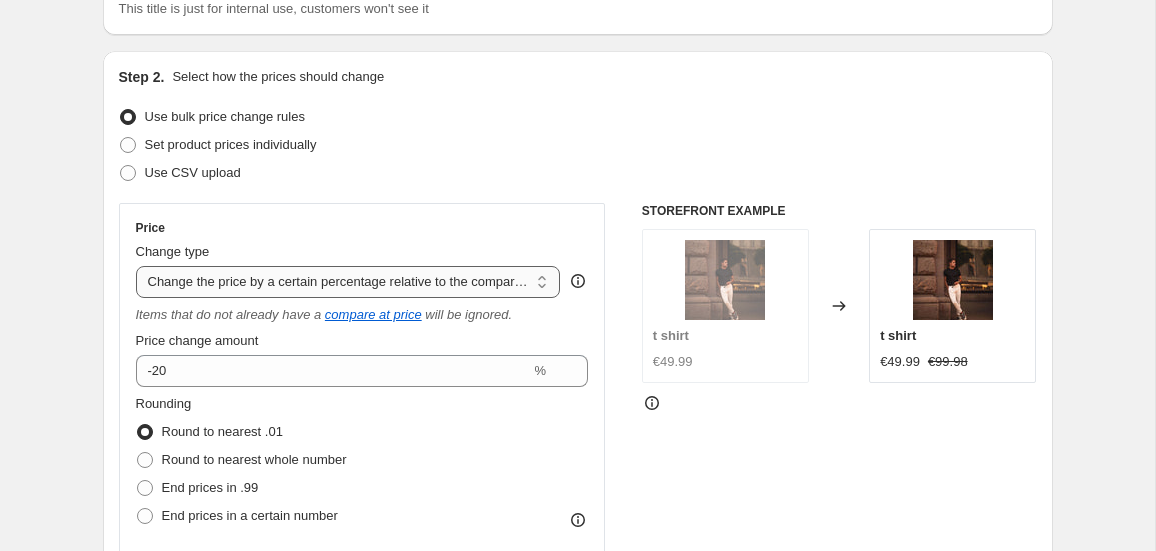 click on "Change the price to a certain amount Change the price by a certain amount Change the price by a certain percentage Change the price to the current compare at price (price before sale) Change the price by a certain amount relative to the compare at price Change the price by a certain percentage relative to the compare at price Don't change the price Change the price by a certain percentage relative to the cost per item Change price to certain cost margin" at bounding box center (348, 282) 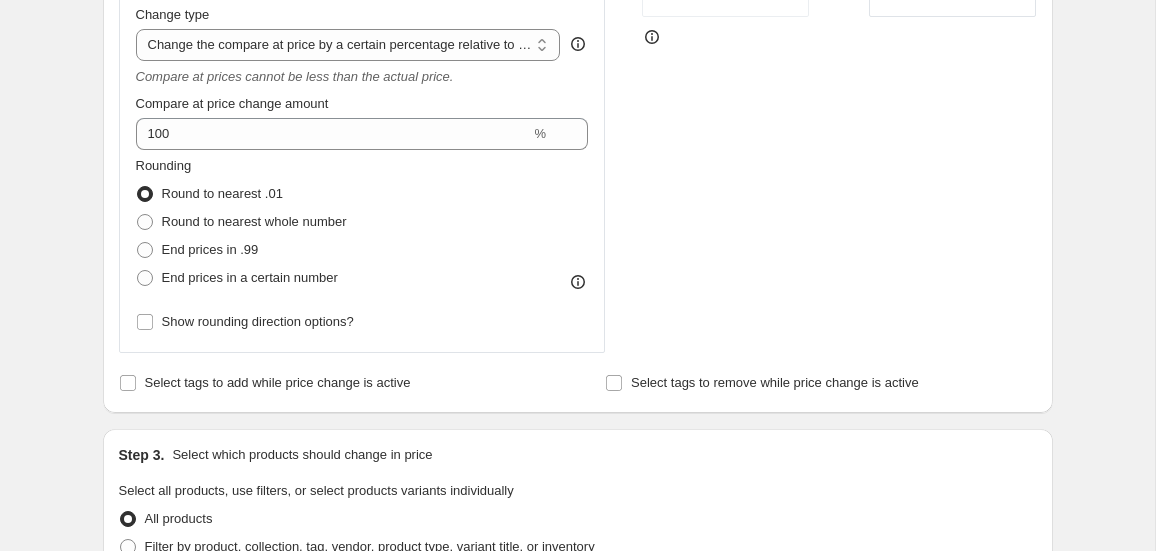 scroll, scrollTop: 536, scrollLeft: 0, axis: vertical 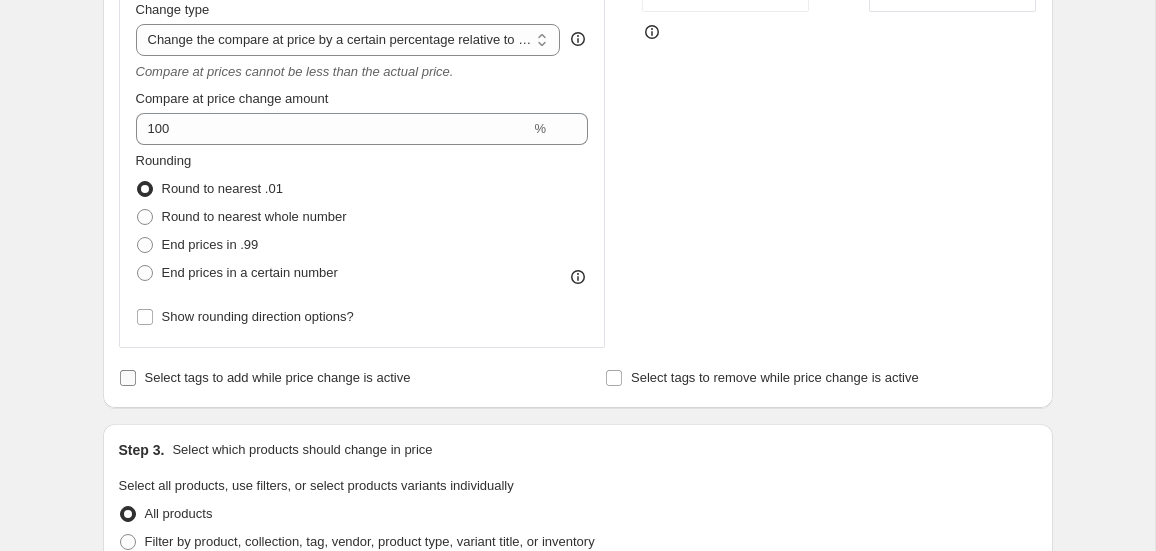 click on "Select tags to add while price change is active" at bounding box center [278, 377] 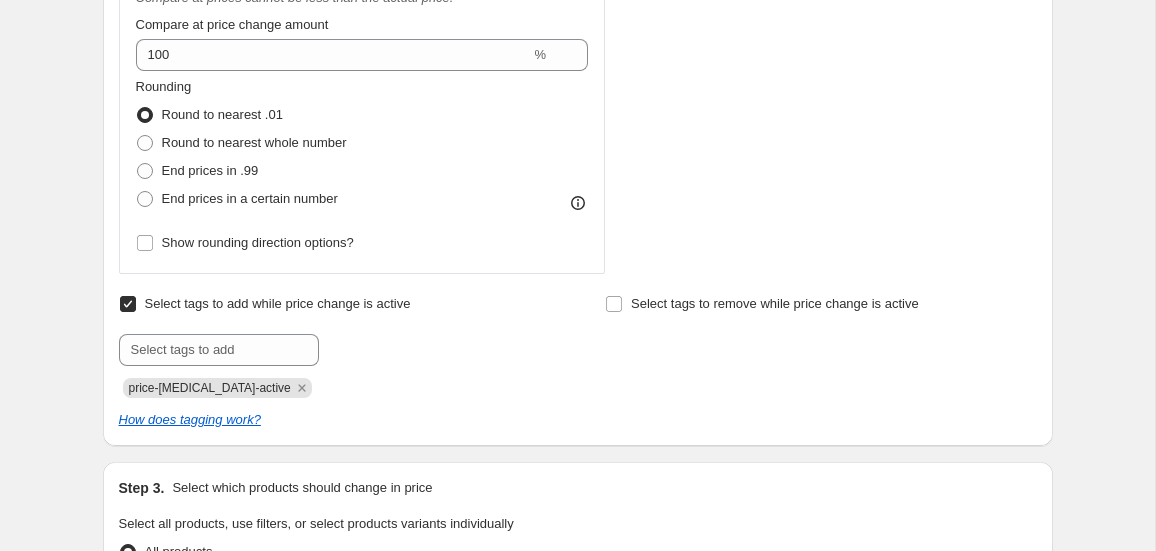 scroll, scrollTop: 612, scrollLeft: 0, axis: vertical 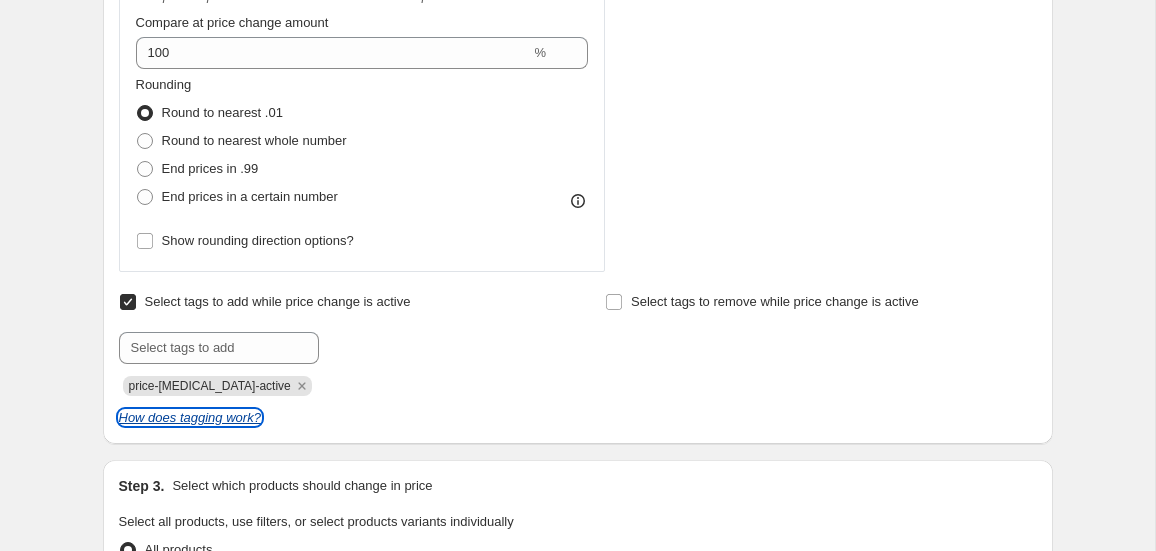 click on "How does tagging work?" at bounding box center [190, 417] 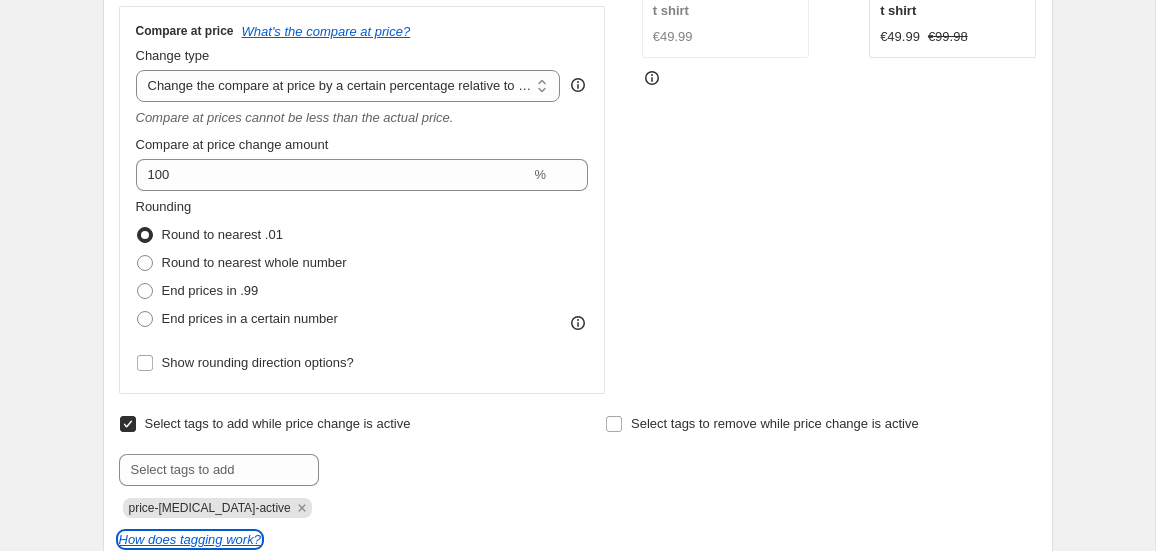 scroll, scrollTop: 476, scrollLeft: 0, axis: vertical 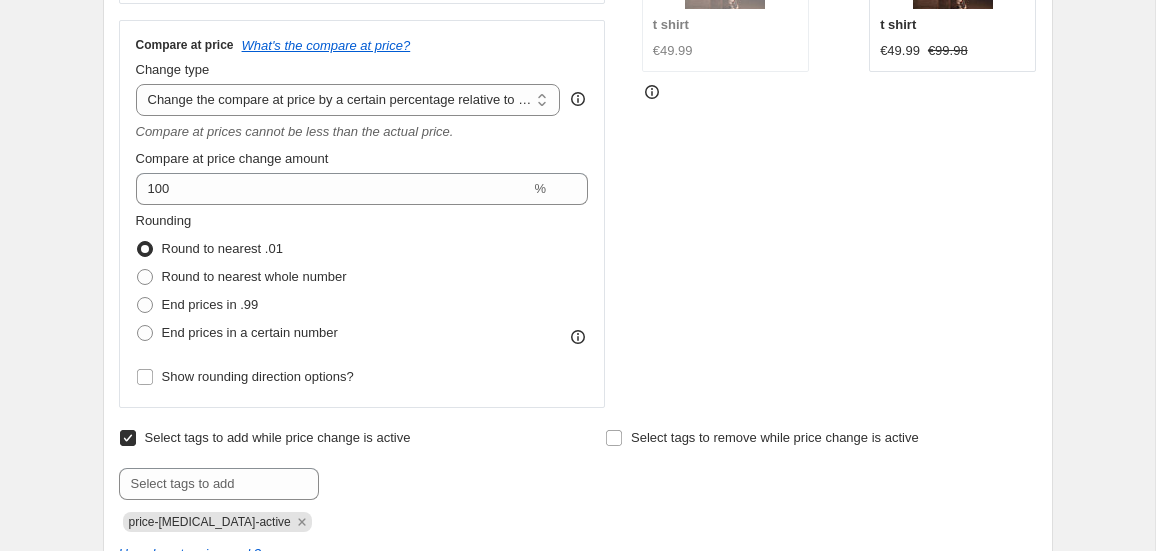 click on "Select tags to add while price change is active" at bounding box center (128, 438) 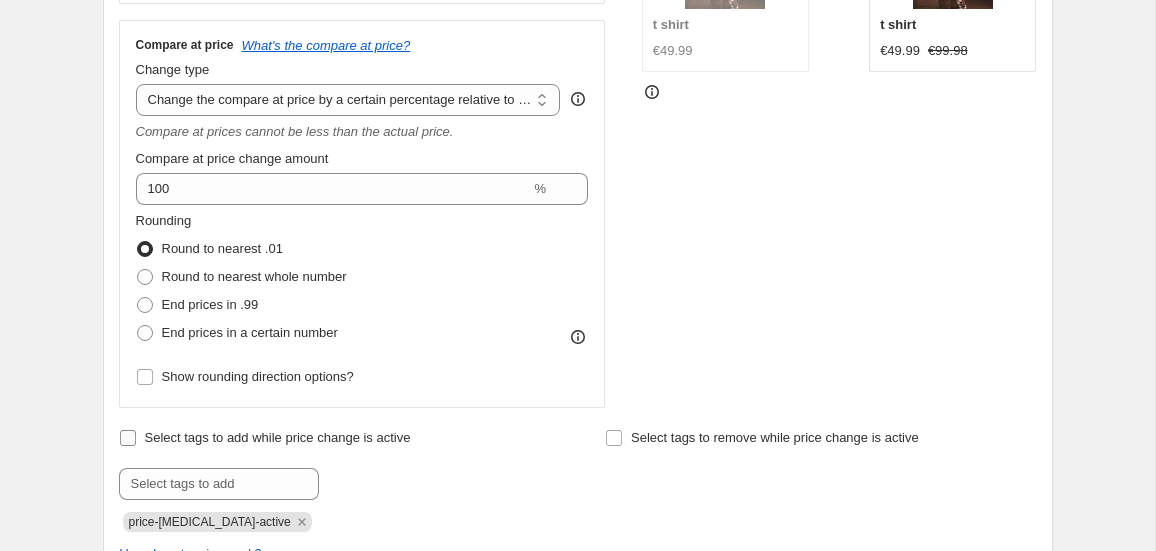 checkbox on "false" 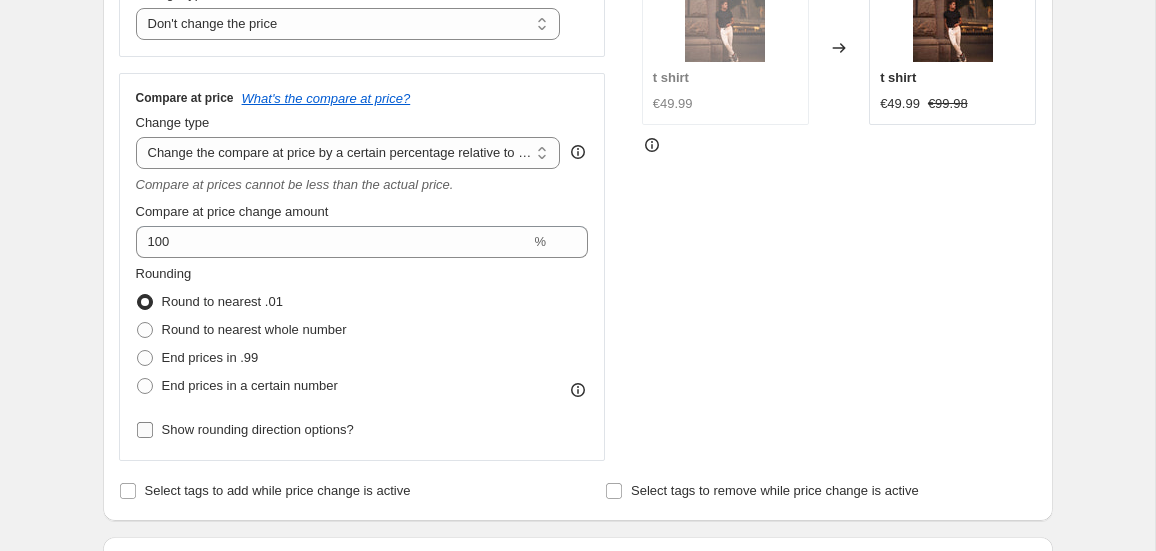 scroll, scrollTop: 418, scrollLeft: 0, axis: vertical 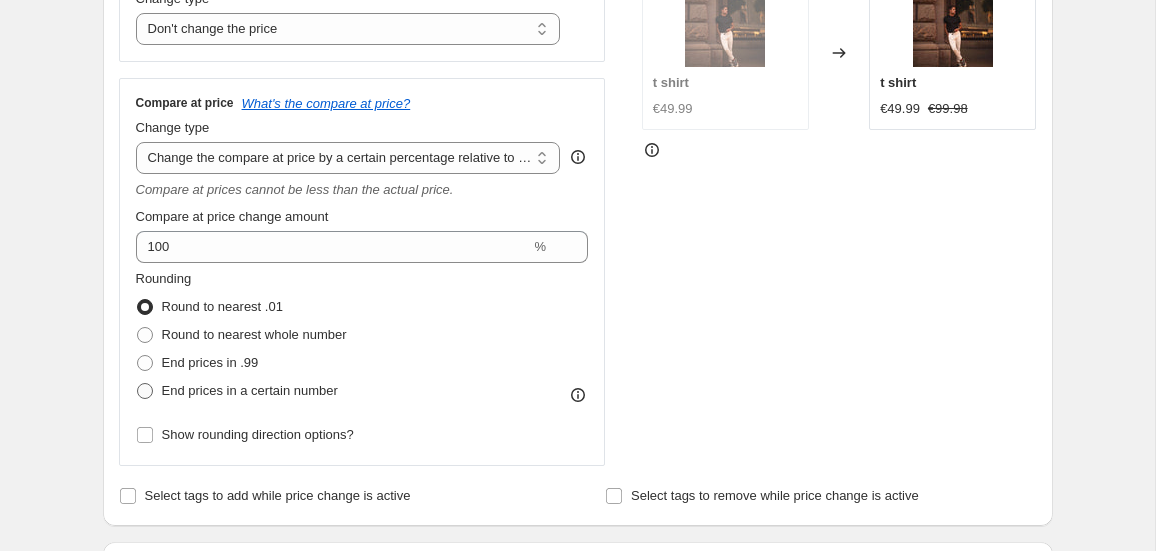 click at bounding box center (145, 391) 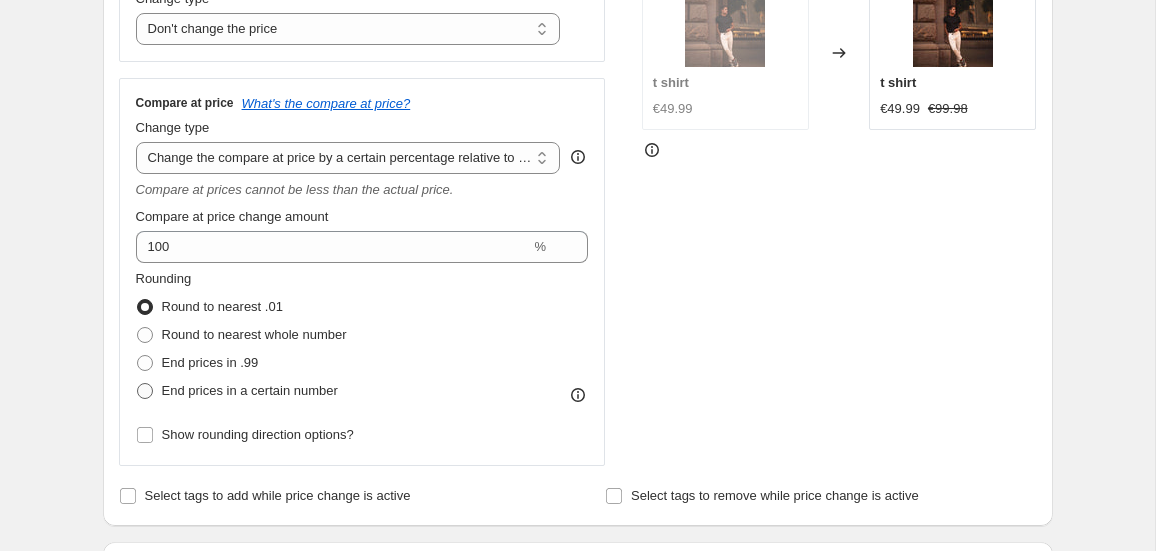 radio on "true" 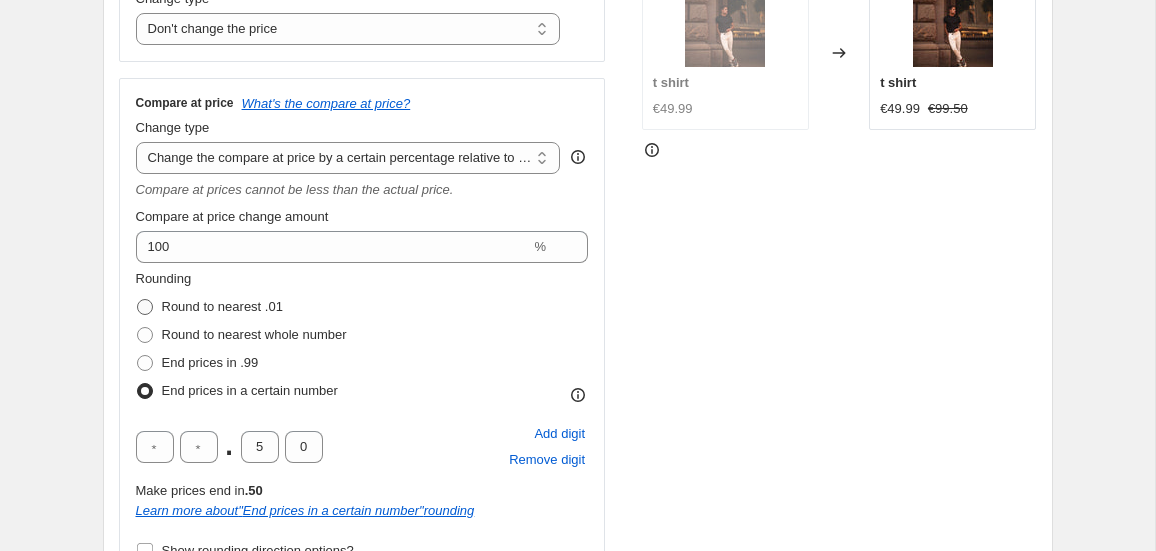 click at bounding box center [145, 307] 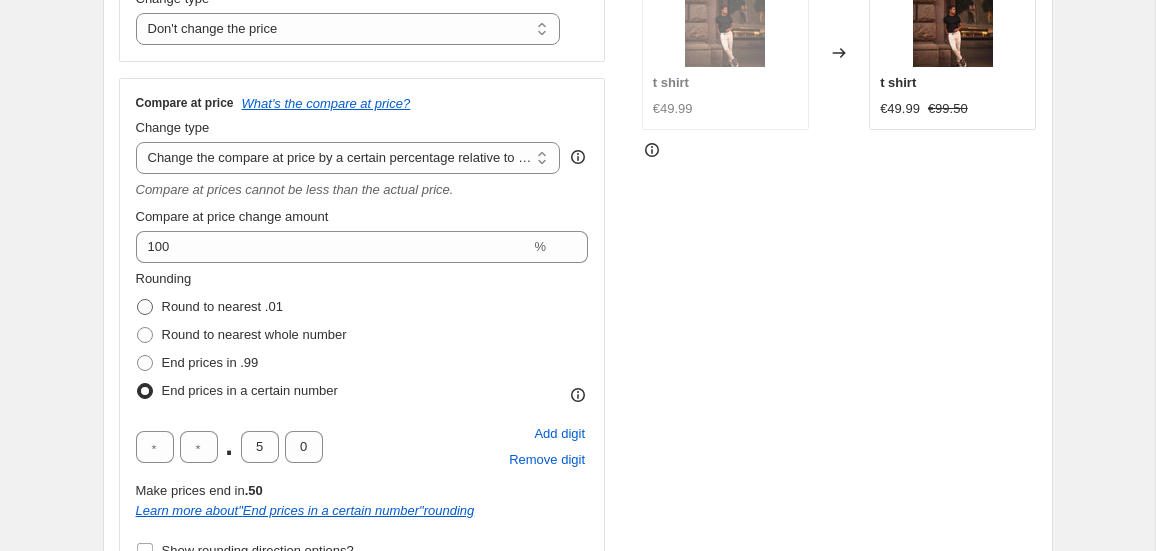 radio on "true" 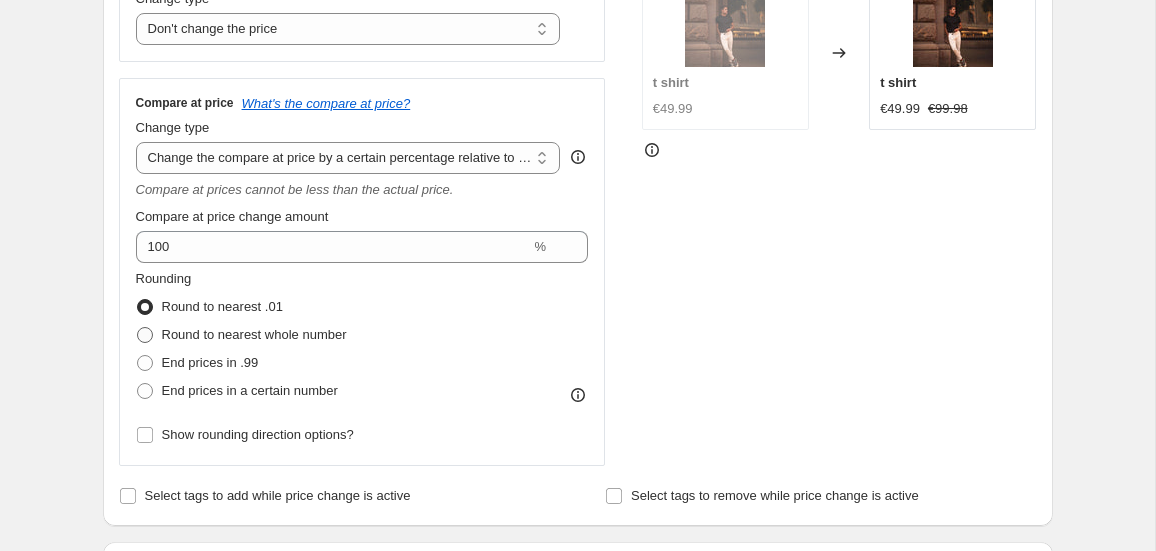 click at bounding box center [145, 335] 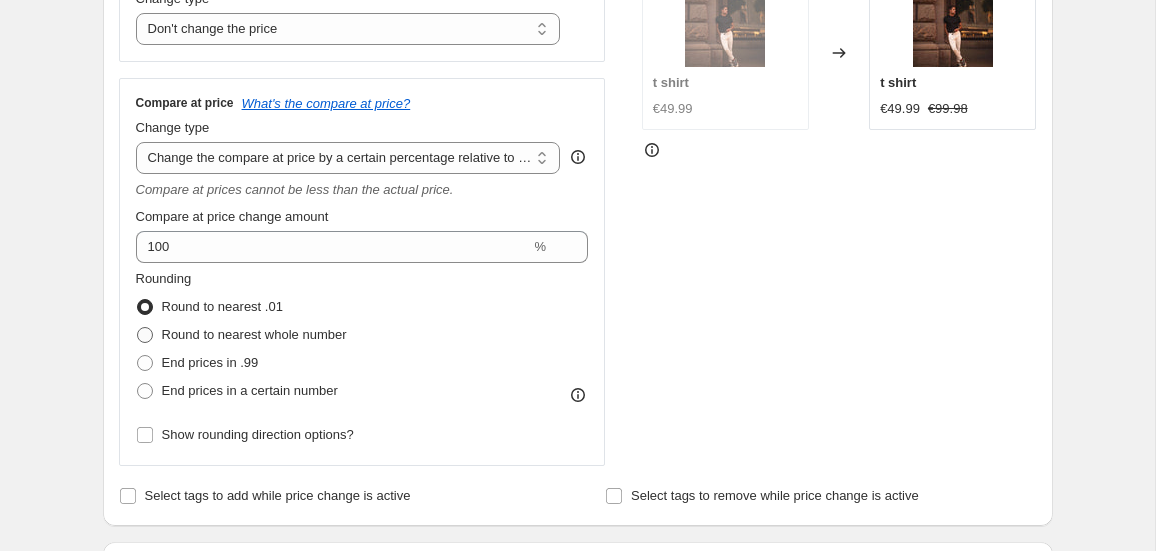 radio on "true" 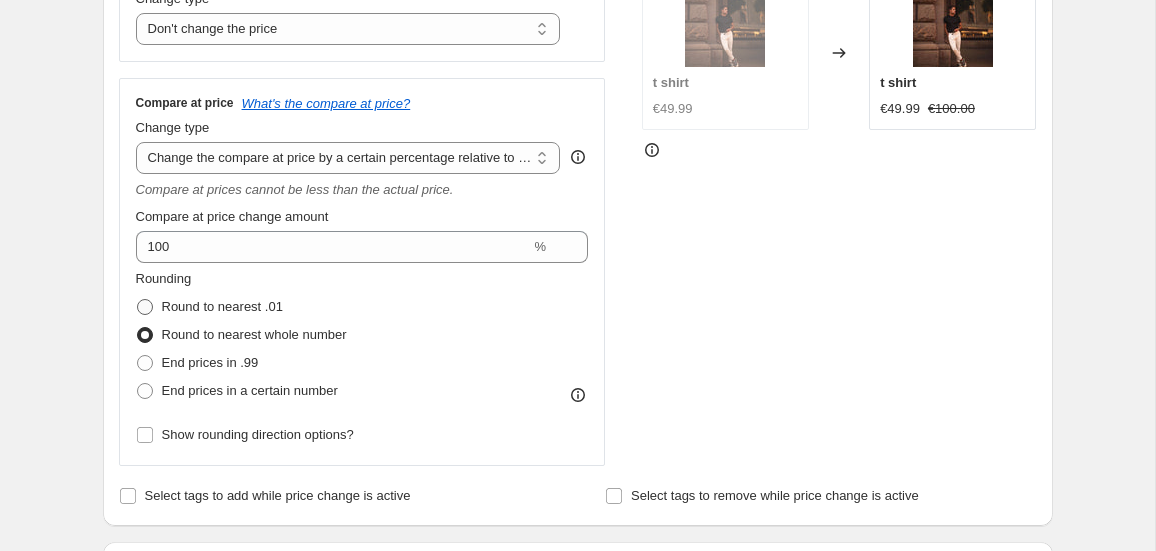 click at bounding box center (145, 307) 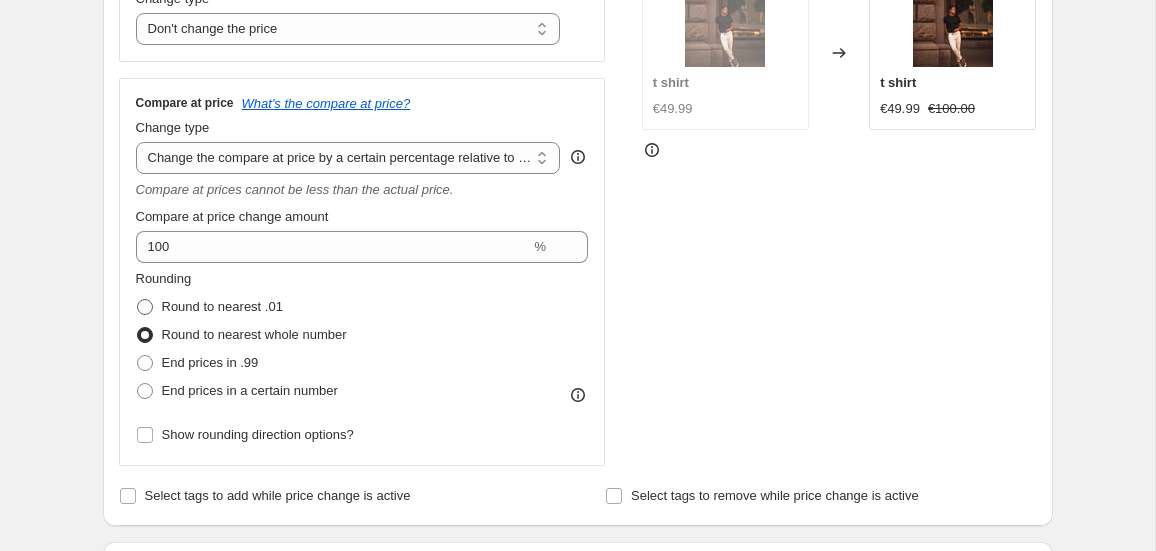 radio on "true" 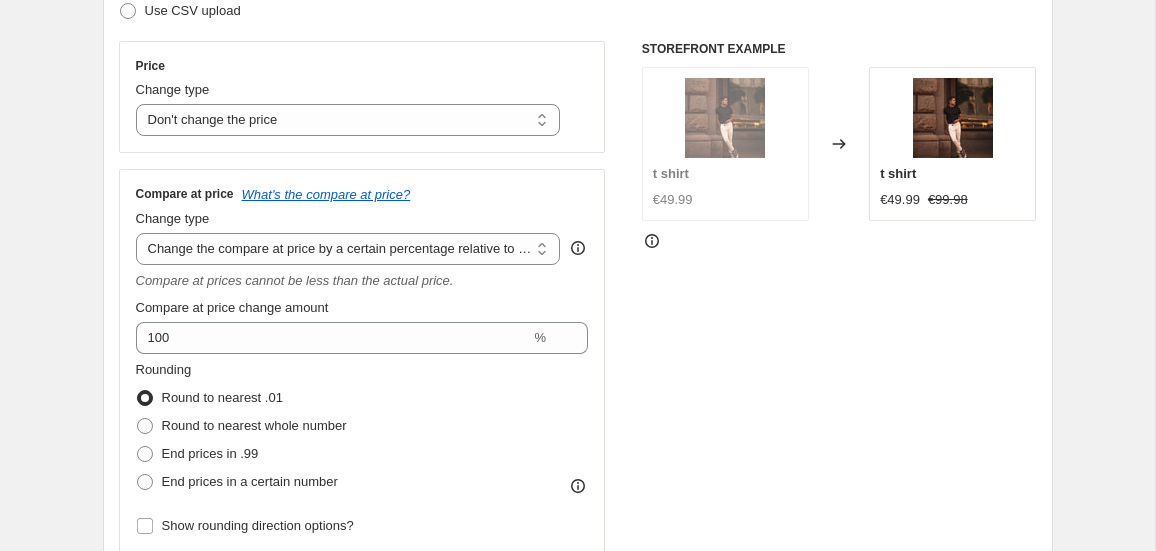 scroll, scrollTop: 324, scrollLeft: 0, axis: vertical 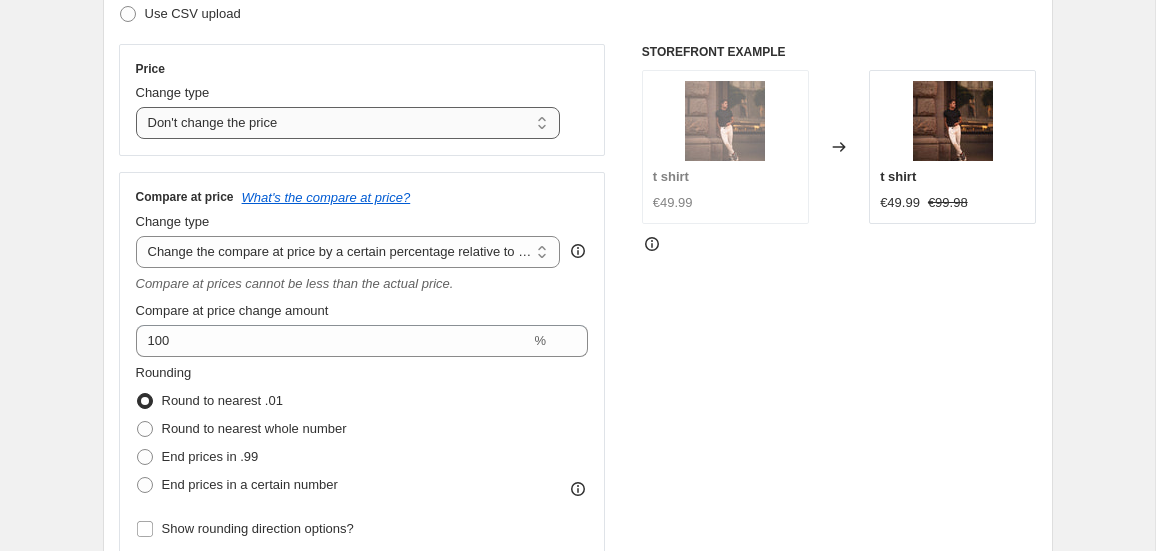 click on "Change the price to a certain amount Change the price by a certain amount Change the price by a certain percentage Change the price to the current compare at price (price before sale) Change the price by a certain amount relative to the compare at price Change the price by a certain percentage relative to the compare at price Don't change the price Change the price by a certain percentage relative to the cost per item Change price to certain cost margin" at bounding box center [348, 123] 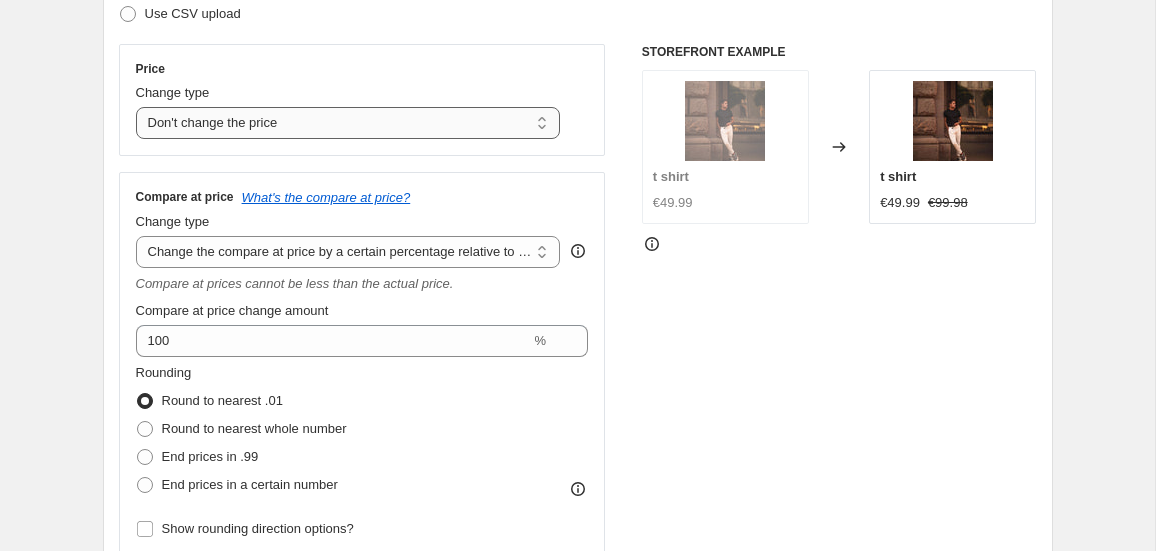 click on "Change the price to a certain amount Change the price by a certain amount Change the price by a certain percentage Change the price to the current compare at price (price before sale) Change the price by a certain amount relative to the compare at price Change the price by a certain percentage relative to the compare at price Don't change the price Change the price by a certain percentage relative to the cost per item Change price to certain cost margin" at bounding box center [348, 123] 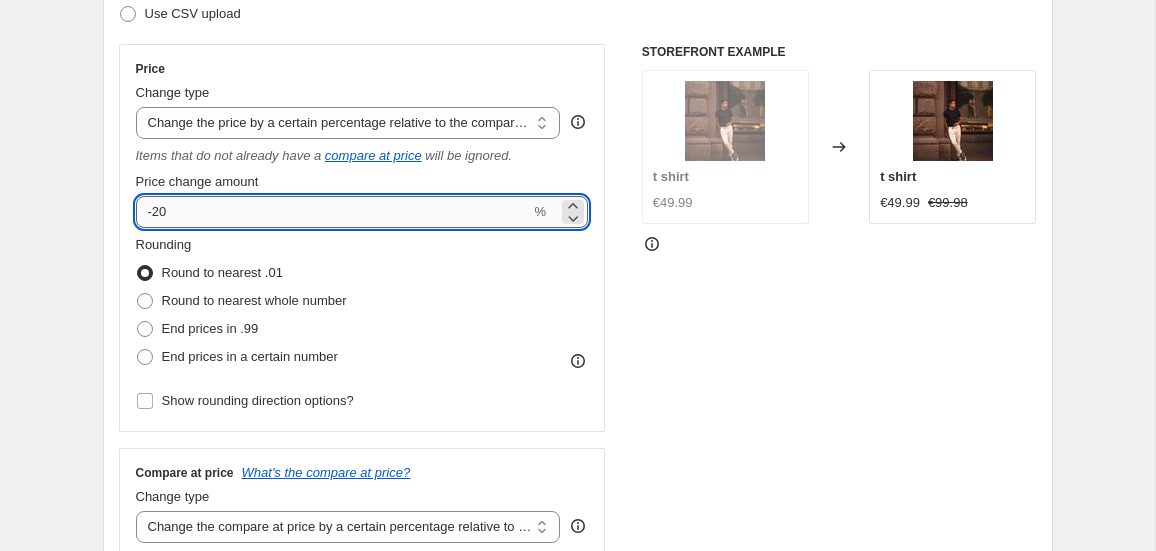 drag, startPoint x: 256, startPoint y: 216, endPoint x: 150, endPoint y: 217, distance: 106.004715 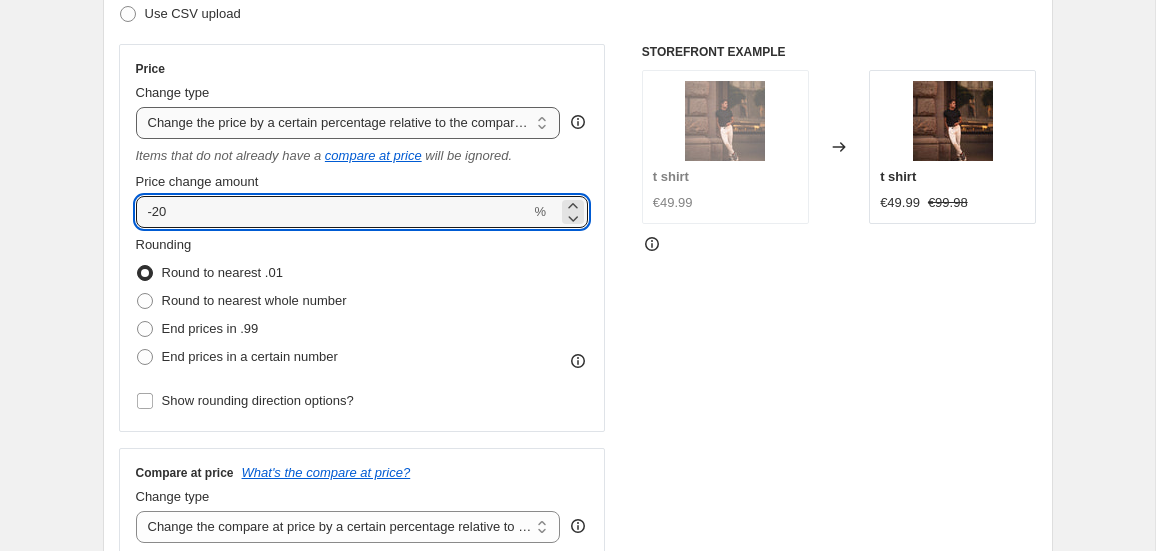 click on "Change the price to a certain amount Change the price by a certain amount Change the price by a certain percentage Change the price to the current compare at price (price before sale) Change the price by a certain amount relative to the compare at price Change the price by a certain percentage relative to the compare at price Don't change the price Change the price by a certain percentage relative to the cost per item Change price to certain cost margin" at bounding box center (348, 123) 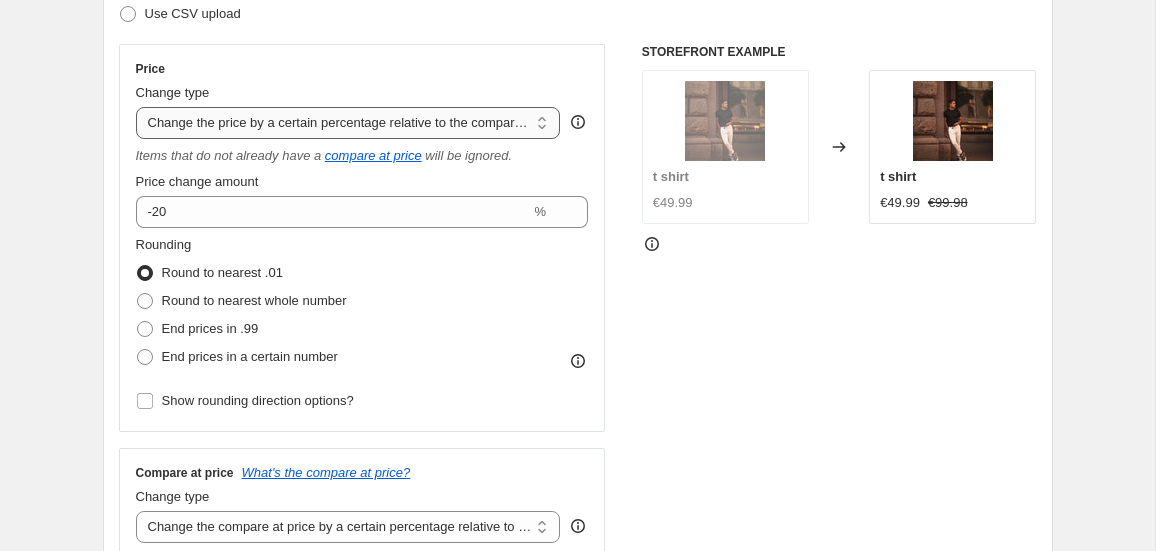 click on "Change the price to a certain amount Change the price by a certain amount Change the price by a certain percentage Change the price to the current compare at price (price before sale) Change the price by a certain amount relative to the compare at price Change the price by a certain percentage relative to the compare at price Don't change the price Change the price by a certain percentage relative to the cost per item Change price to certain cost margin" at bounding box center [348, 123] 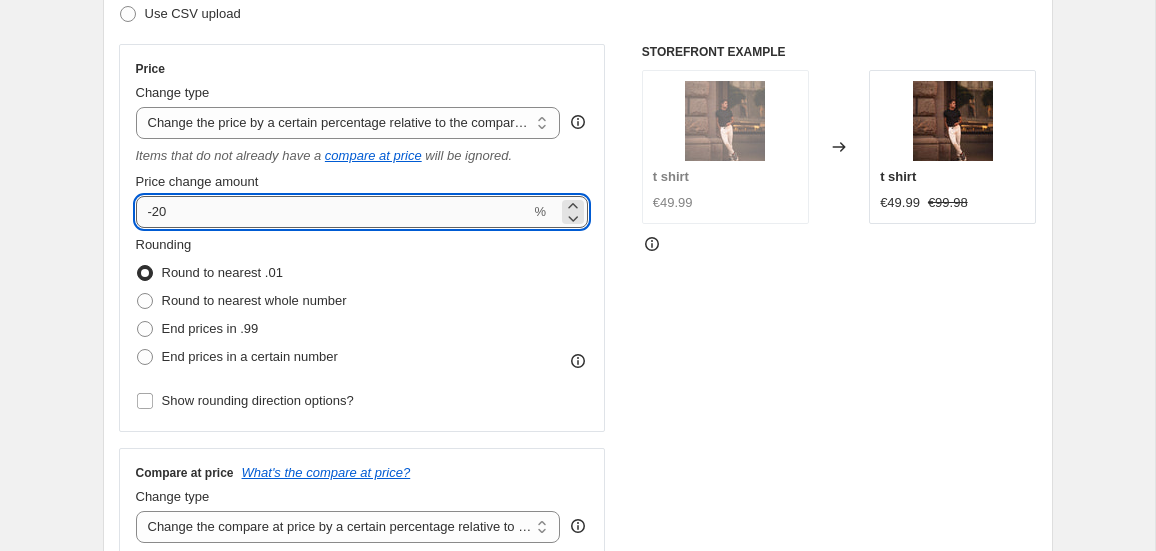 click on "-20" at bounding box center [333, 212] 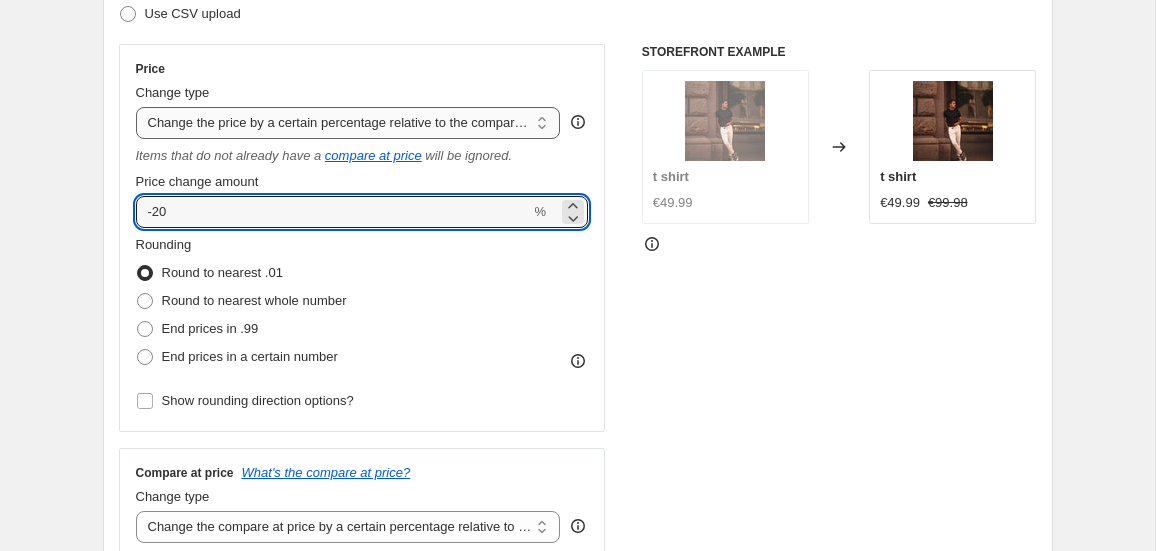 click on "Change the price to a certain amount Change the price by a certain amount Change the price by a certain percentage Change the price to the current compare at price (price before sale) Change the price by a certain amount relative to the compare at price Change the price by a certain percentage relative to the compare at price Don't change the price Change the price by a certain percentage relative to the cost per item Change price to certain cost margin" at bounding box center [348, 123] 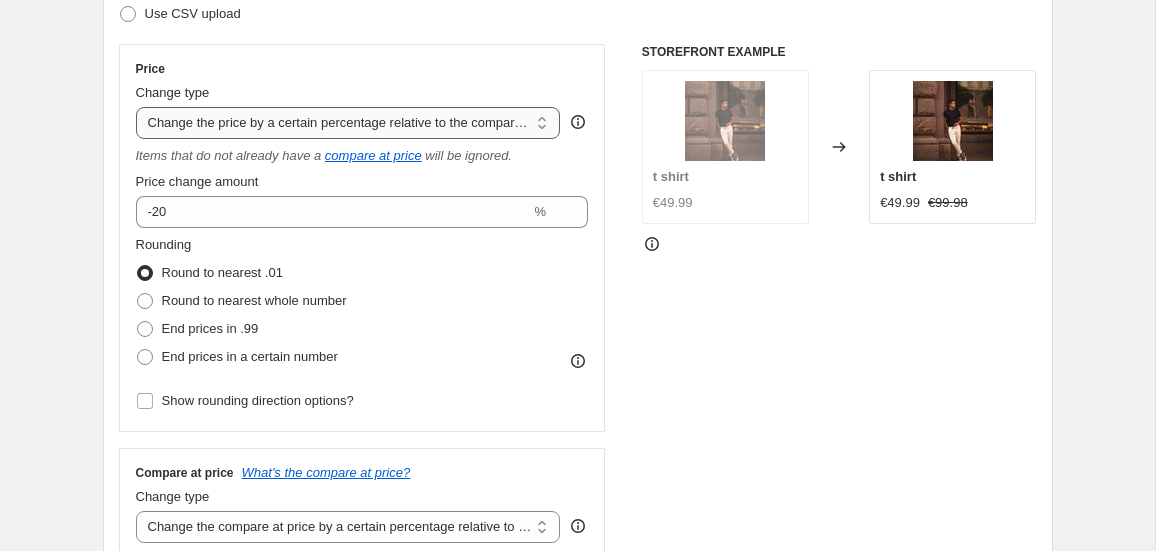 select on "ecap" 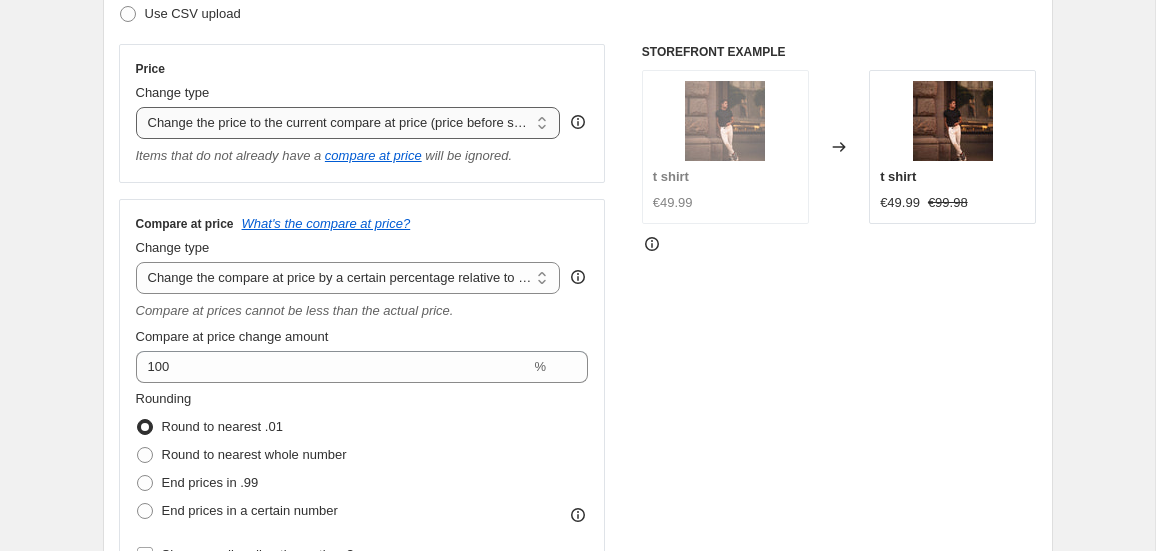 click on "Change the price to a certain amount Change the price by a certain amount Change the price by a certain percentage Change the price to the current compare at price (price before sale) Change the price by a certain amount relative to the compare at price Change the price by a certain percentage relative to the compare at price Don't change the price Change the price by a certain percentage relative to the cost per item Change price to certain cost margin" at bounding box center [348, 123] 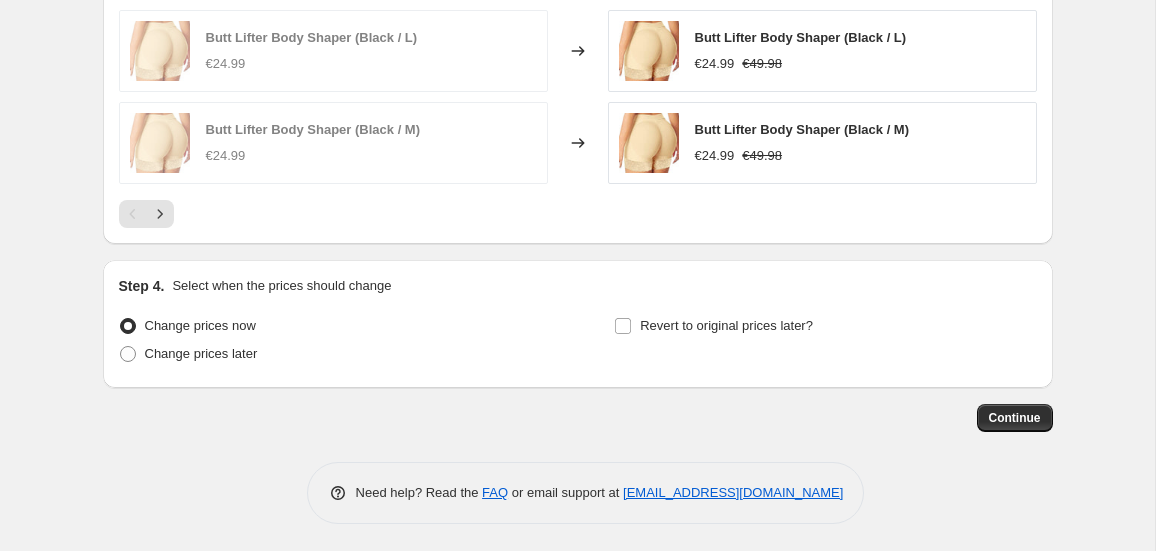 scroll, scrollTop: 0, scrollLeft: 0, axis: both 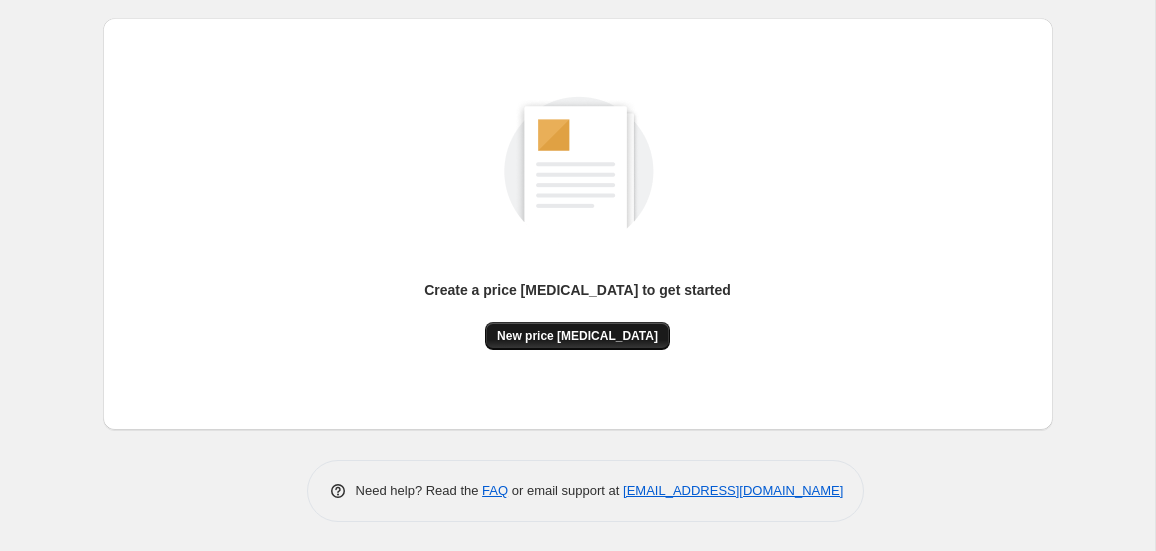 click on "New price change job" at bounding box center [577, 336] 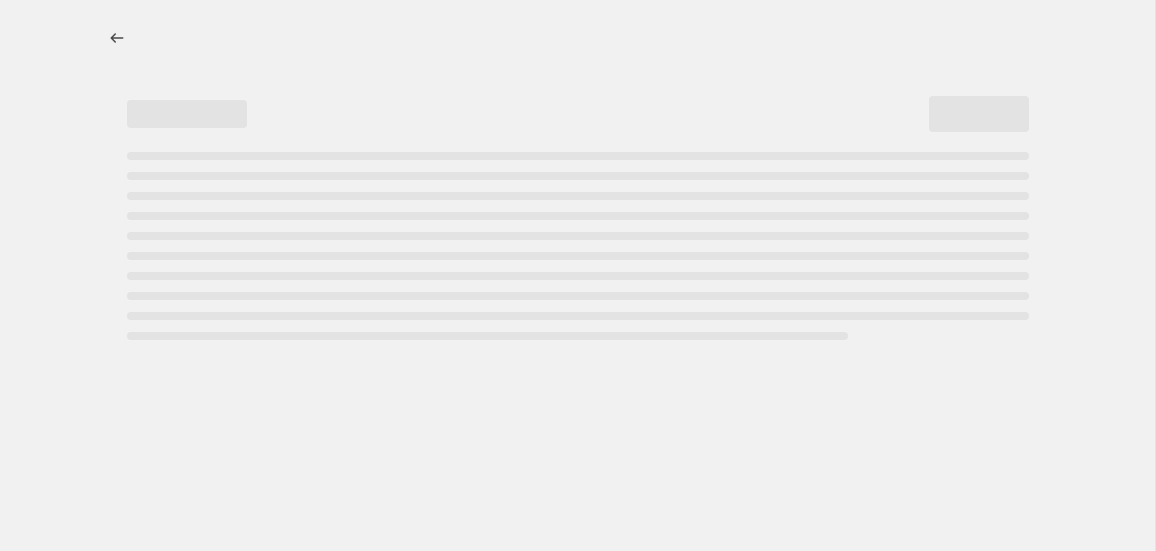 scroll, scrollTop: 0, scrollLeft: 0, axis: both 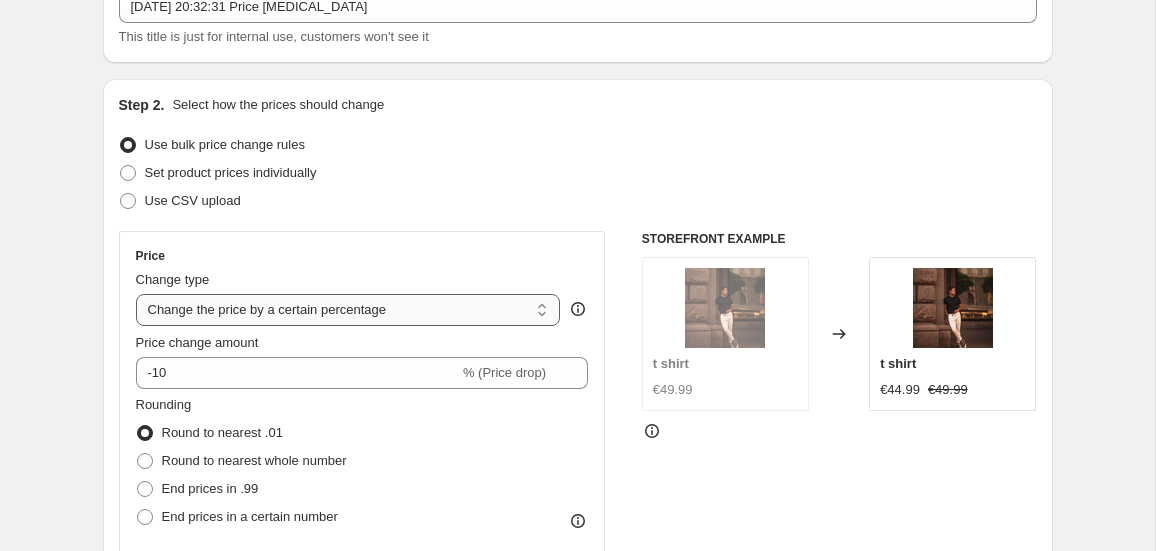 click on "Change the price to a certain amount Change the price by a certain amount Change the price by a certain percentage Change the price to the current compare at price (price before sale) Change the price by a certain amount relative to the compare at price Change the price by a certain percentage relative to the compare at price Don't change the price Change the price by a certain percentage relative to the cost per item Change price to certain cost margin" at bounding box center (348, 310) 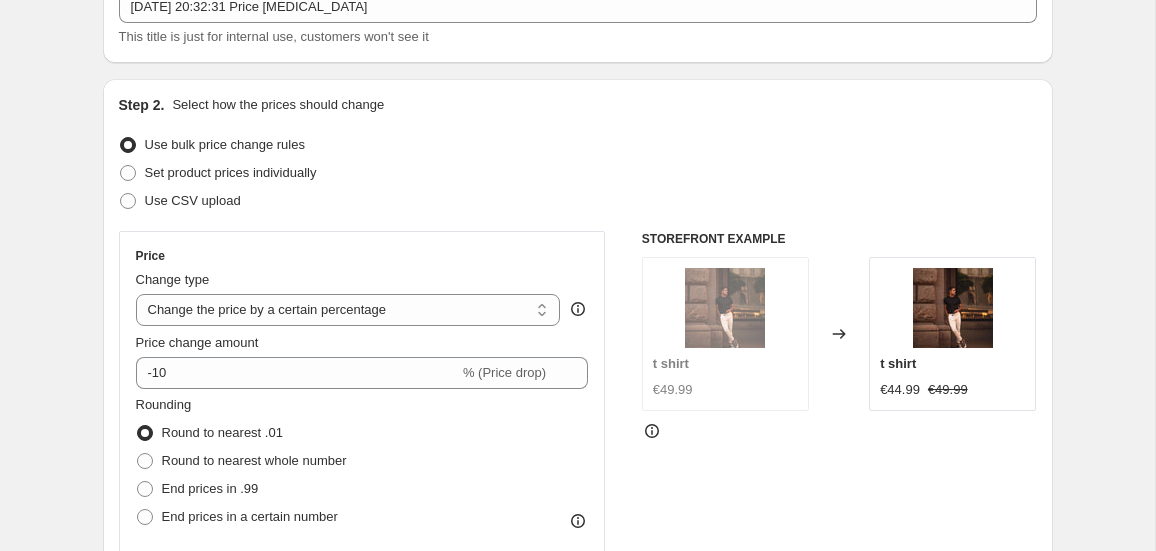 click on "Set product prices individually" at bounding box center (578, 173) 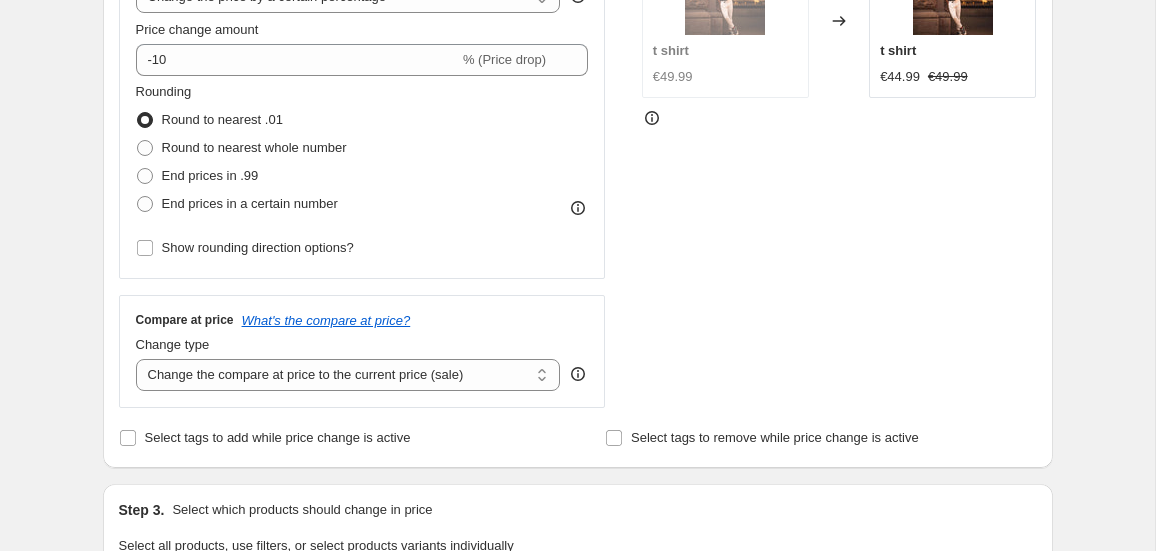 scroll, scrollTop: 516, scrollLeft: 0, axis: vertical 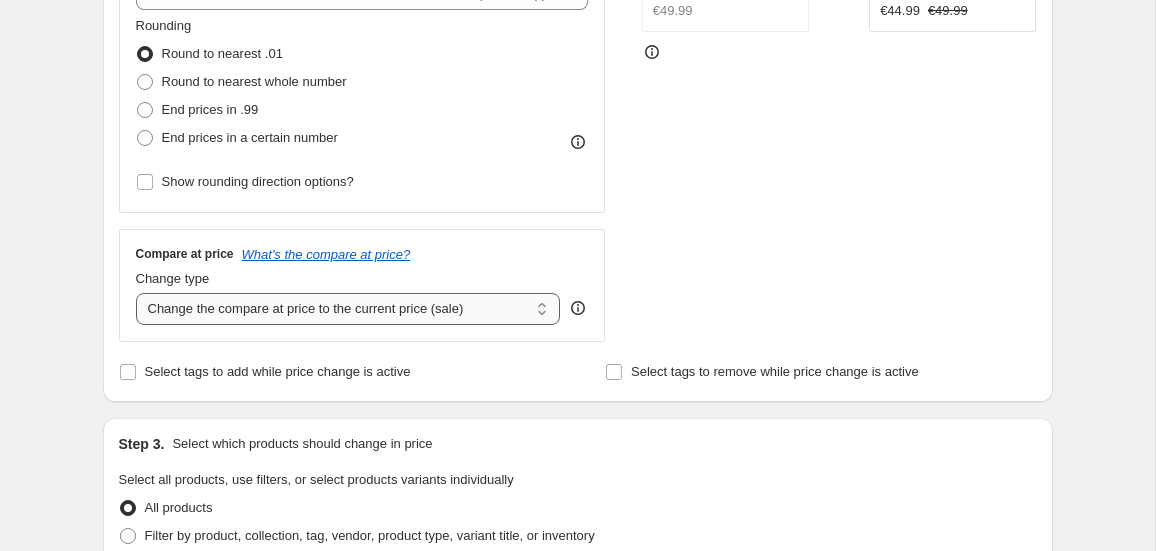 click on "Change the compare at price to the current price (sale) Change the compare at price to a certain amount Change the compare at price by a certain amount Change the compare at price by a certain percentage Change the compare at price by a certain amount relative to the actual price Change the compare at price by a certain percentage relative to the actual price Don't change the compare at price Remove the compare at price" at bounding box center (348, 309) 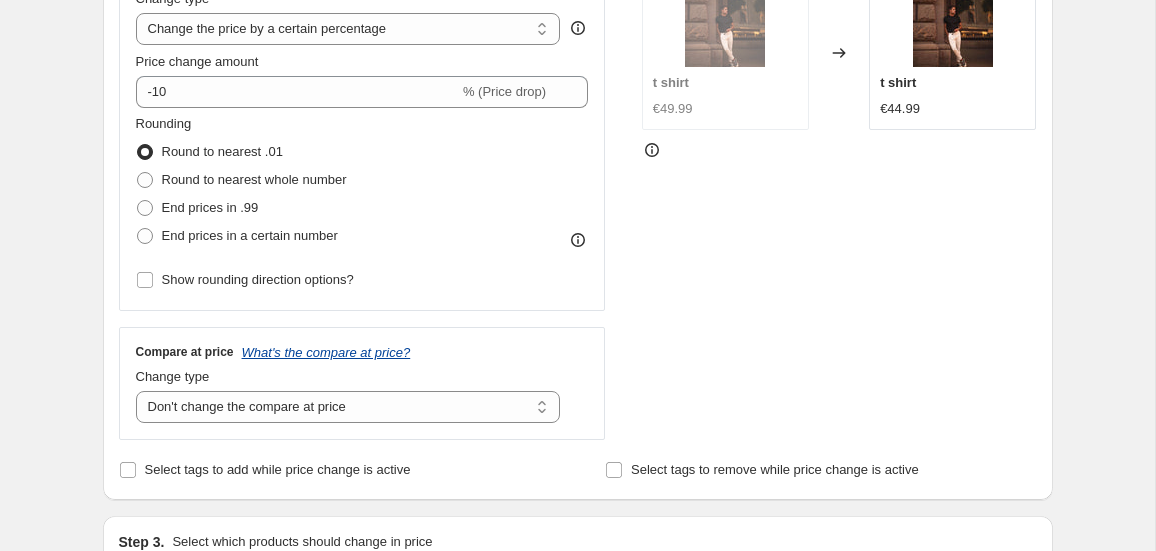 scroll, scrollTop: 418, scrollLeft: 0, axis: vertical 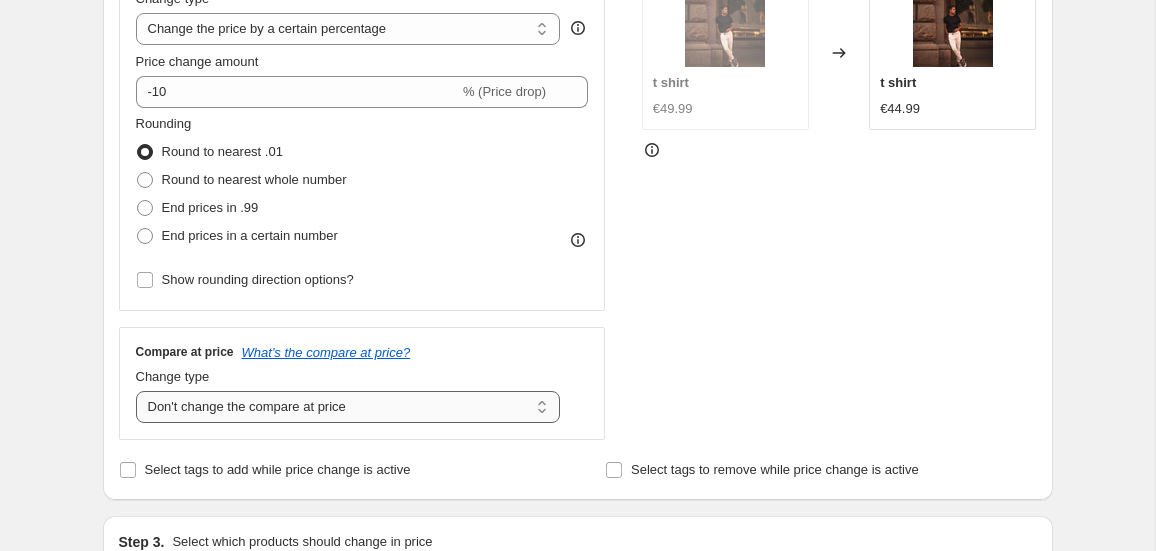 click on "Change the compare at price to the current price (sale) Change the compare at price to a certain amount Change the compare at price by a certain amount Change the compare at price by a certain percentage Change the compare at price by a certain amount relative to the actual price Change the compare at price by a certain percentage relative to the actual price Don't change the compare at price Remove the compare at price" at bounding box center [348, 407] 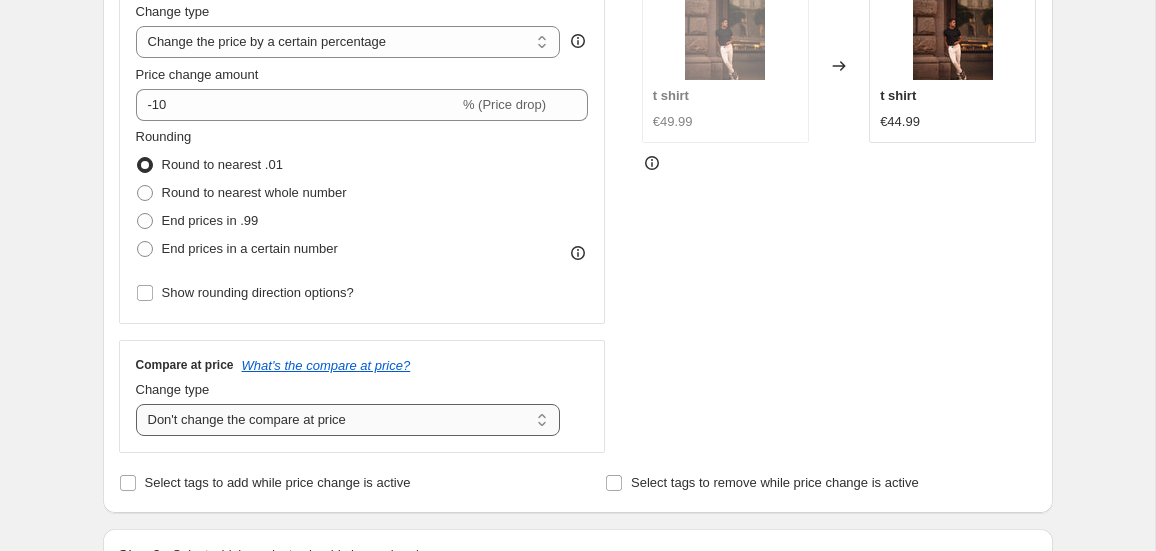 click on "Change the compare at price to the current price (sale) Change the compare at price to a certain amount Change the compare at price by a certain amount Change the compare at price by a certain percentage Change the compare at price by a certain amount relative to the actual price Change the compare at price by a certain percentage relative to the actual price Don't change the compare at price Remove the compare at price" at bounding box center [348, 420] 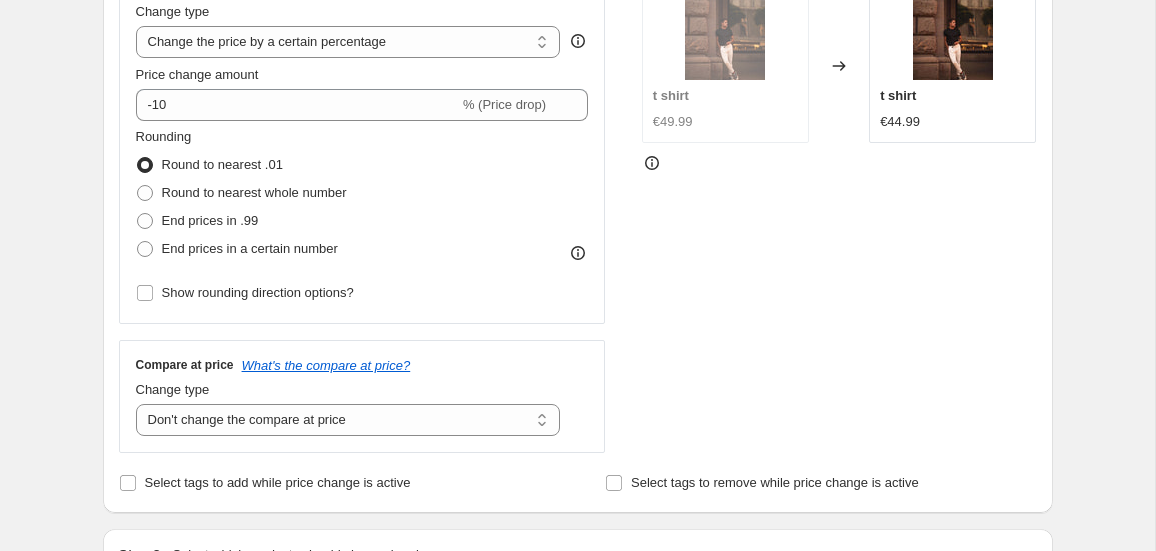 click on "STOREFRONT EXAMPLE t shirt €49.99 Changed to t shirt €44.99" at bounding box center (839, 208) 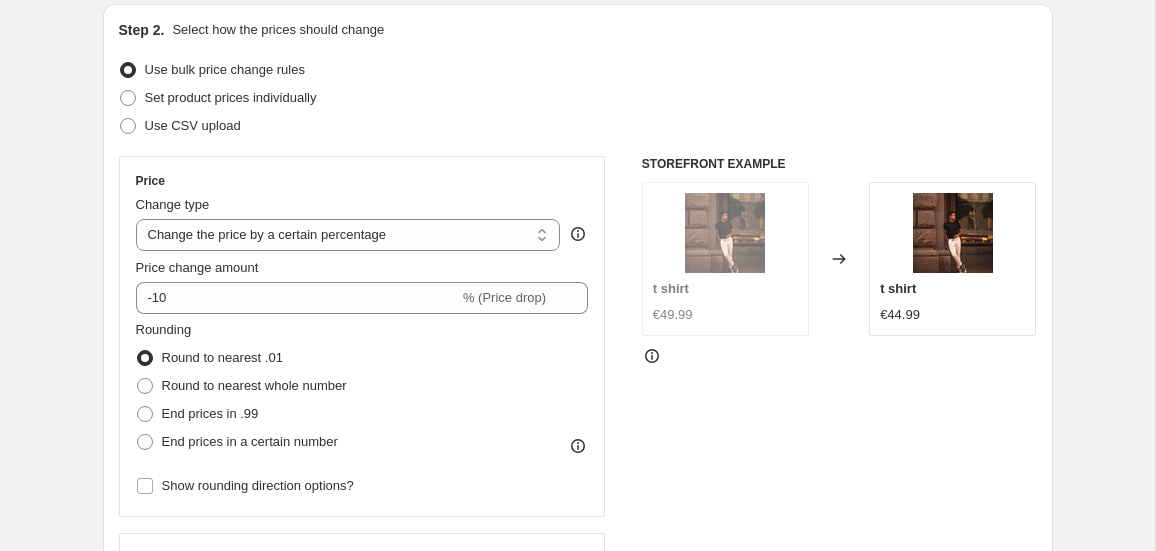 scroll, scrollTop: 0, scrollLeft: 0, axis: both 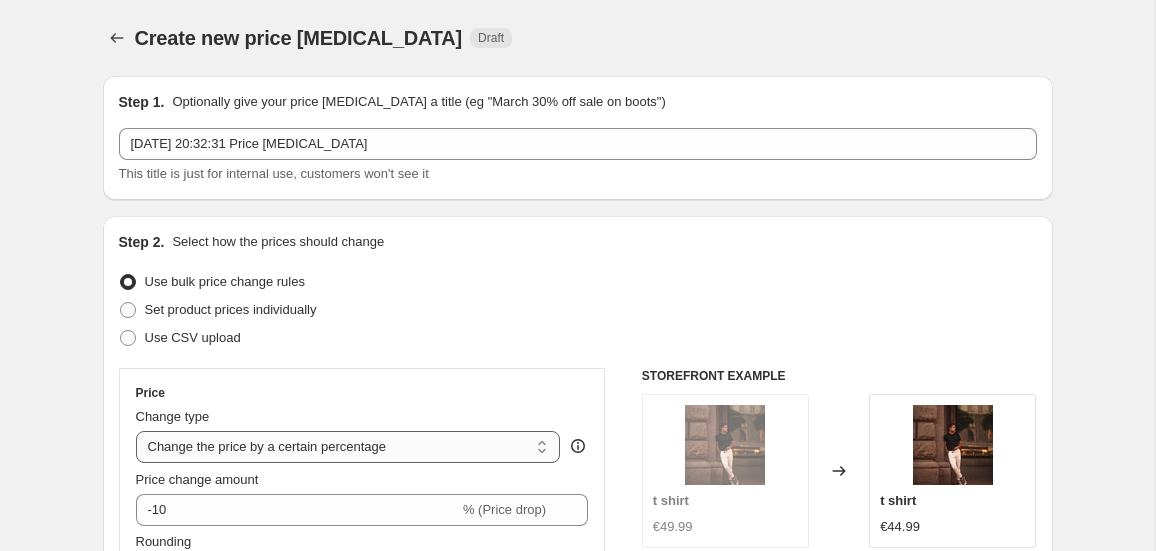click on "Change the price to a certain amount Change the price by a certain amount Change the price by a certain percentage Change the price to the current compare at price (price before sale) Change the price by a certain amount relative to the compare at price Change the price by a certain percentage relative to the compare at price Don't change the price Change the price by a certain percentage relative to the cost per item Change price to certain cost margin" at bounding box center [348, 447] 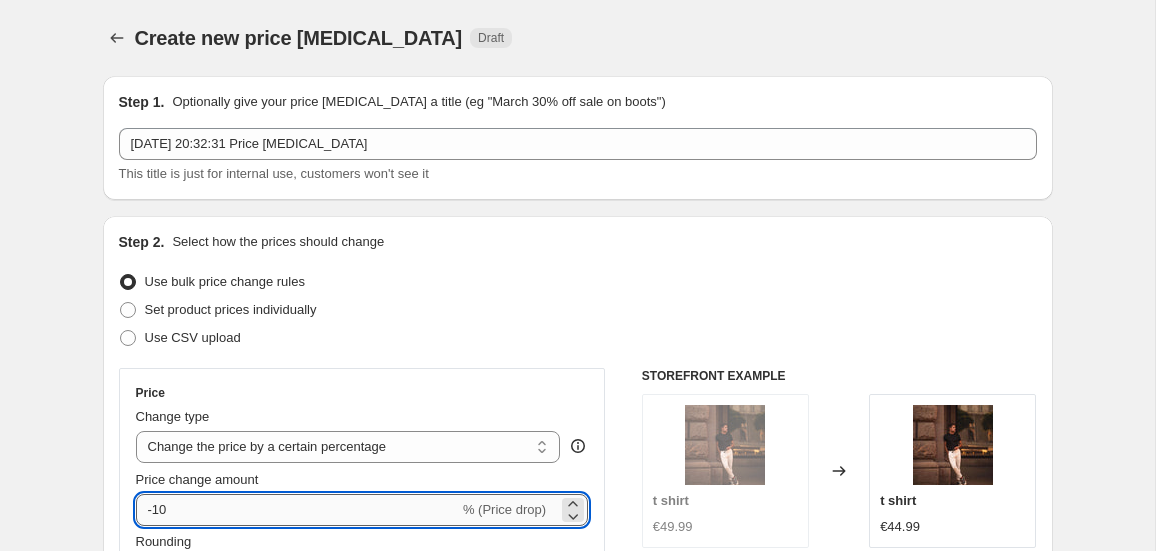 click on "-10" at bounding box center (297, 510) 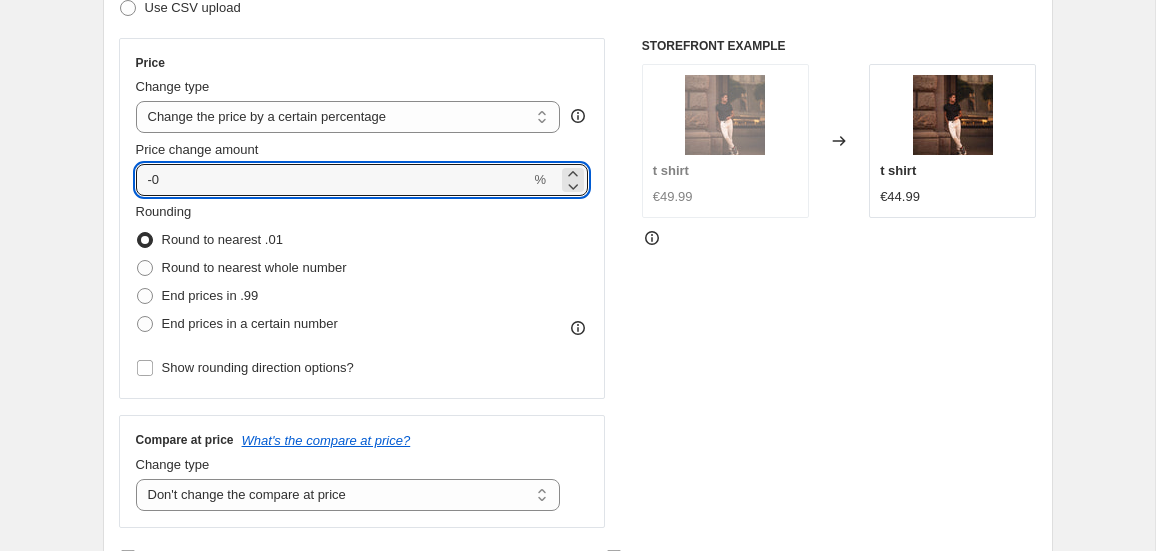 scroll, scrollTop: 378, scrollLeft: 0, axis: vertical 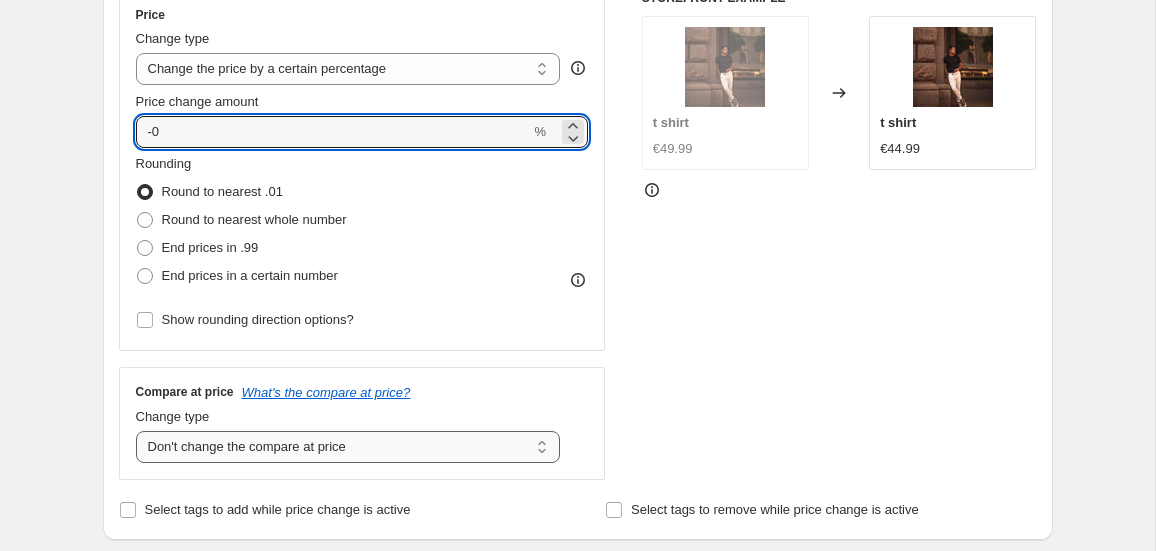 type on "-0" 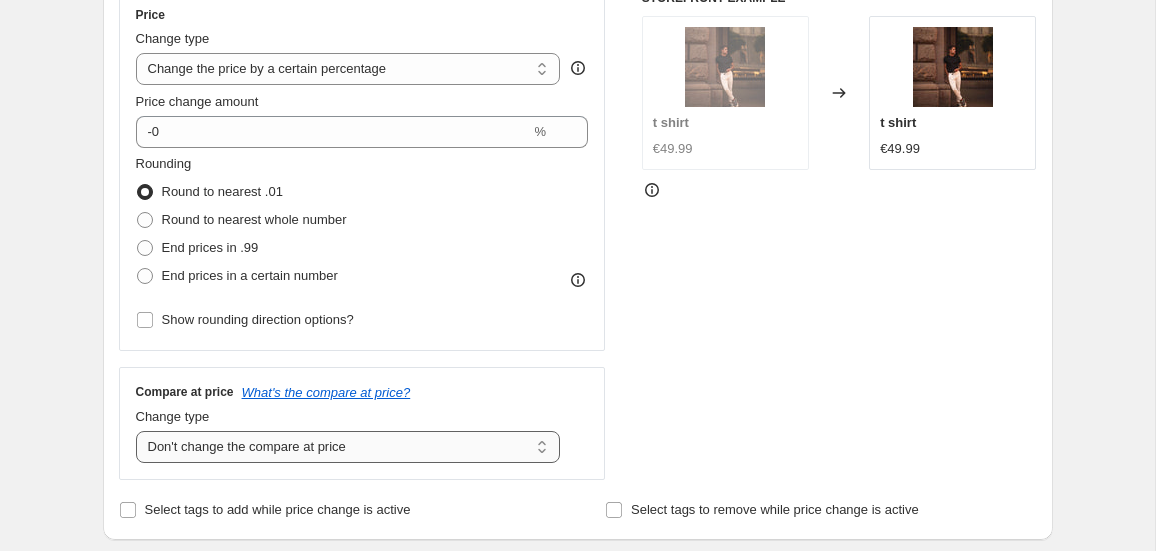 select on "pp" 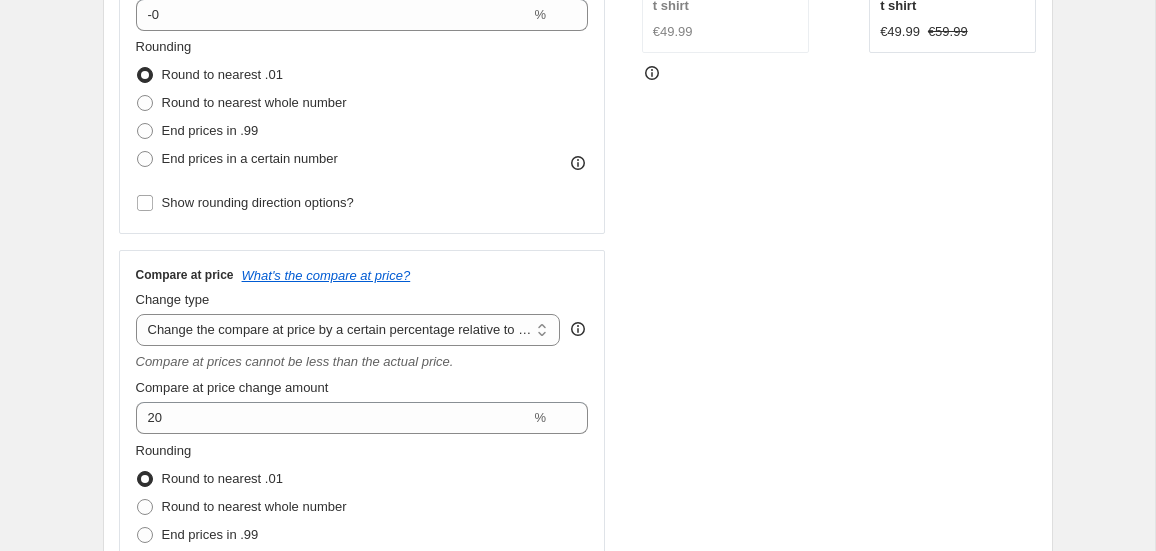 scroll, scrollTop: 497, scrollLeft: 0, axis: vertical 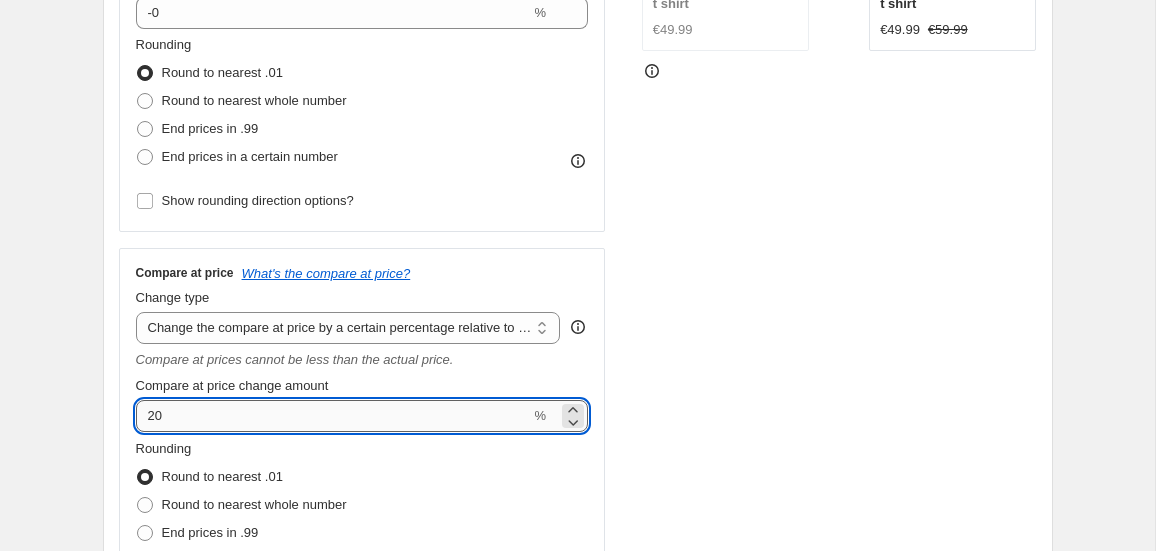 click on "20" at bounding box center (333, 416) 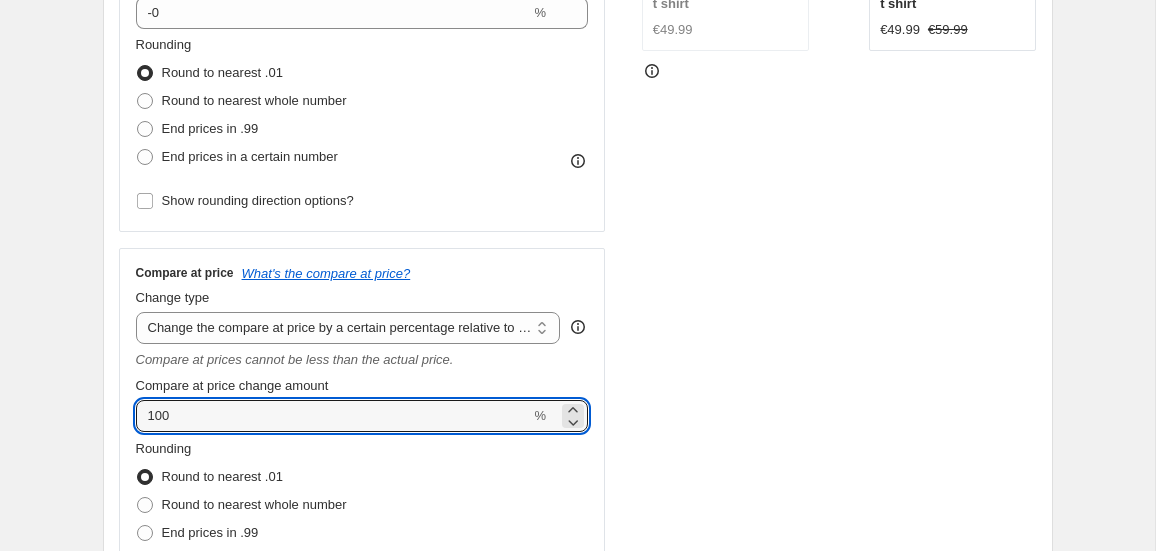 type on "100" 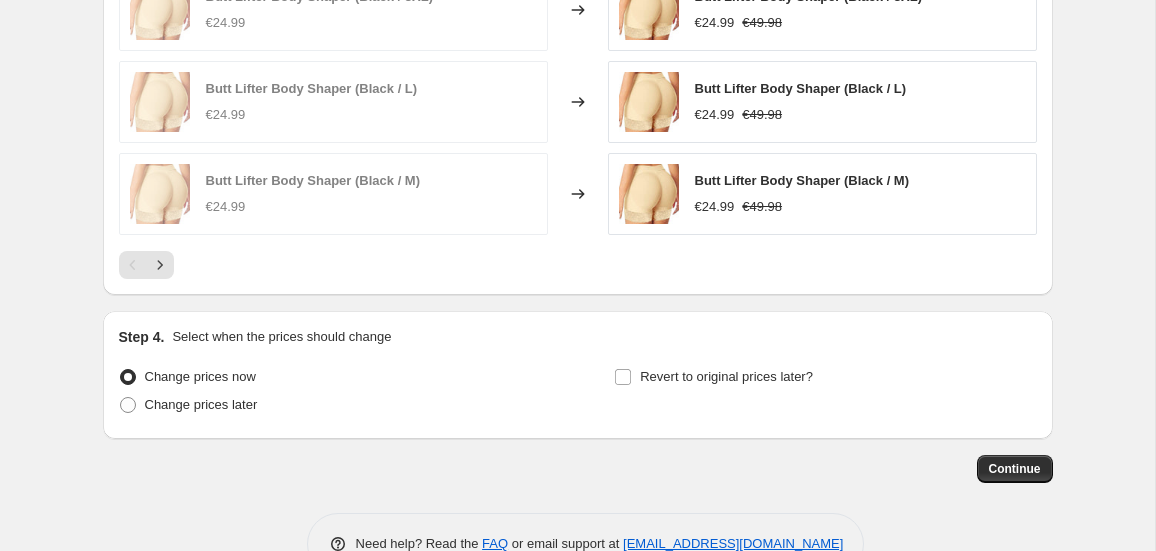 scroll, scrollTop: 1669, scrollLeft: 0, axis: vertical 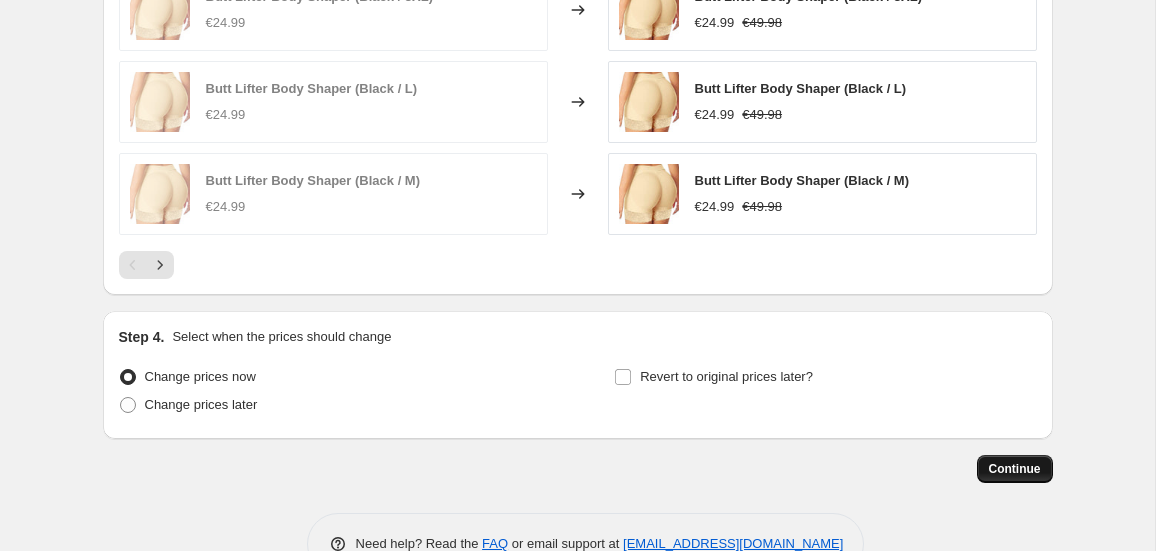 click on "Continue" at bounding box center (1015, 469) 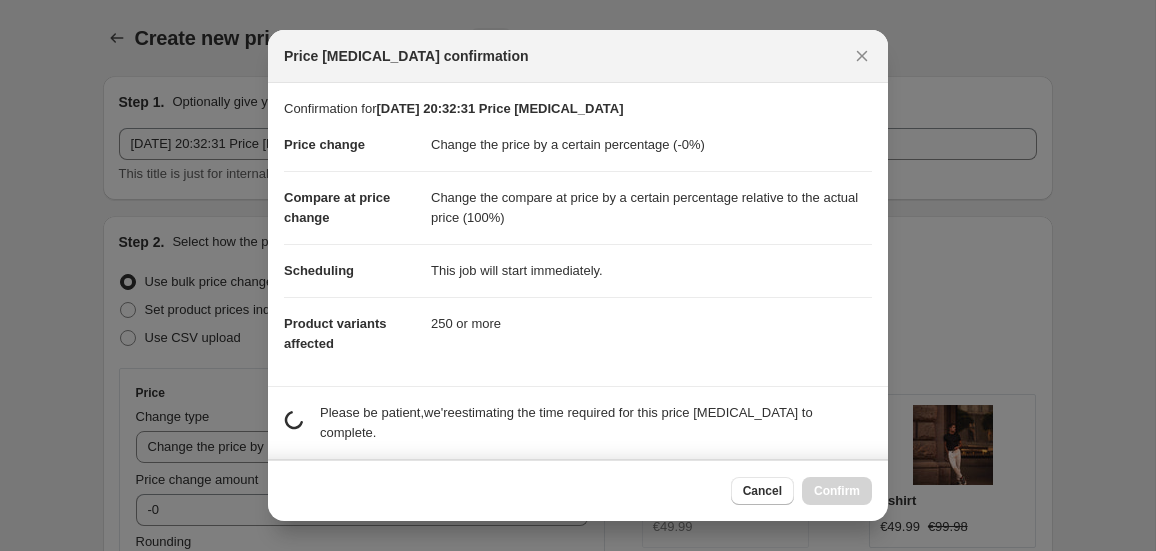 scroll, scrollTop: 1669, scrollLeft: 0, axis: vertical 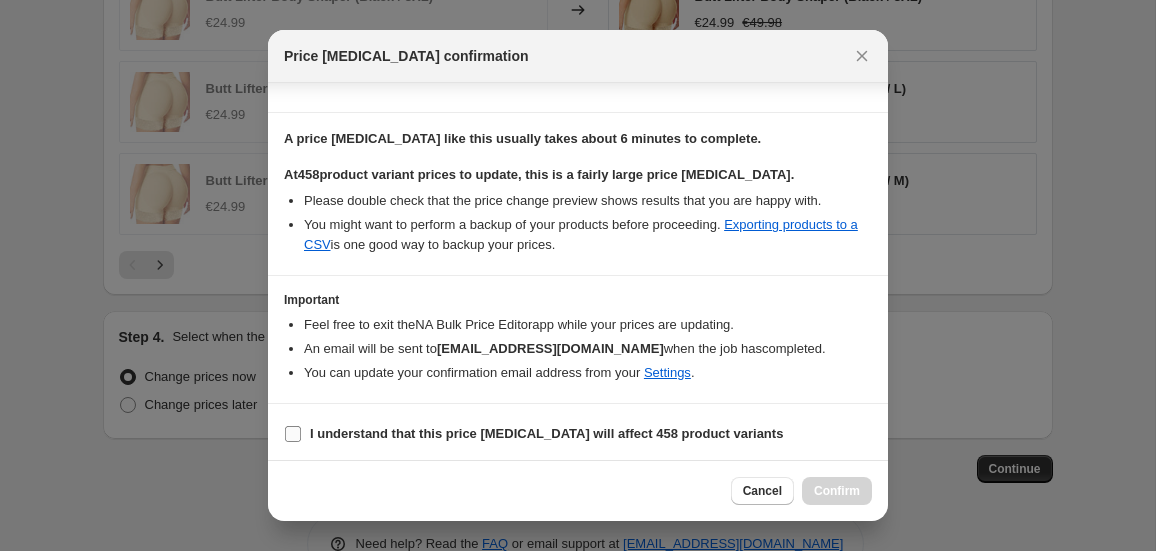 click on "I understand that this price change job will affect 458 product variants" at bounding box center (546, 433) 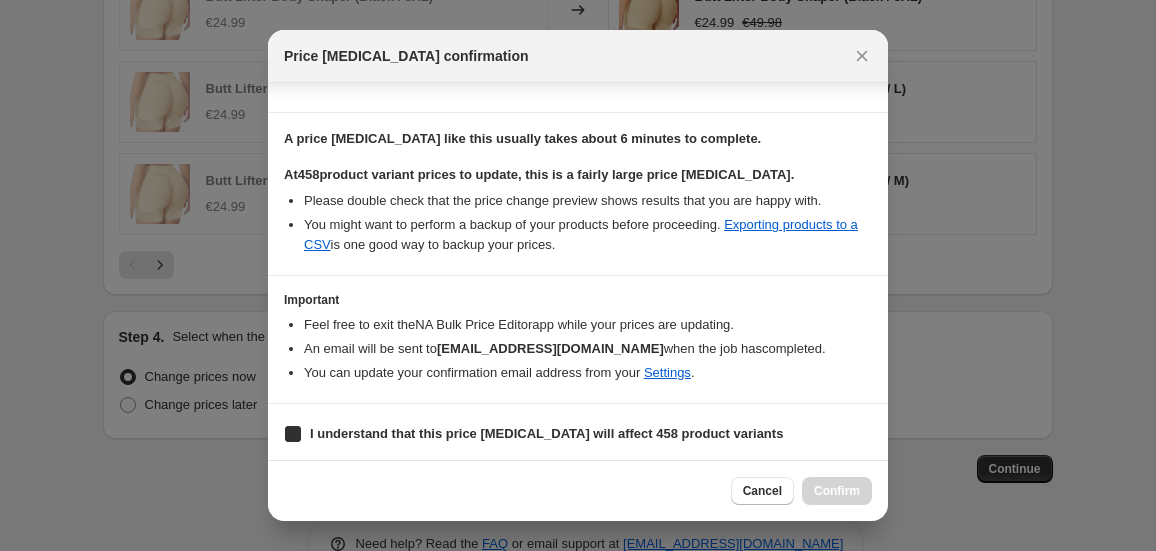 checkbox on "true" 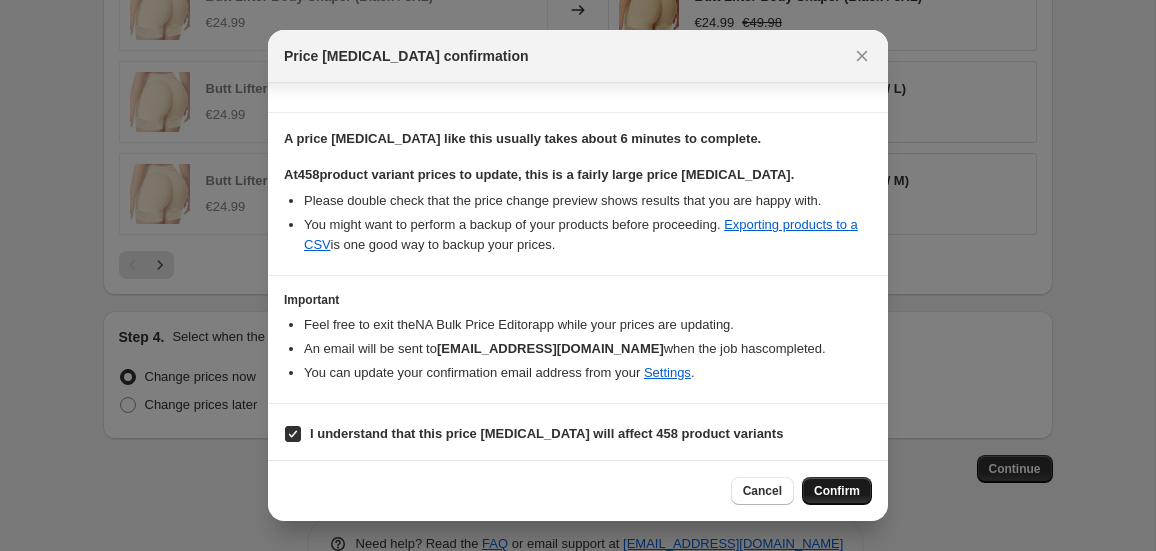 click on "Confirm" at bounding box center [837, 491] 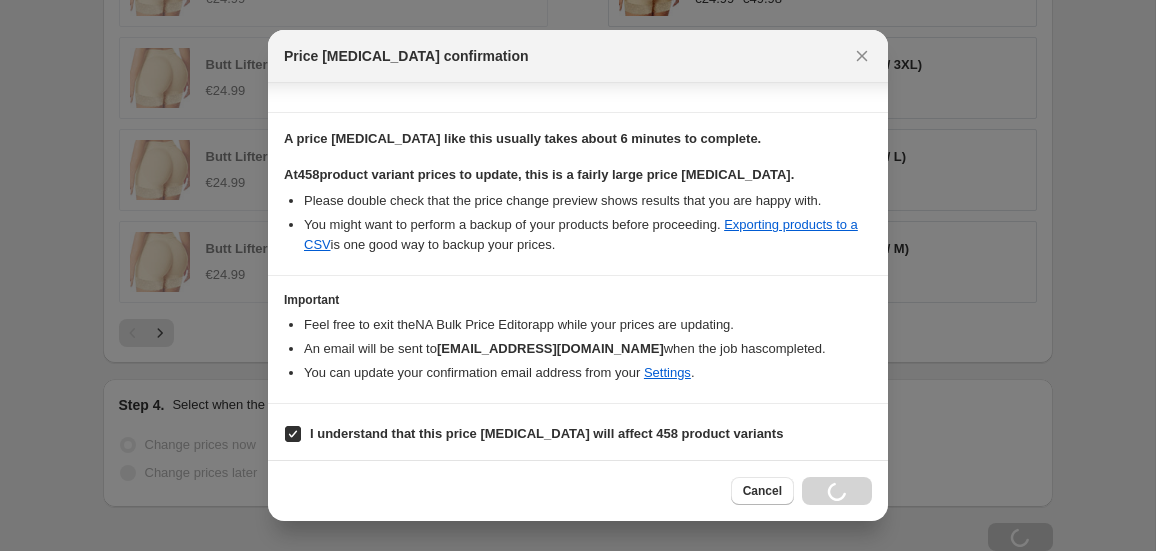 scroll, scrollTop: 1738, scrollLeft: 0, axis: vertical 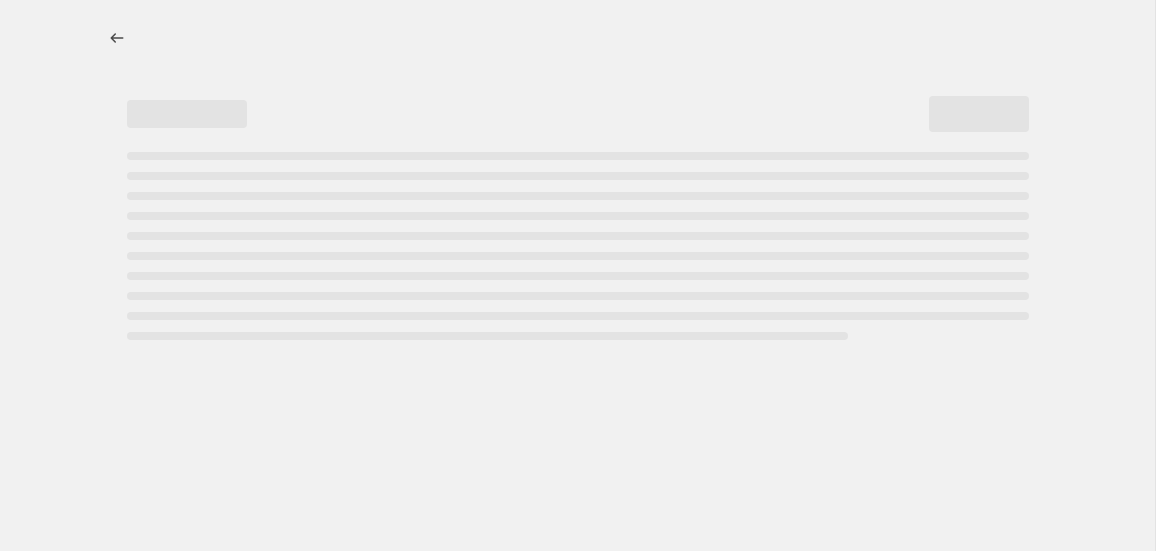 select on "percentage" 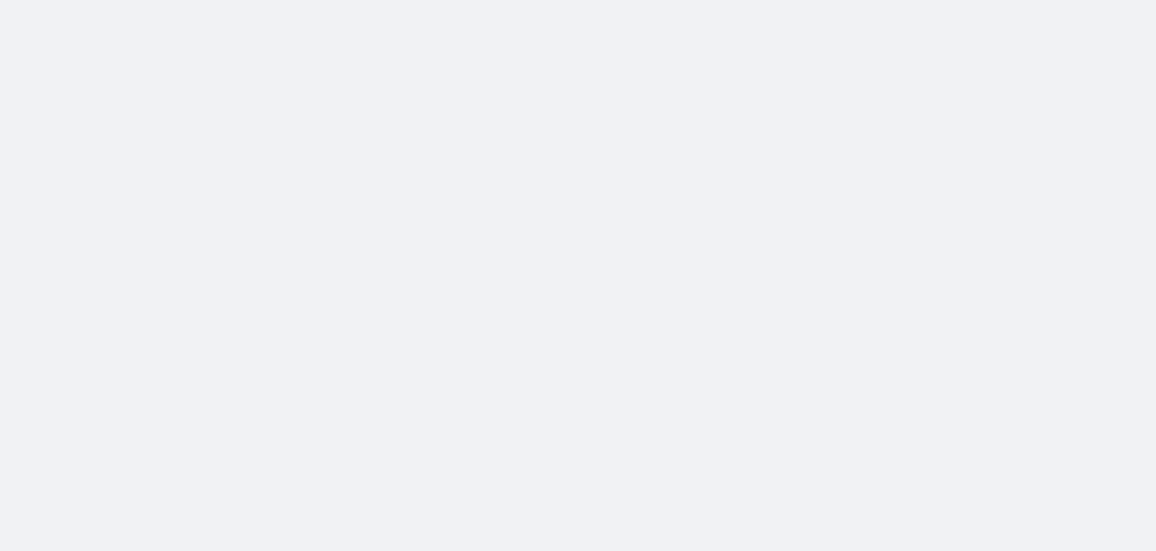 scroll, scrollTop: 0, scrollLeft: 0, axis: both 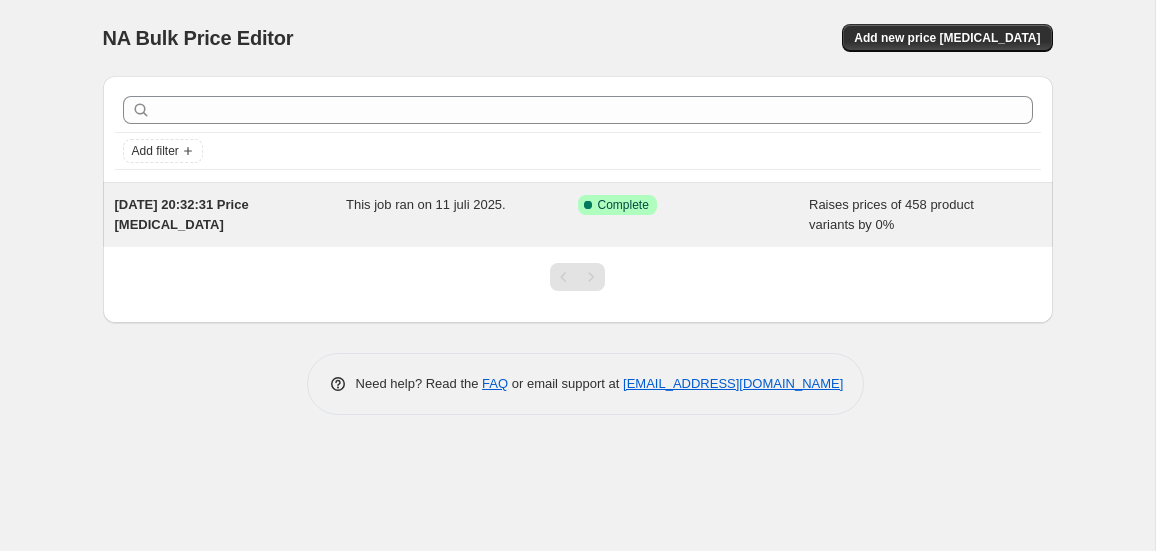 click on "[DATE] 20:32:31 Price [MEDICAL_DATA] This job ran on 11 juli 2025. Success Complete Complete Raises prices of 458 product variants by 0%" at bounding box center (578, 215) 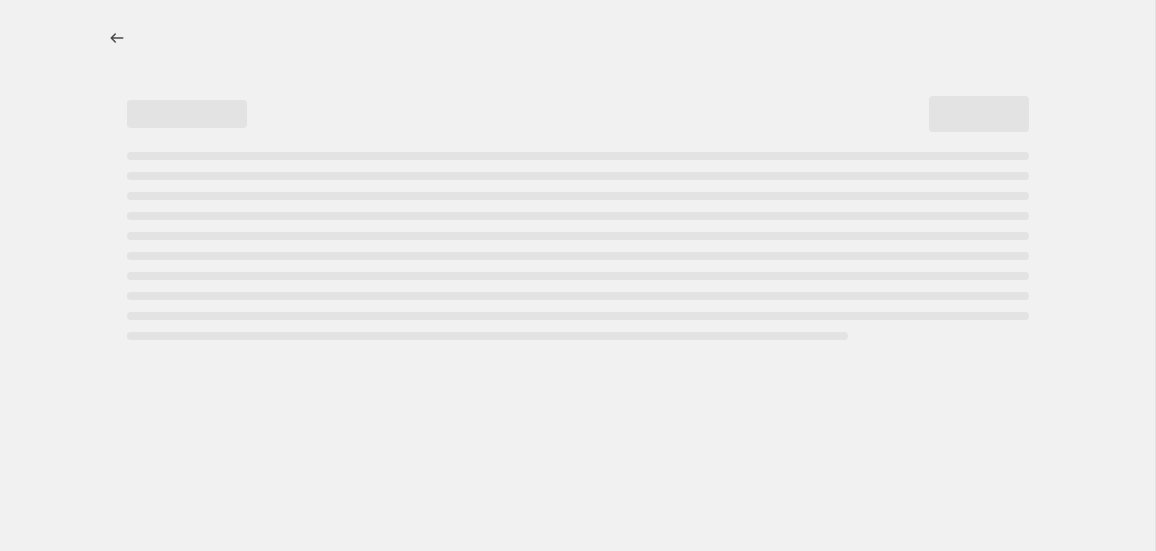 select on "percentage" 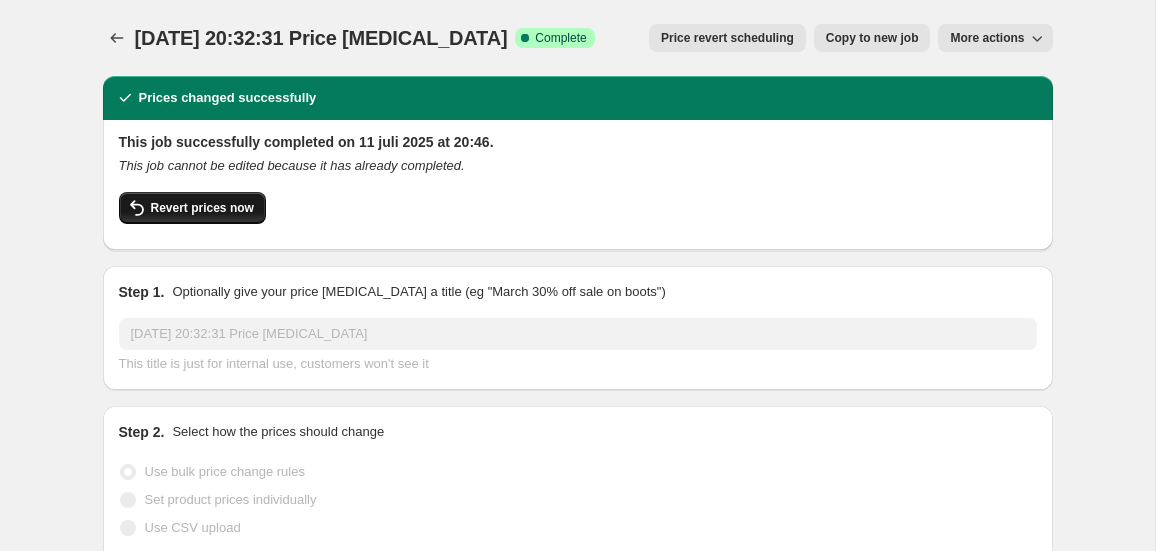 click on "Revert prices now" at bounding box center (192, 208) 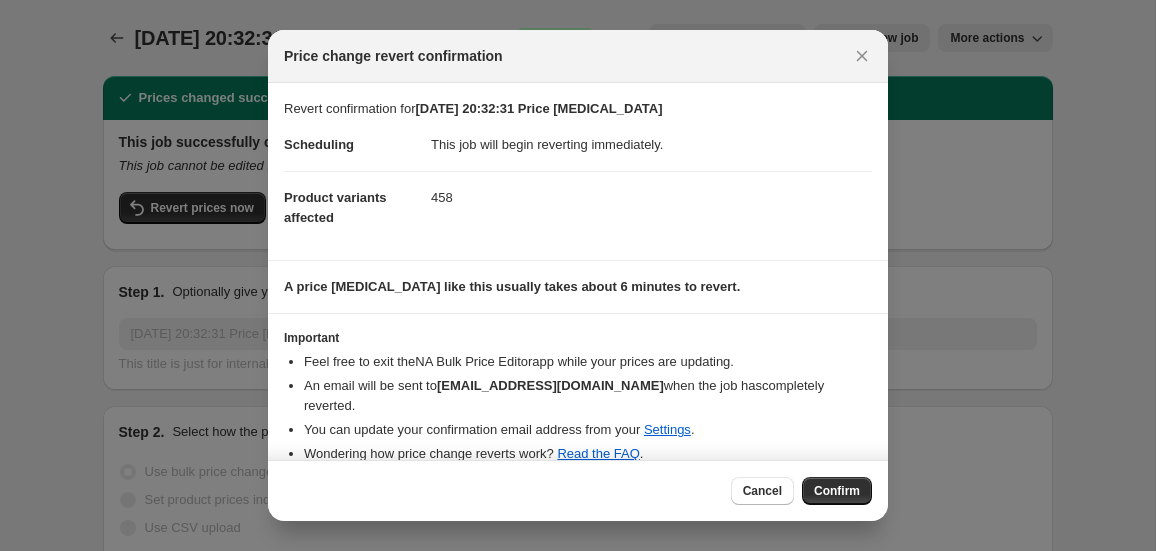 scroll, scrollTop: 2, scrollLeft: 0, axis: vertical 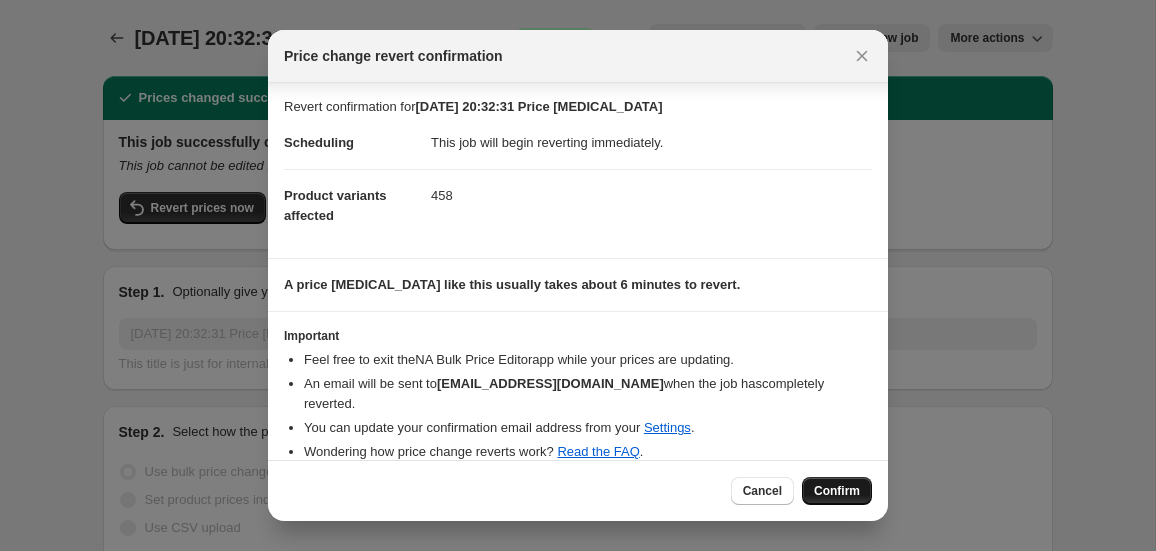 click on "Confirm" at bounding box center [837, 491] 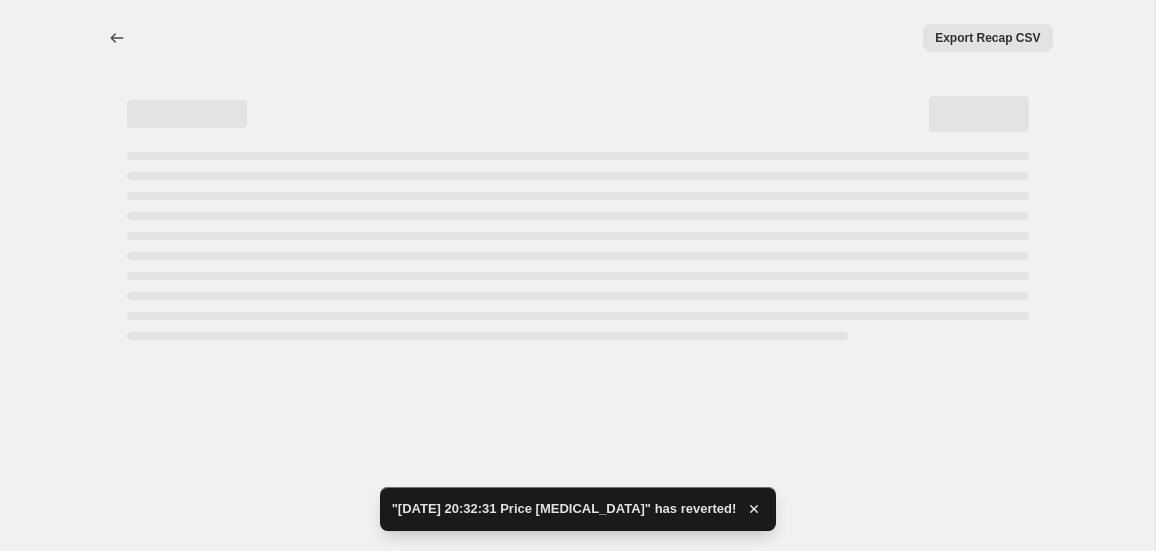 select on "percentage" 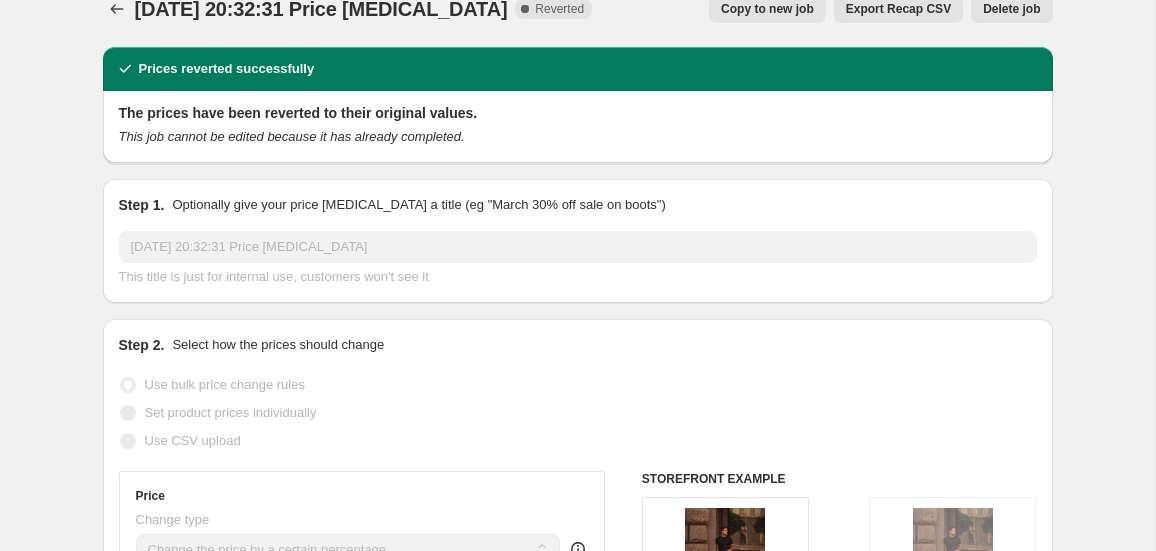 scroll, scrollTop: 26, scrollLeft: 0, axis: vertical 